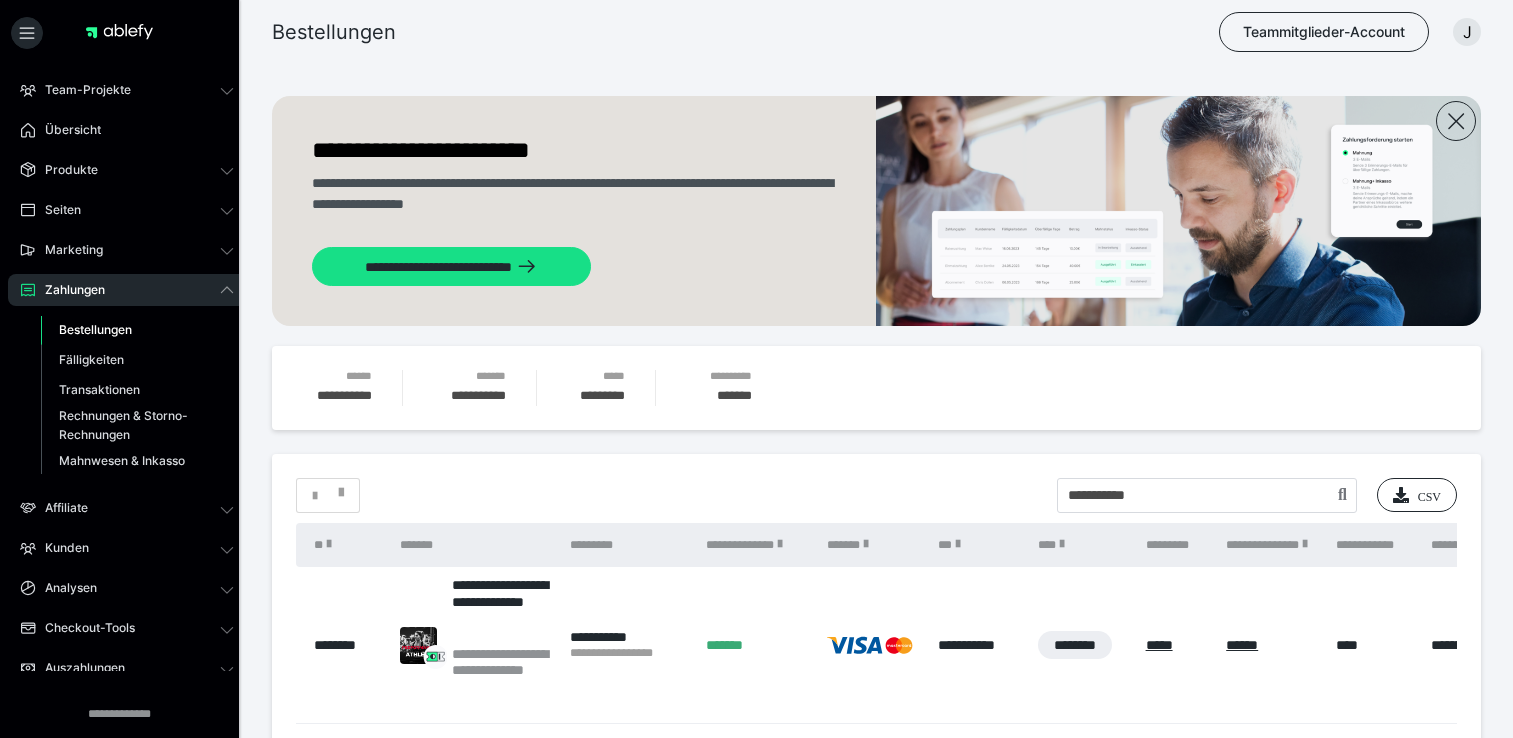 scroll, scrollTop: 140, scrollLeft: 0, axis: vertical 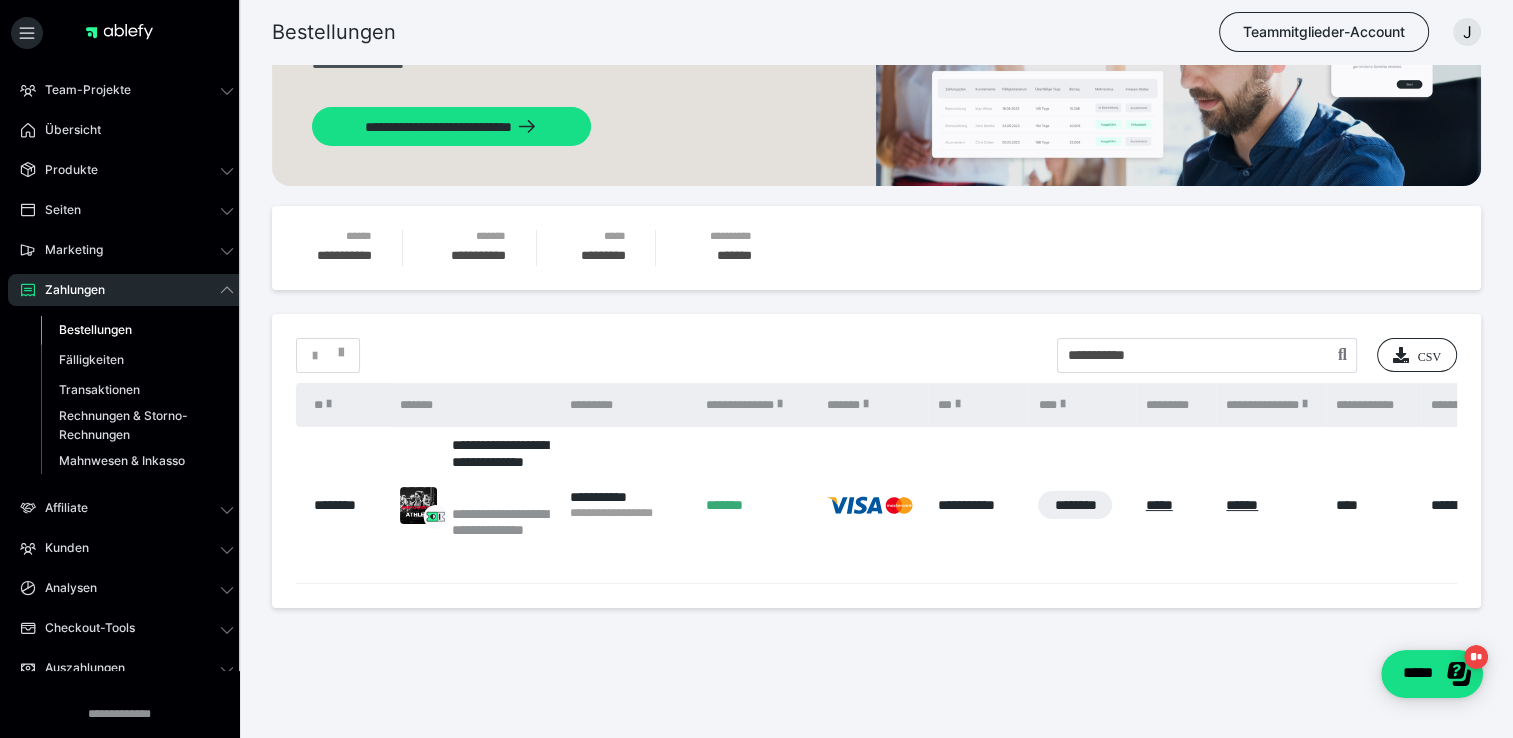 click on "Bestellungen" at bounding box center [95, 329] 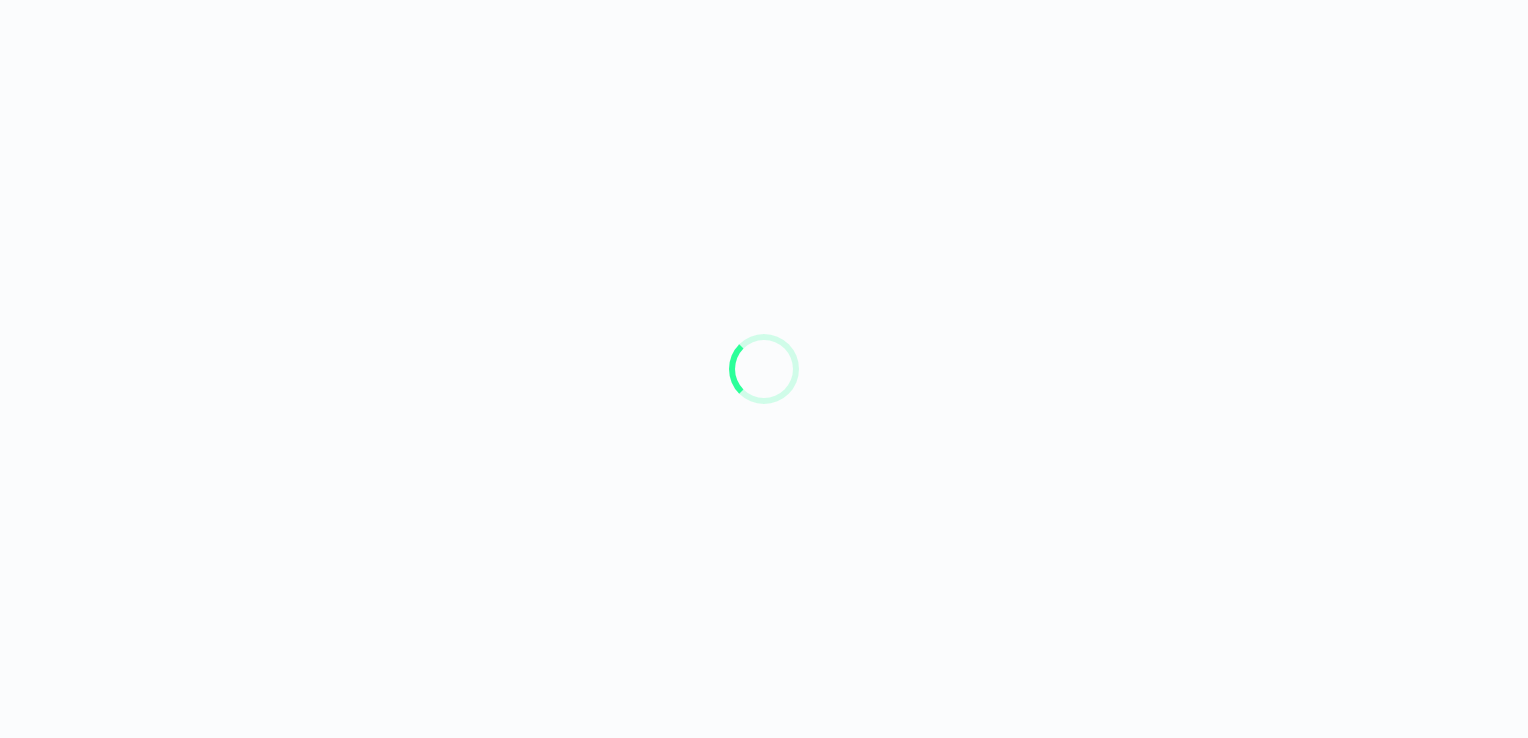 scroll, scrollTop: 0, scrollLeft: 0, axis: both 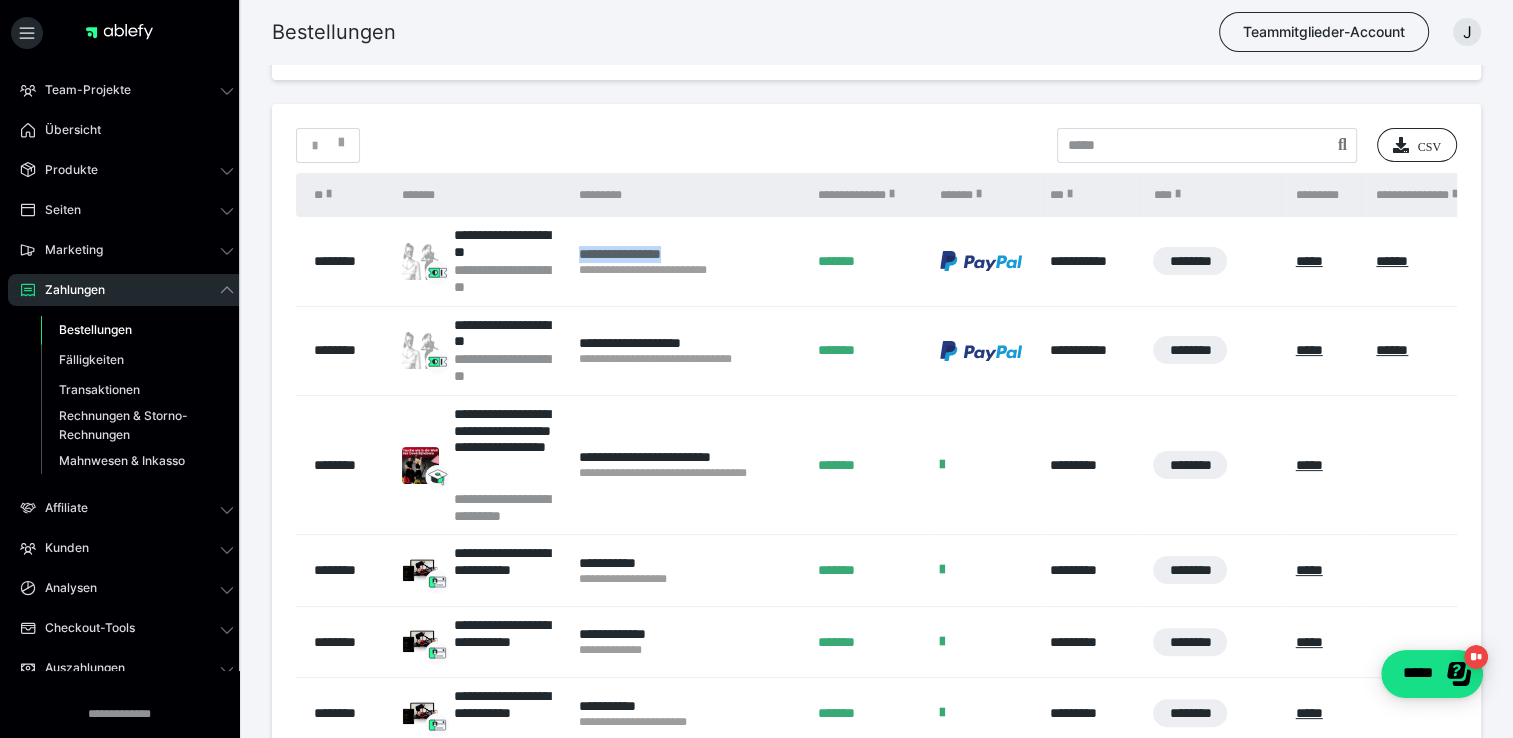 drag, startPoint x: 571, startPoint y: 254, endPoint x: 711, endPoint y: 249, distance: 140.08926 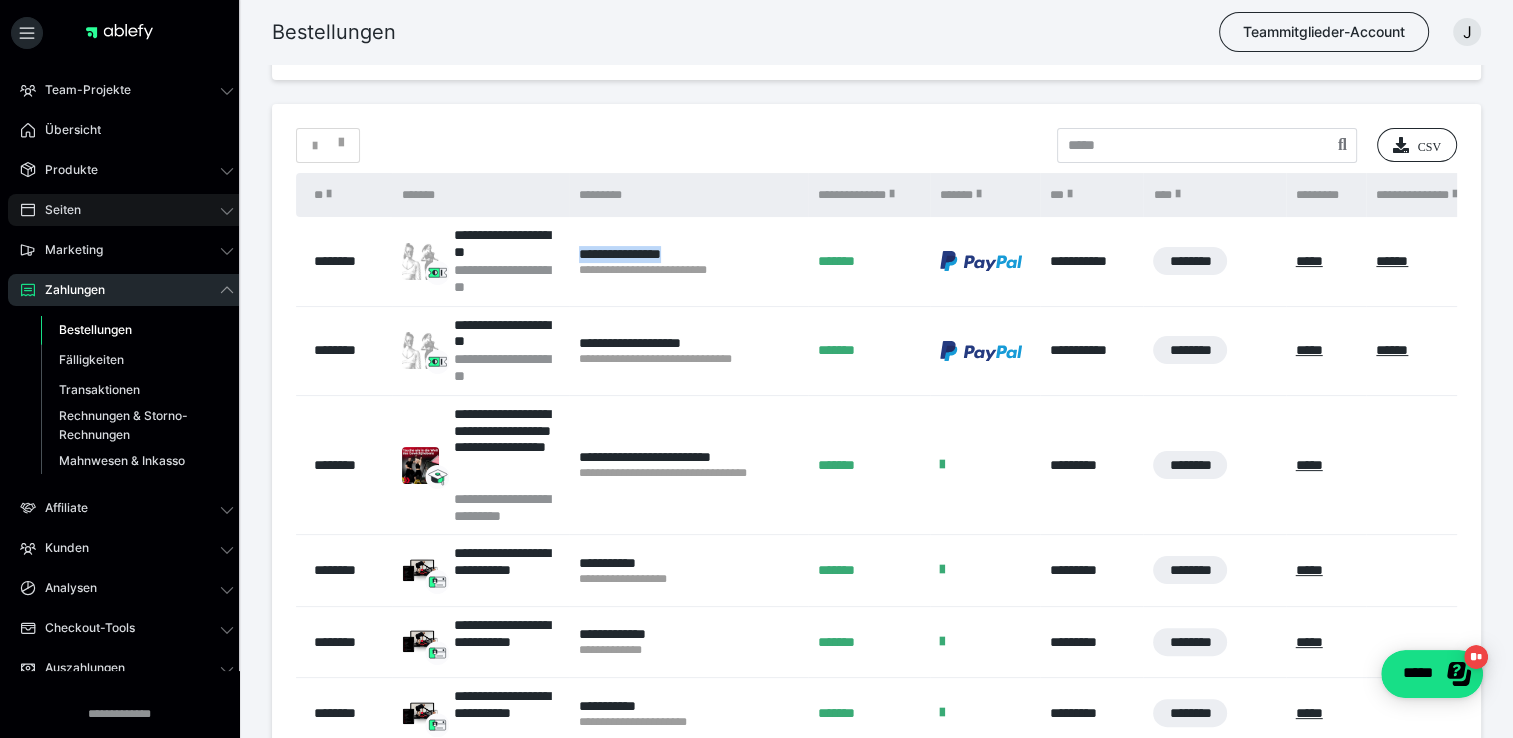 click on "Seiten" at bounding box center [127, 210] 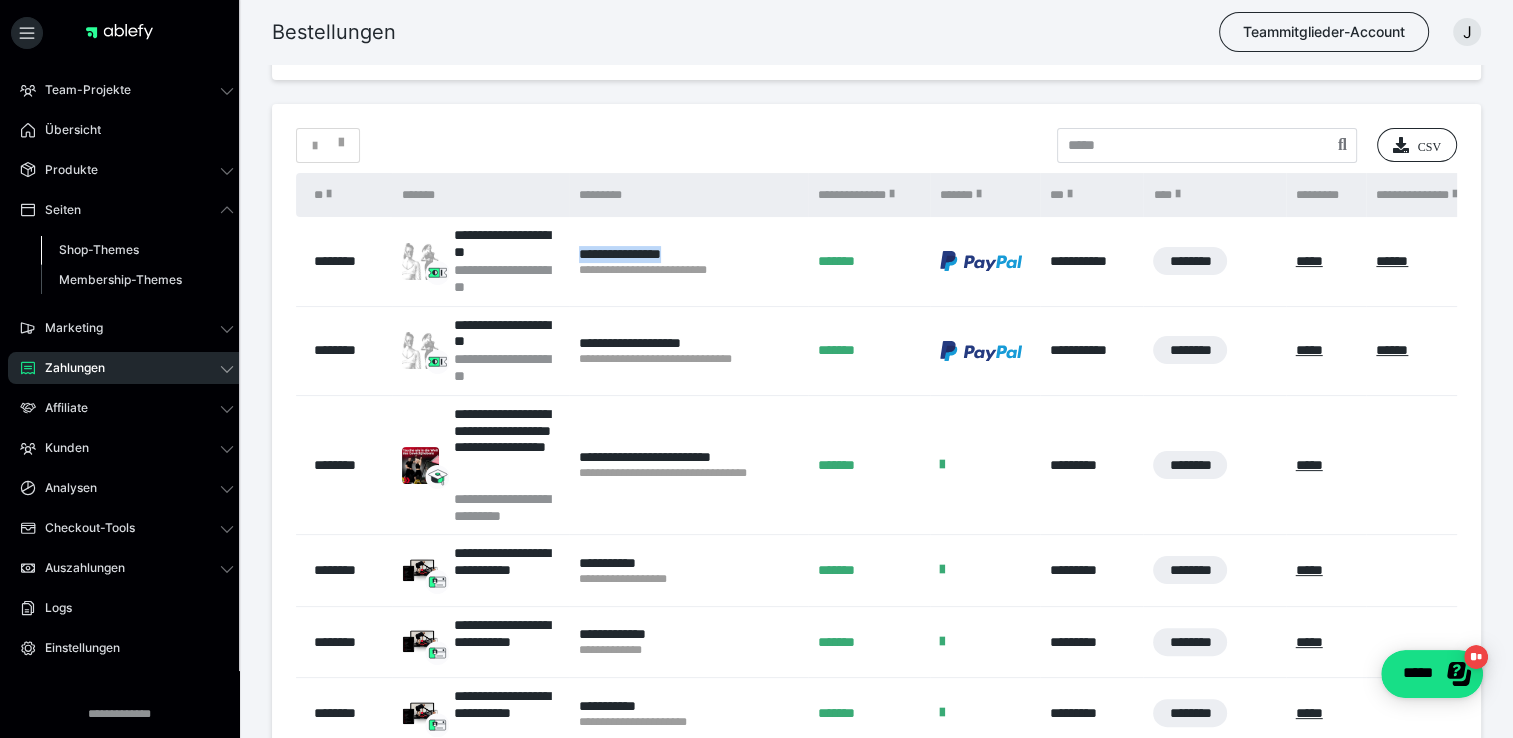 click on "Shop-Themes" at bounding box center [99, 249] 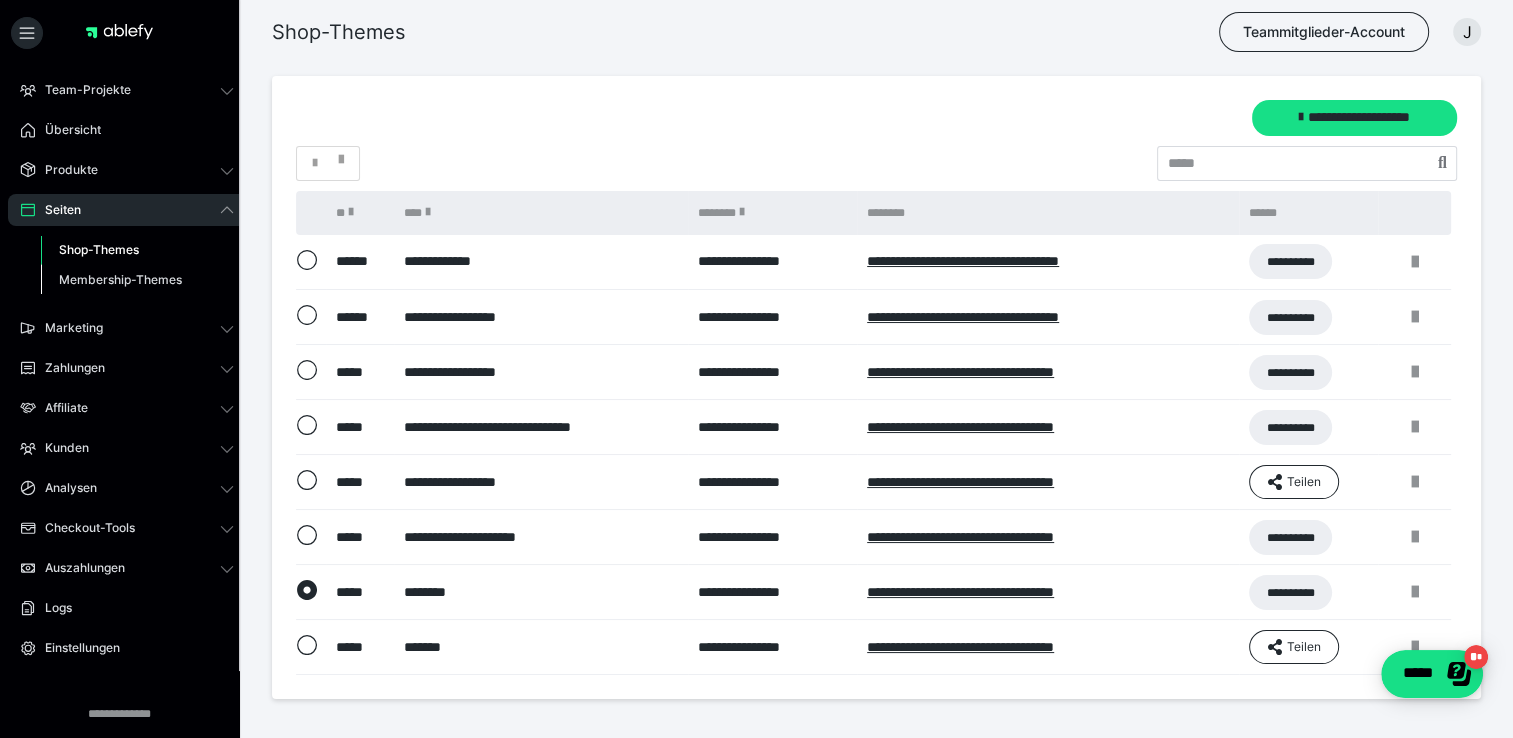 click on "Membership-Themes" at bounding box center [120, 279] 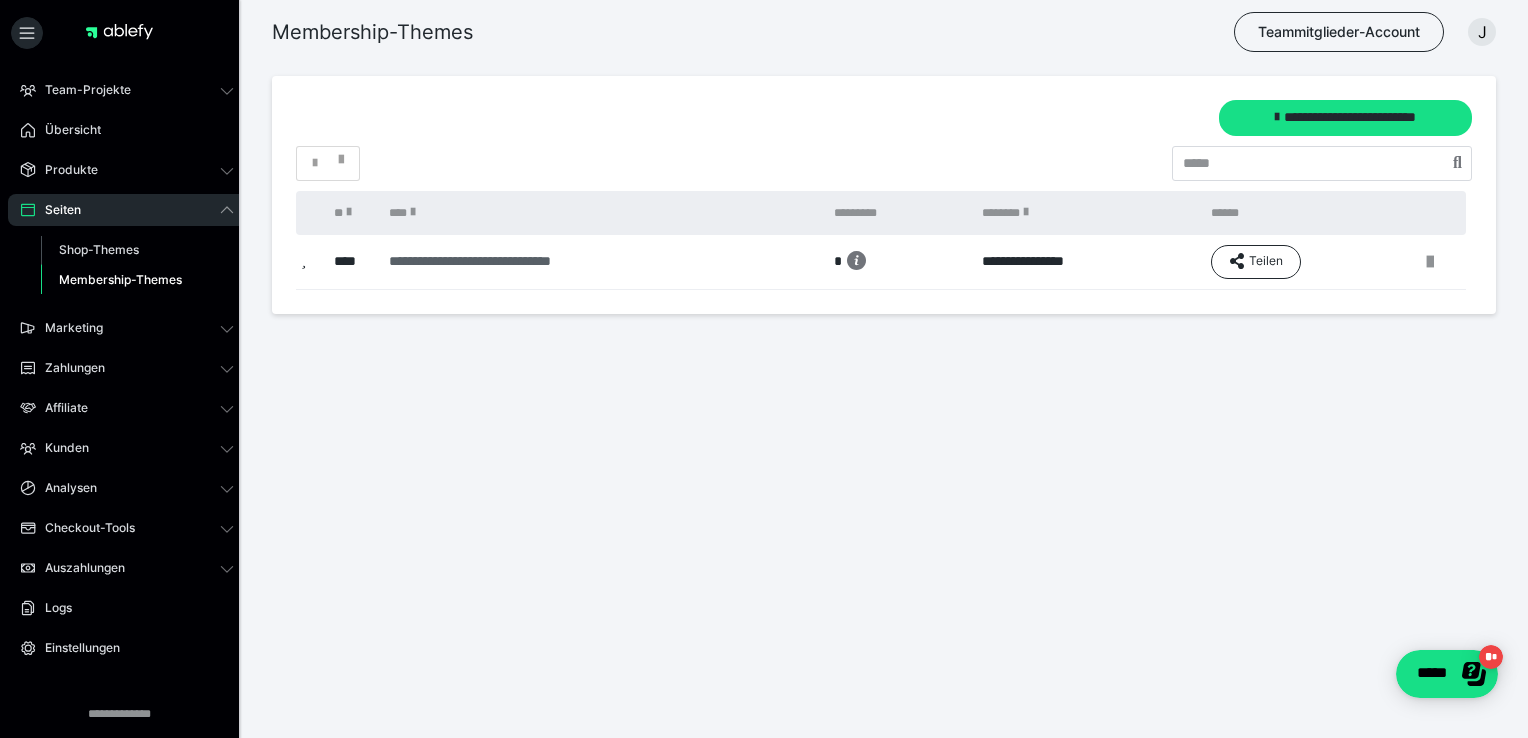 click on "**********" at bounding box center (591, 261) 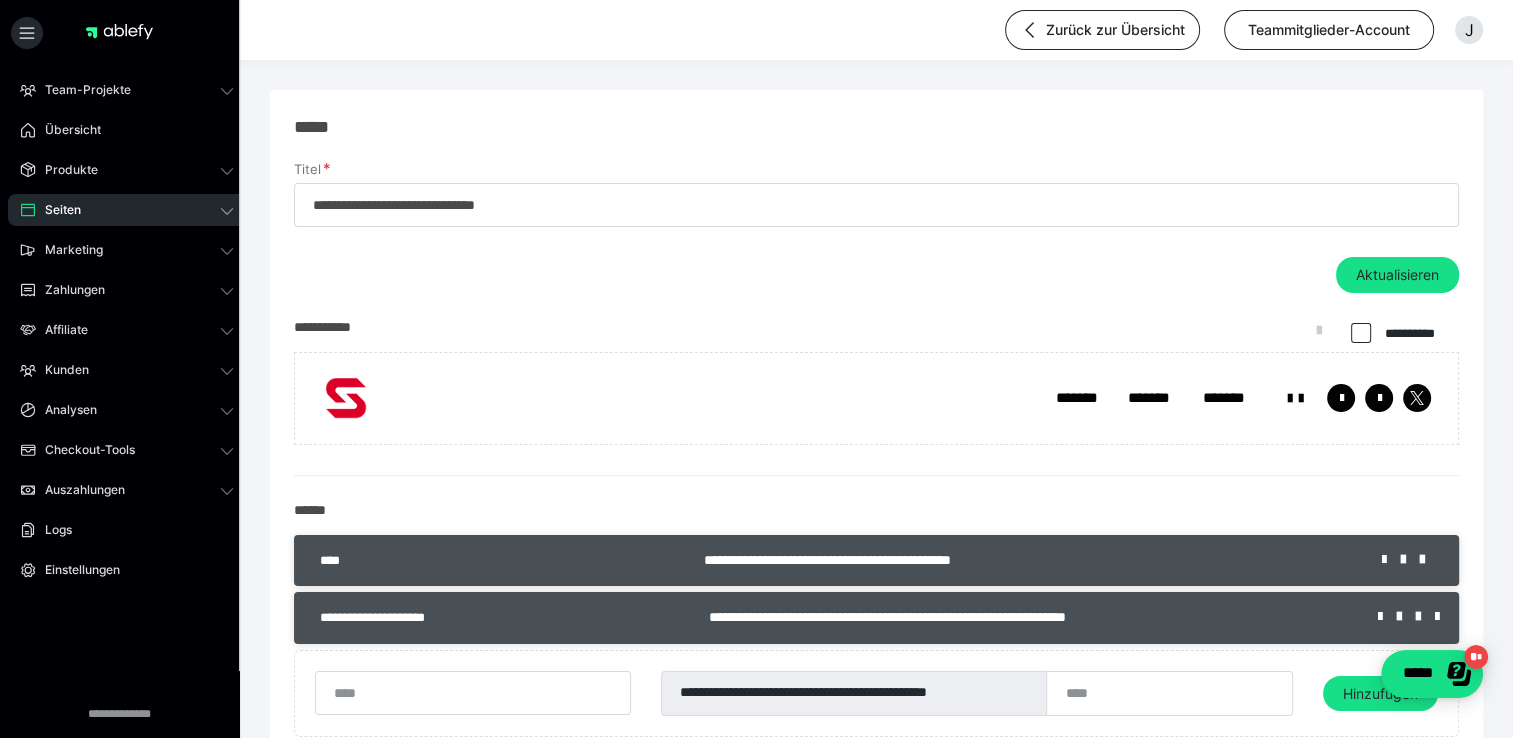 click on "Seiten" at bounding box center (127, 210) 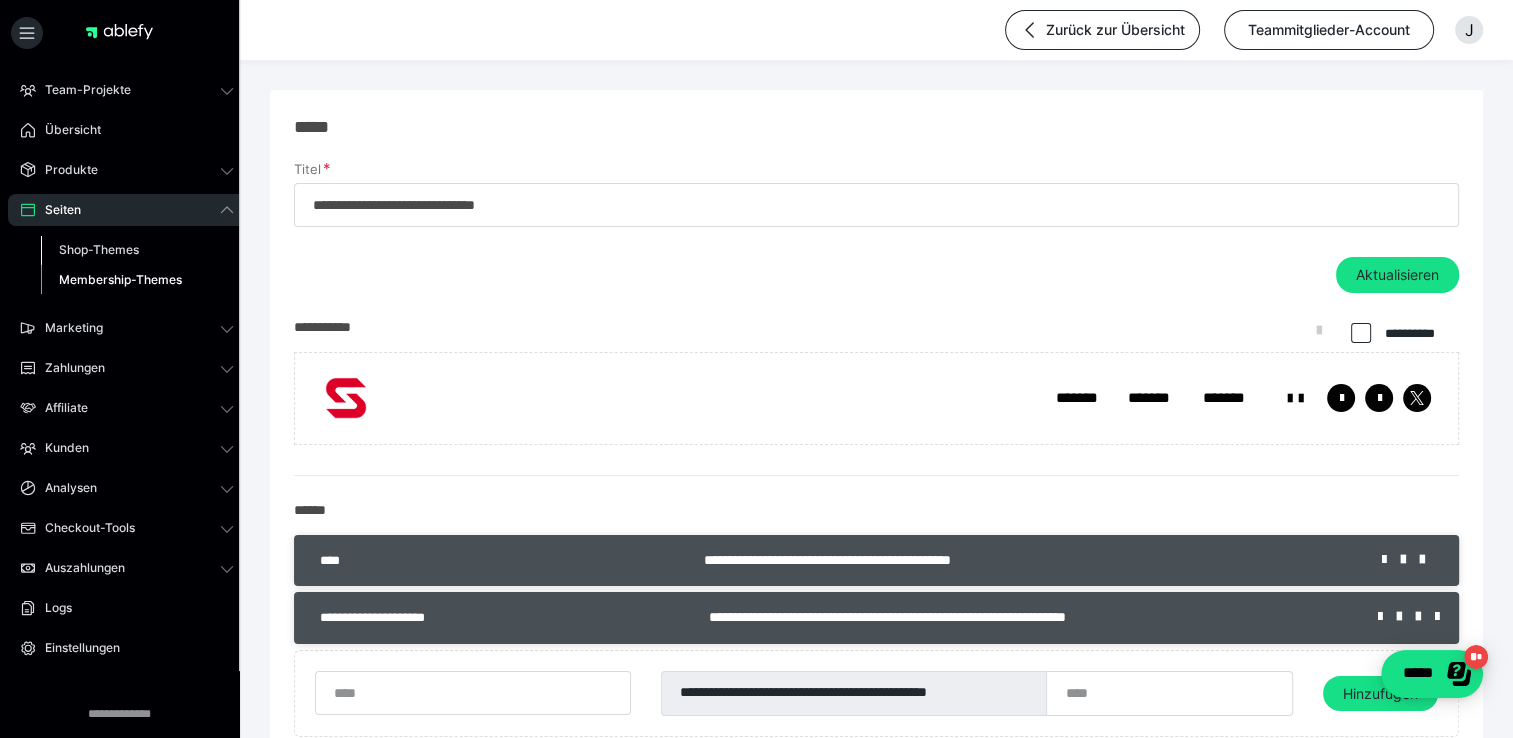 click on "Shop-Themes" at bounding box center [99, 249] 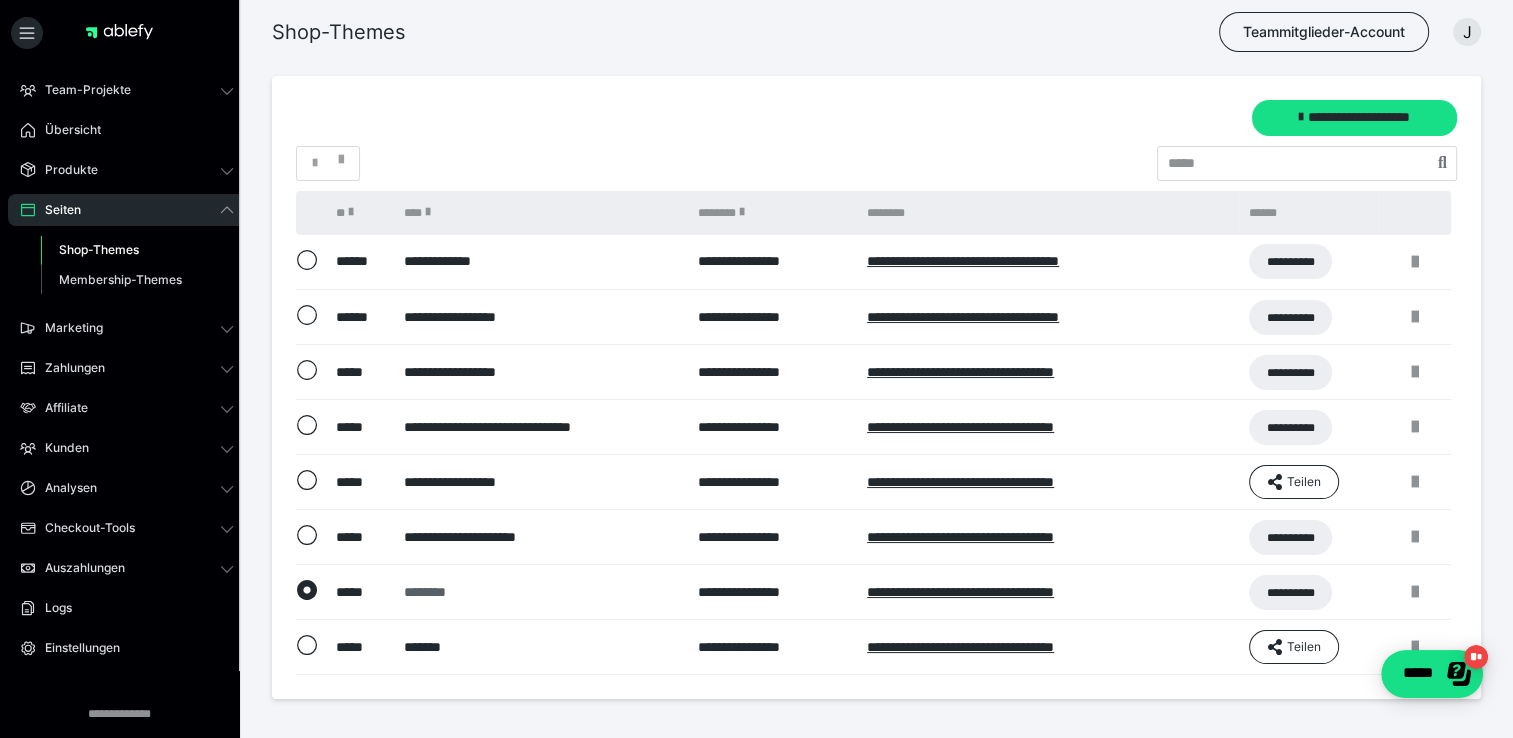 click on "********" at bounding box center (538, 592) 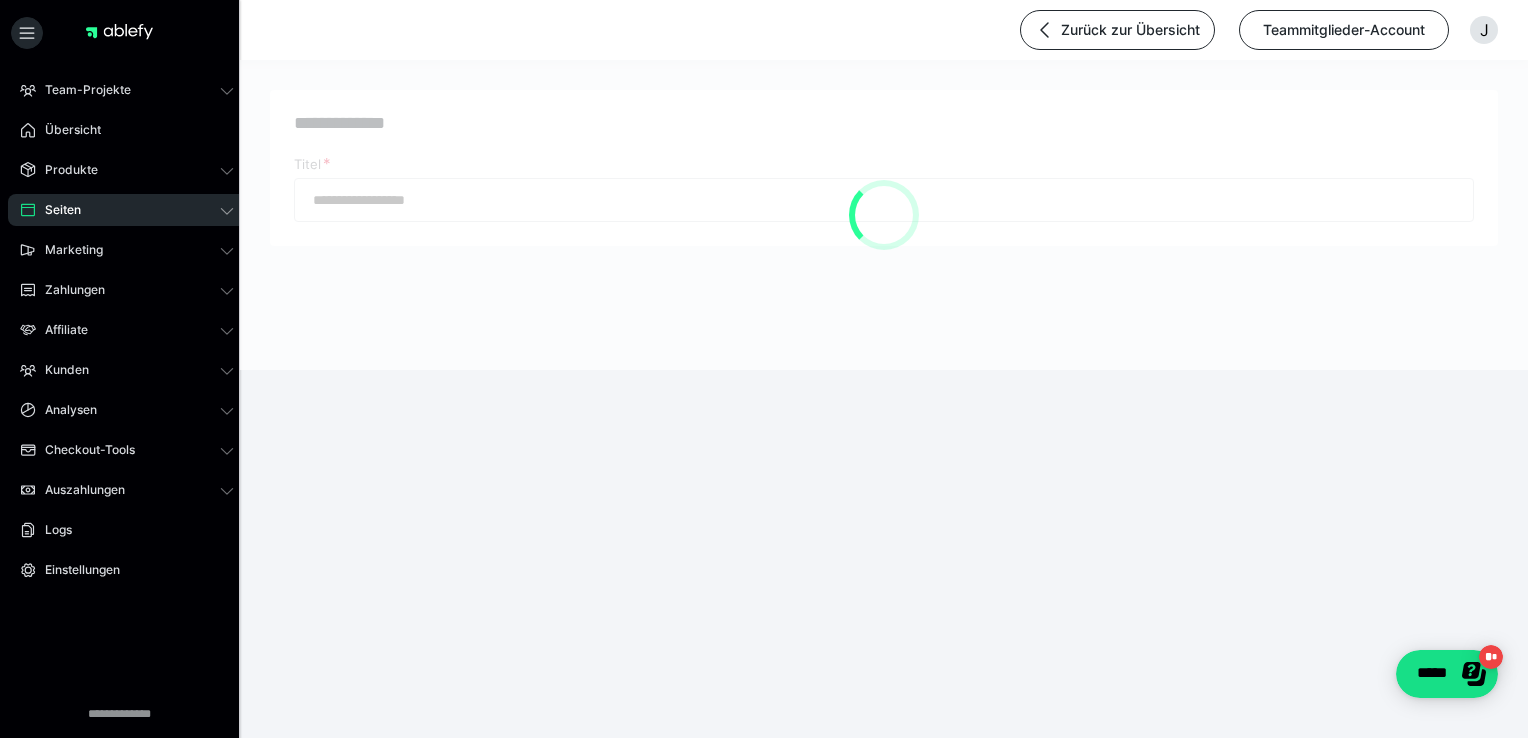 type on "********" 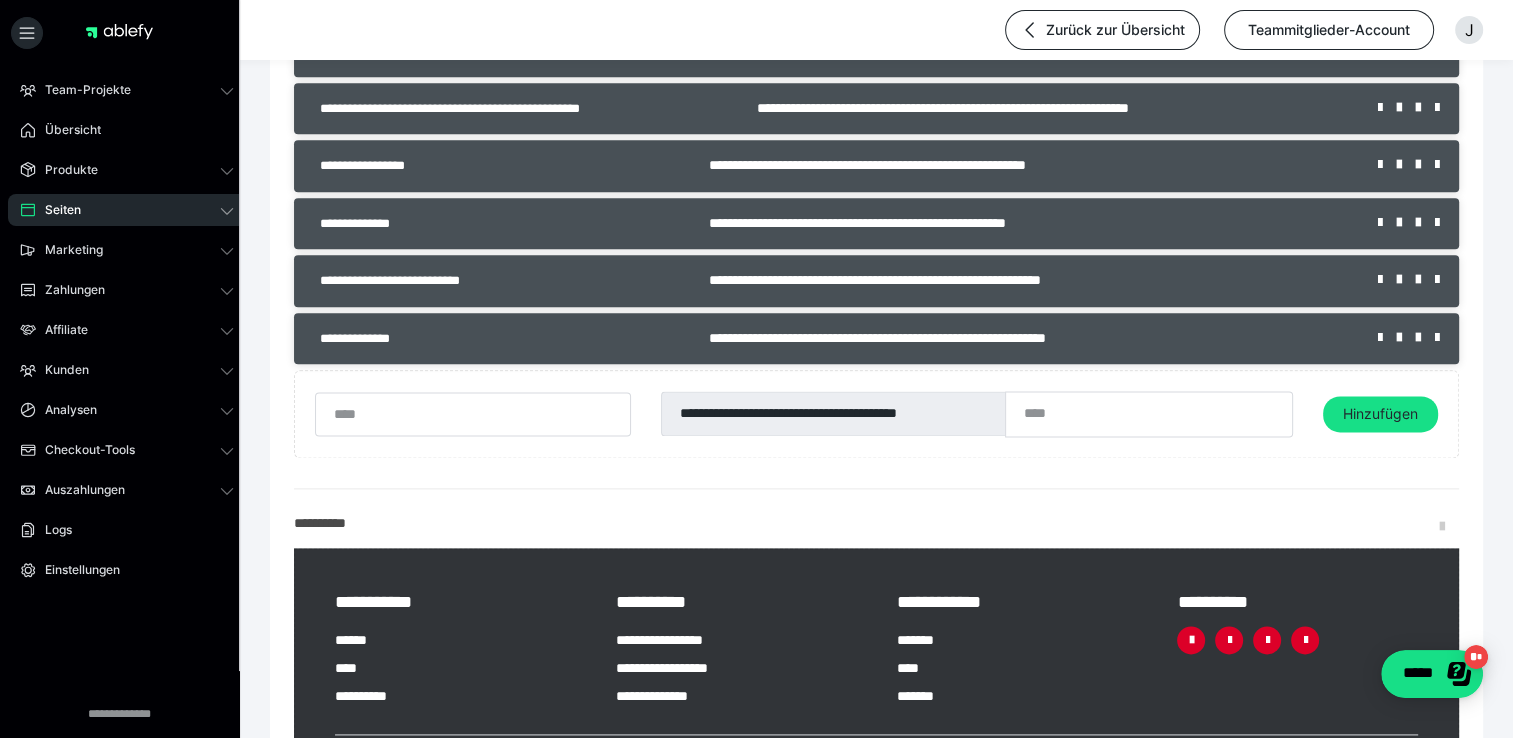 scroll, scrollTop: 2480, scrollLeft: 0, axis: vertical 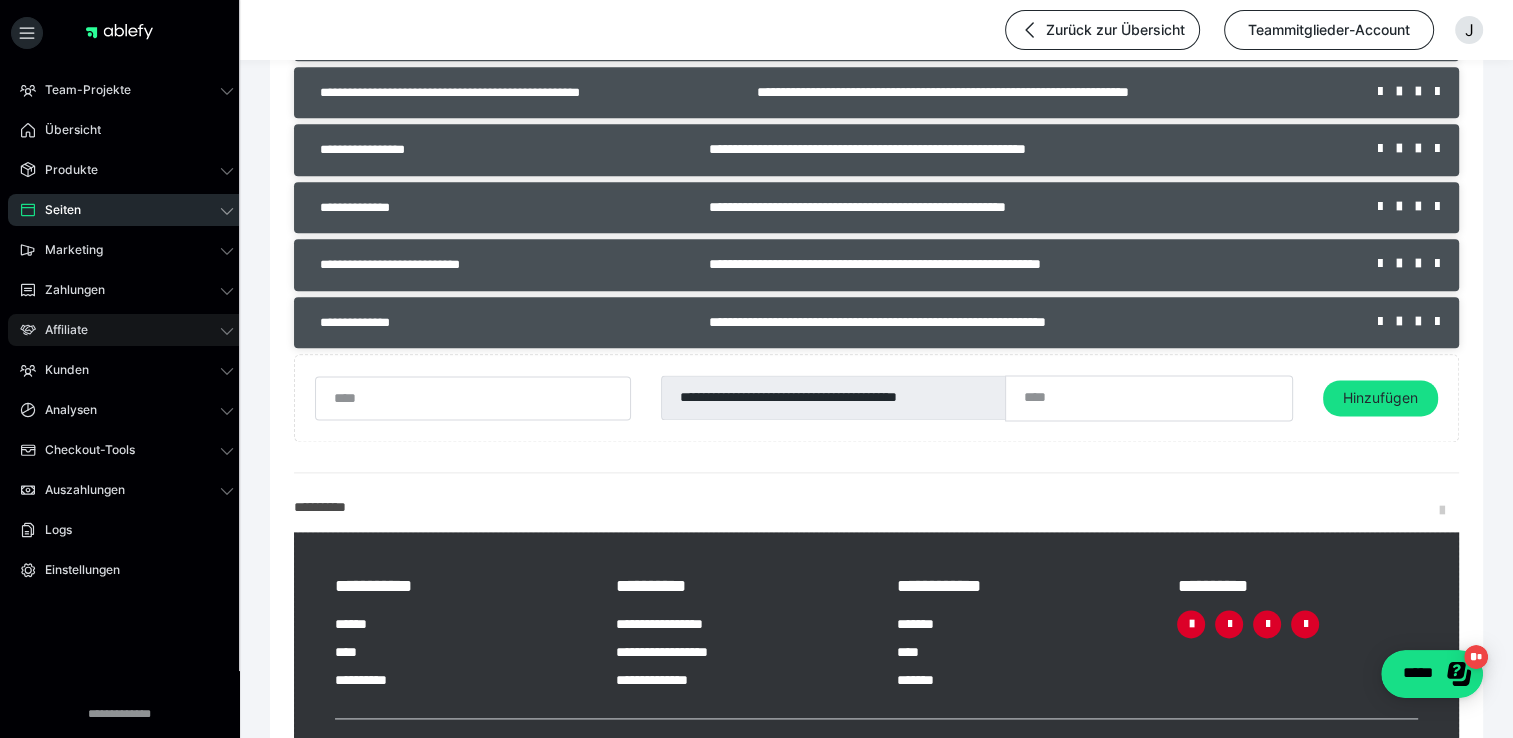 click on "Affiliate" at bounding box center [127, 330] 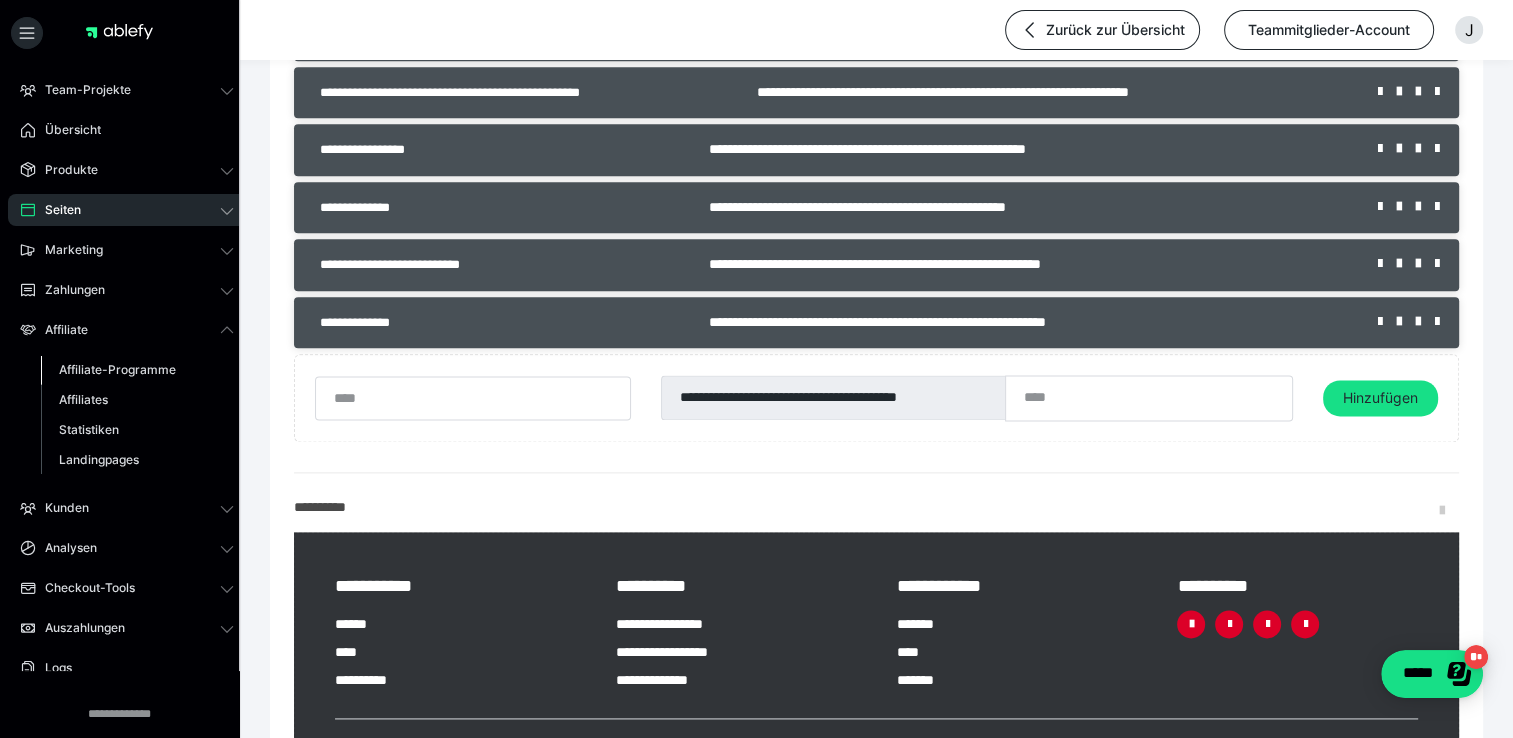 click on "Affiliate-Programme" at bounding box center [117, 369] 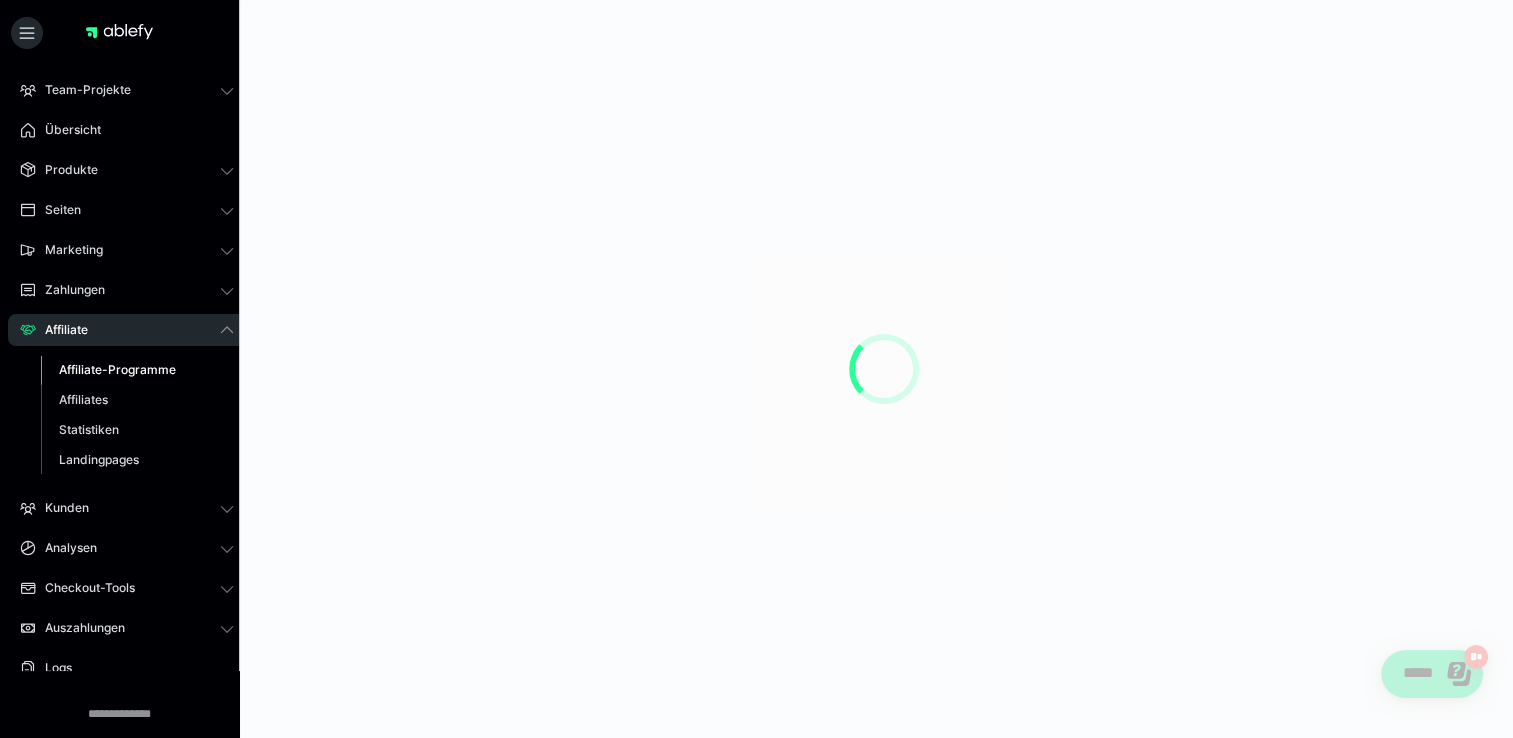scroll, scrollTop: 0, scrollLeft: 0, axis: both 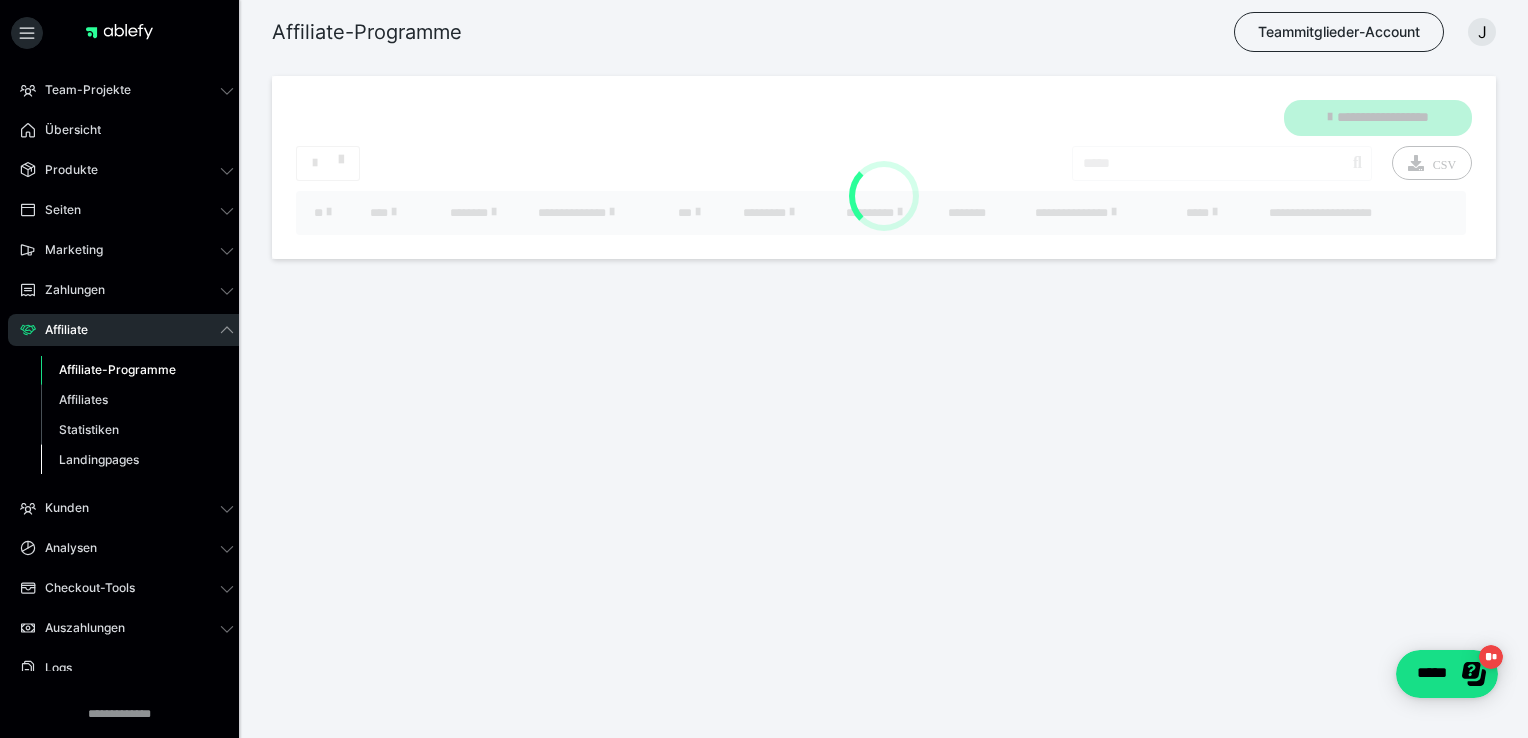 click on "Landingpages" at bounding box center [99, 459] 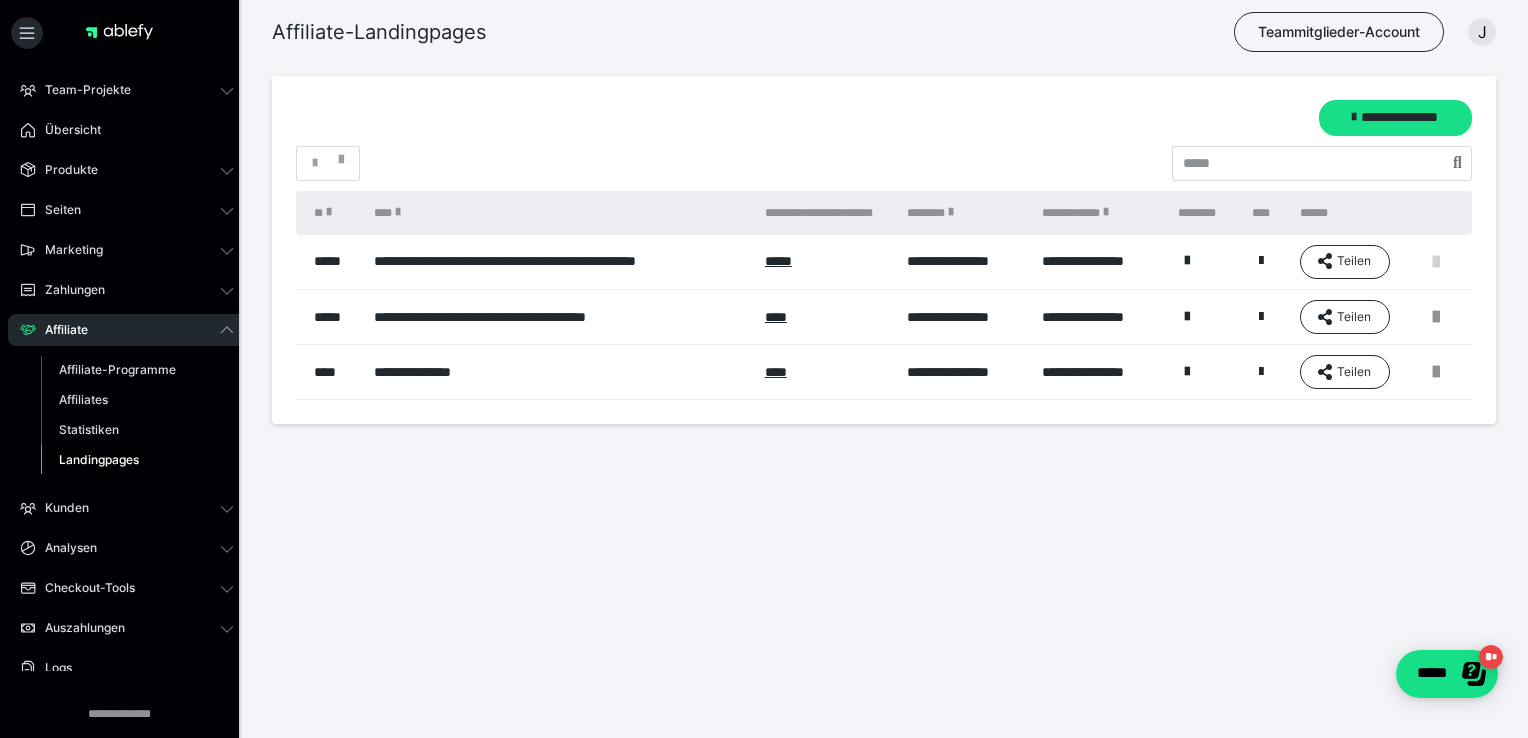 click at bounding box center (1436, 262) 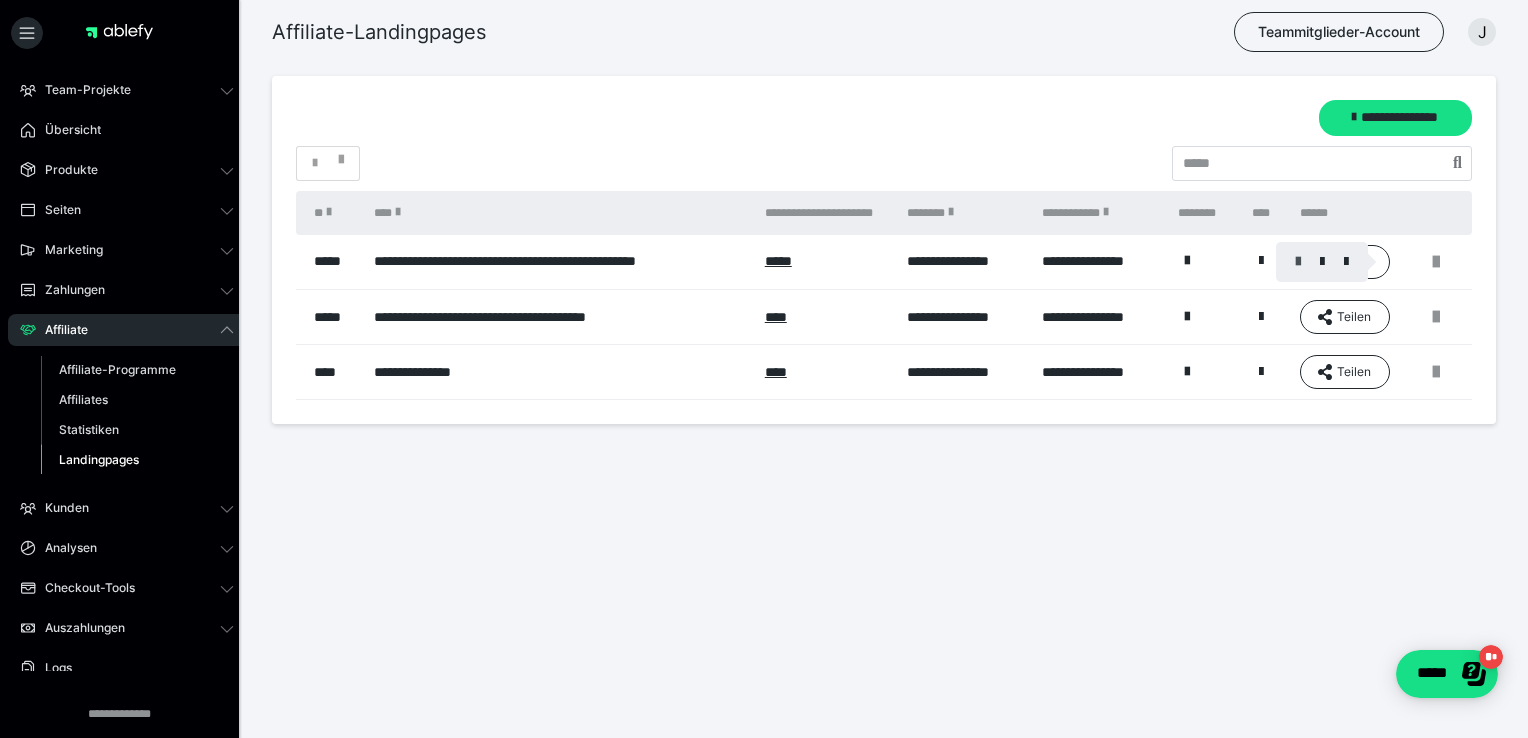click at bounding box center [1298, 262] 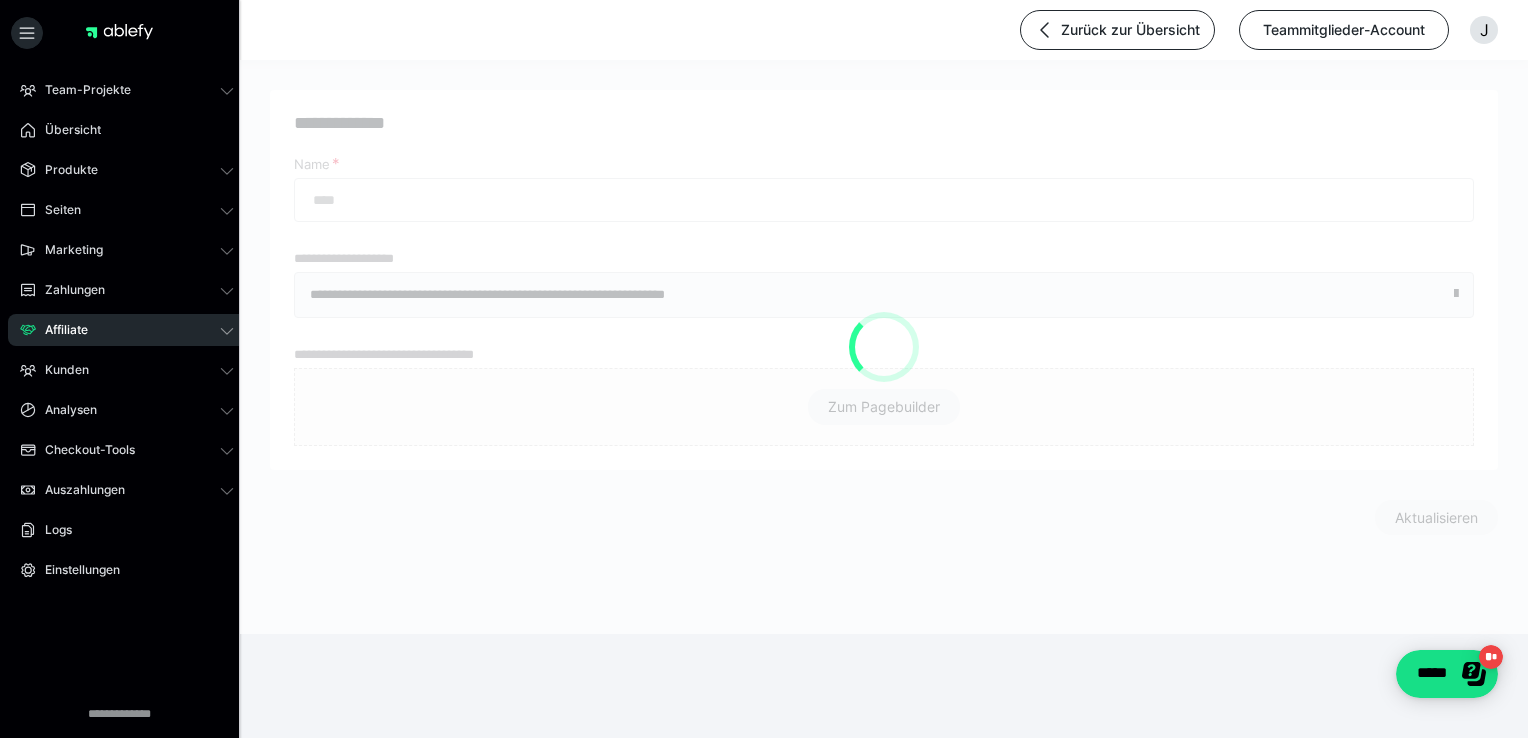 type on "**********" 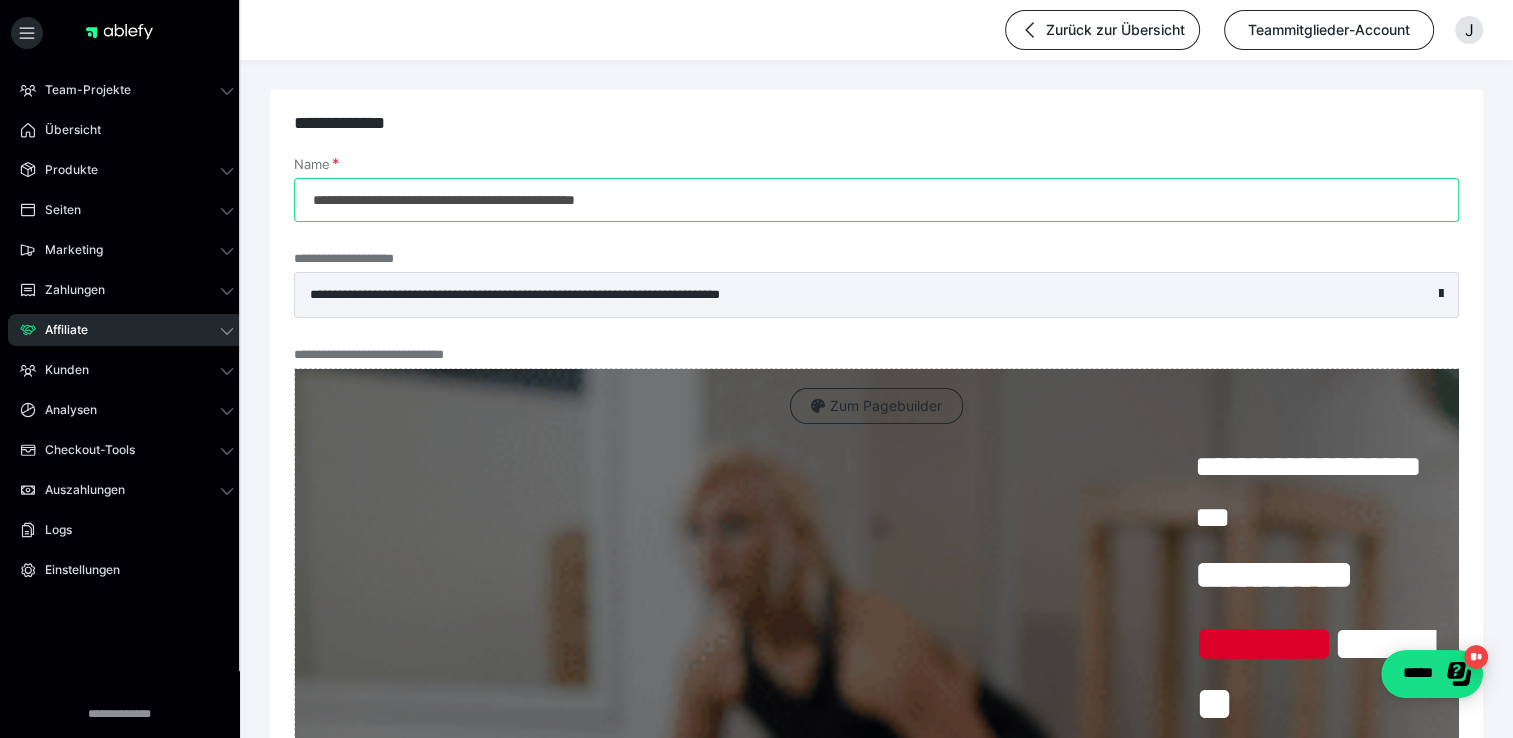 drag, startPoint x: 705, startPoint y: 192, endPoint x: 268, endPoint y: 144, distance: 439.62827 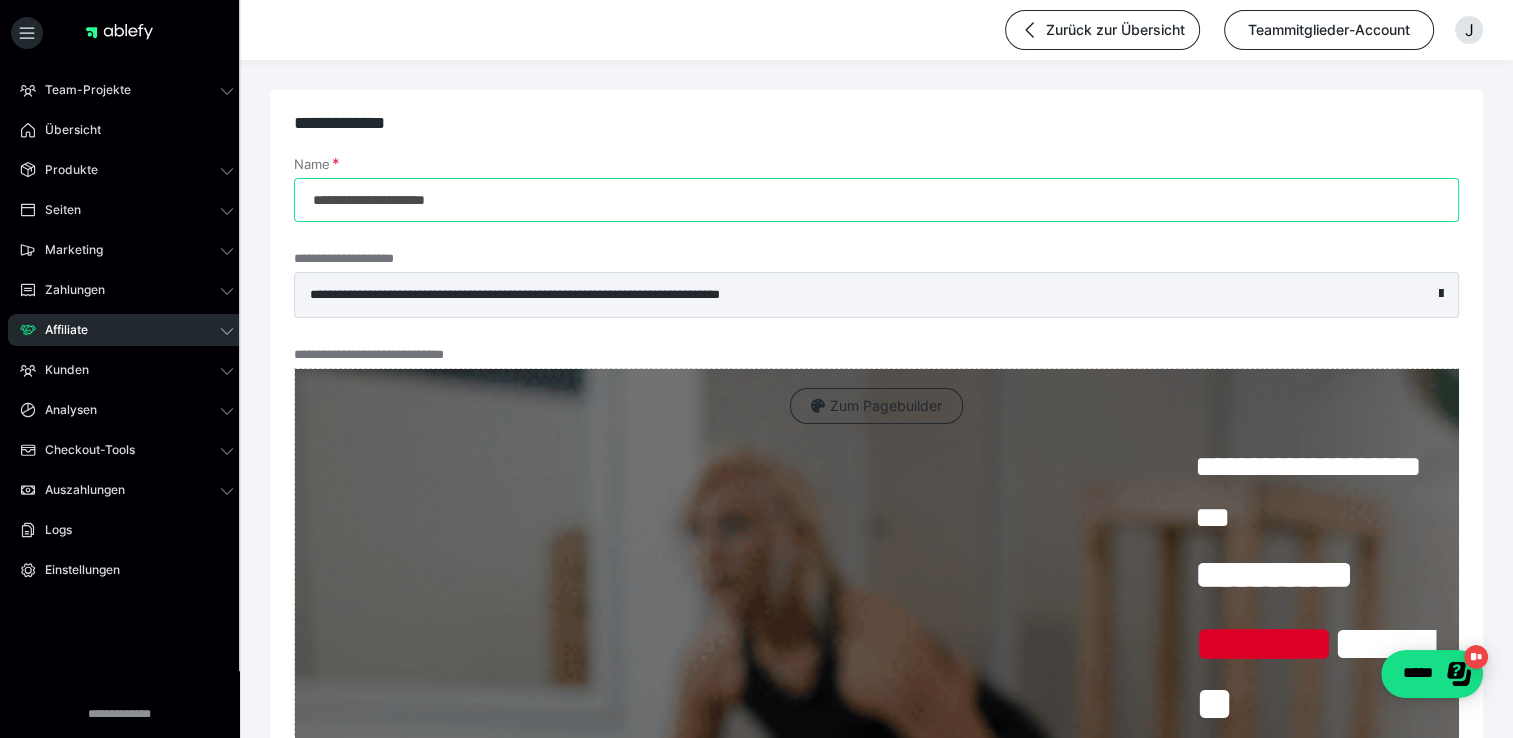 type on "**********" 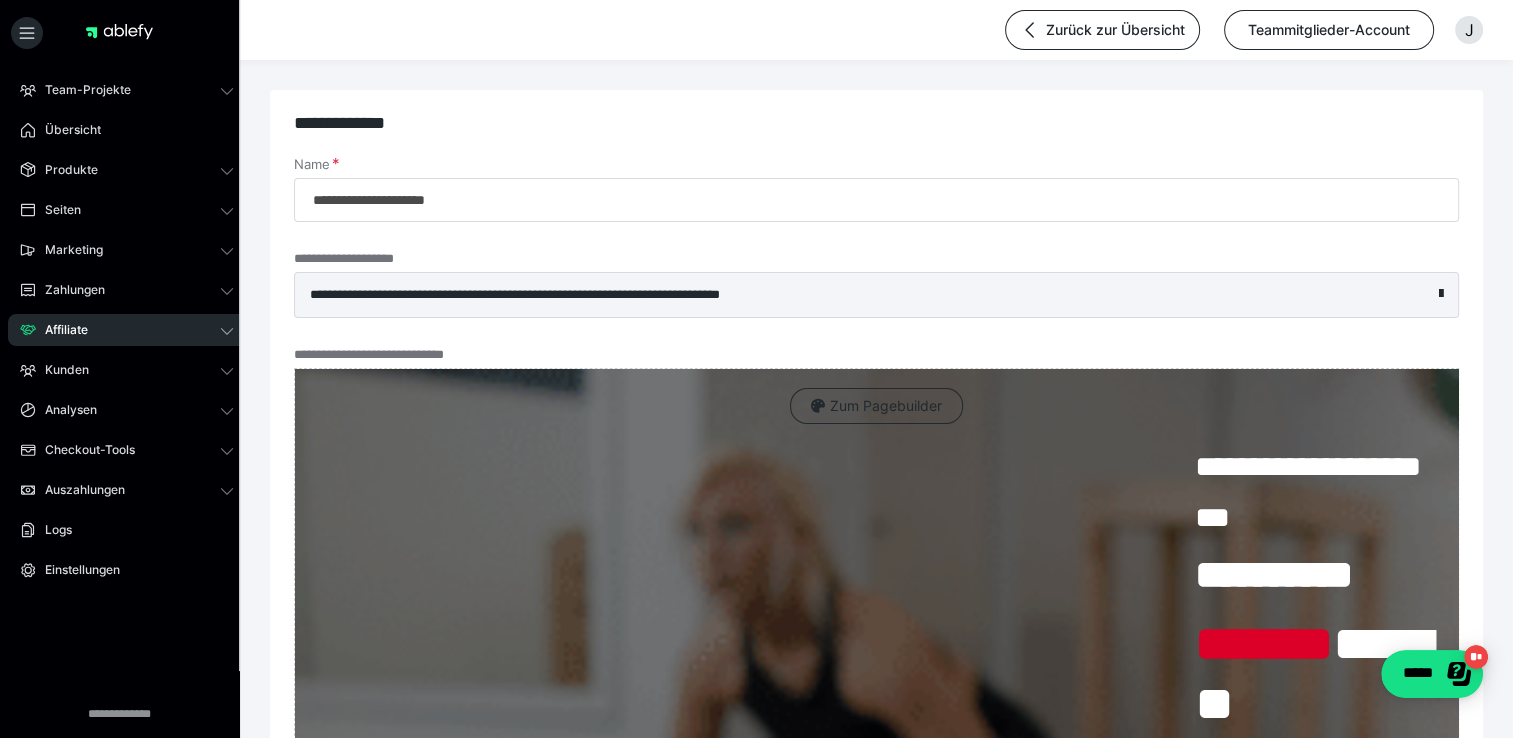 click on "**********" at bounding box center (876, 285) 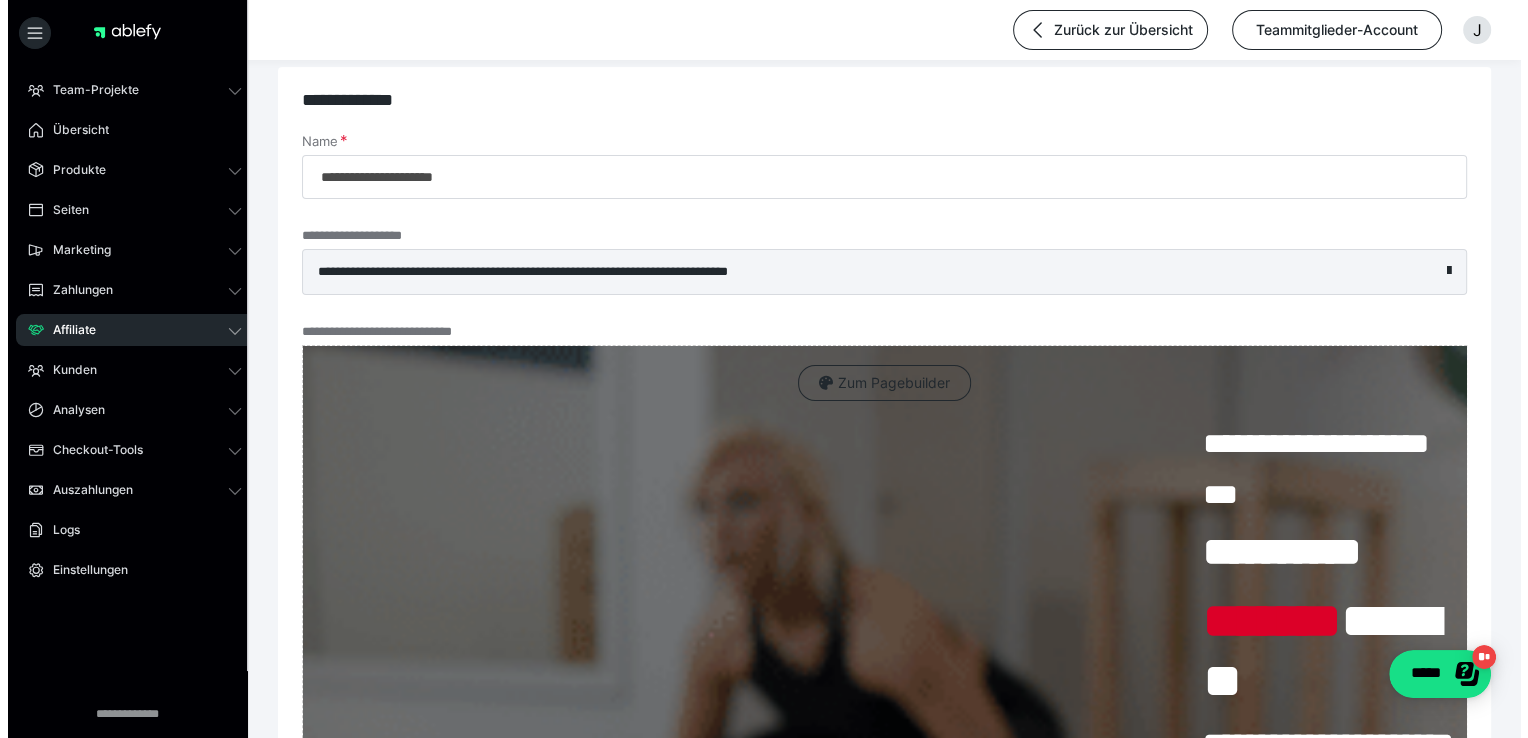 scroll, scrollTop: 0, scrollLeft: 0, axis: both 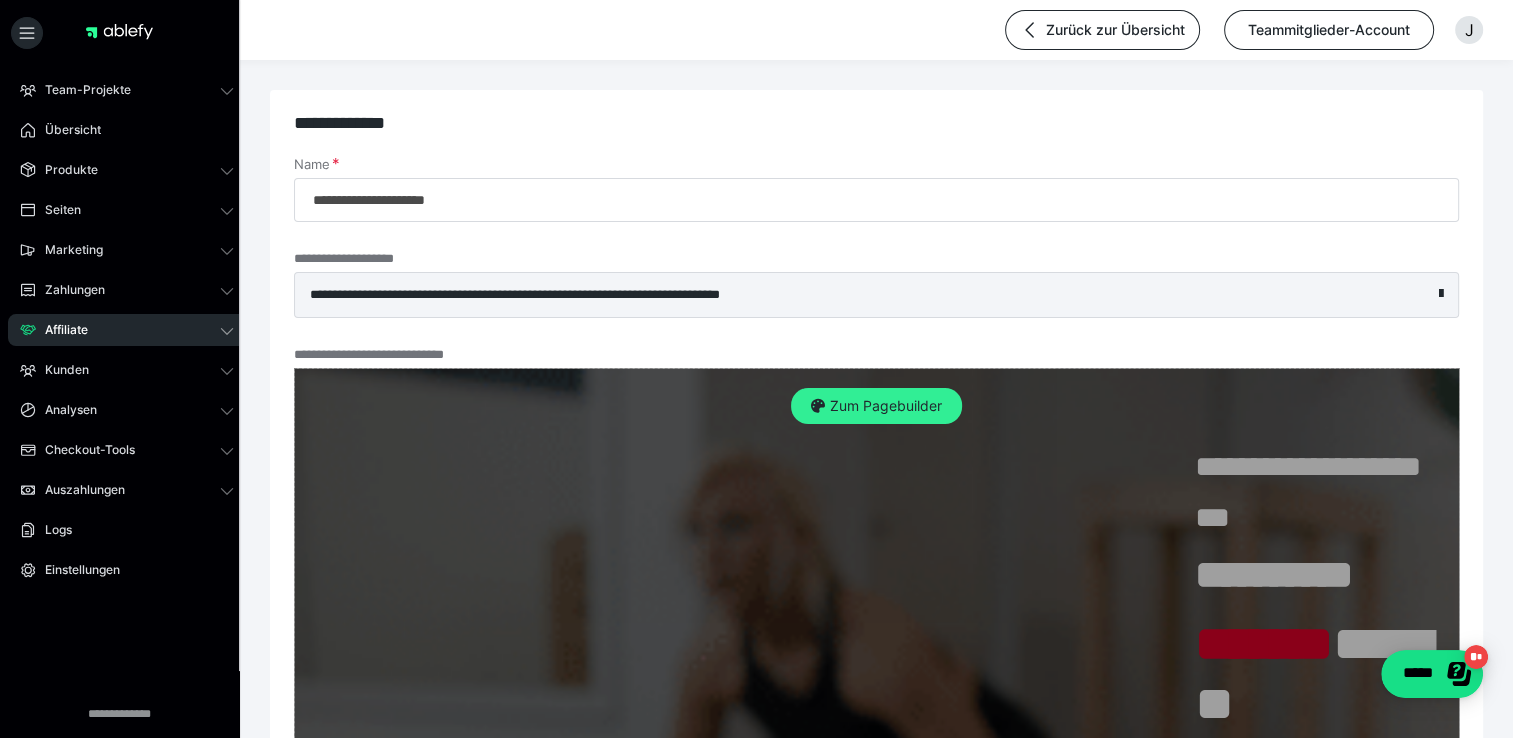 click on "Zum Pagebuilder" at bounding box center (876, 406) 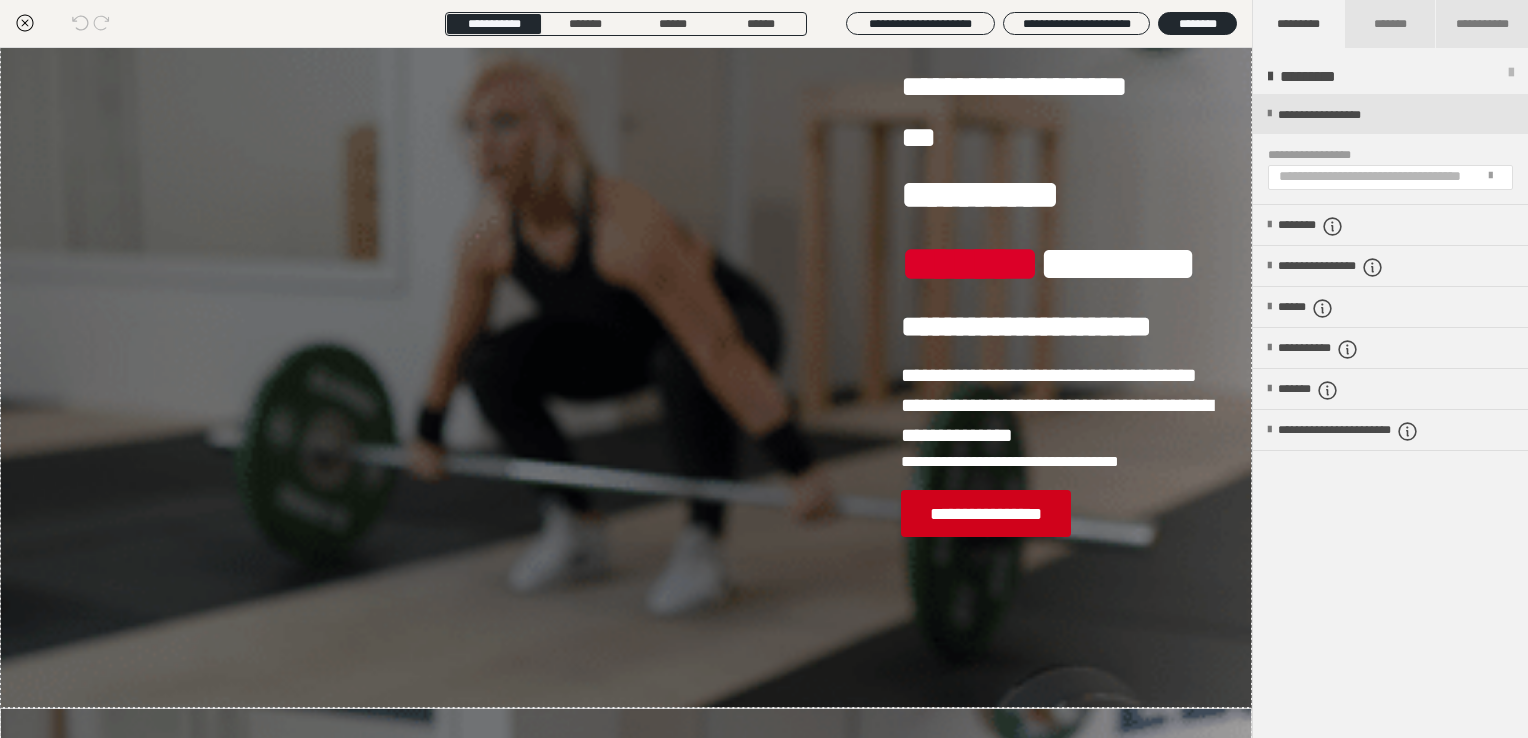 scroll, scrollTop: 0, scrollLeft: 0, axis: both 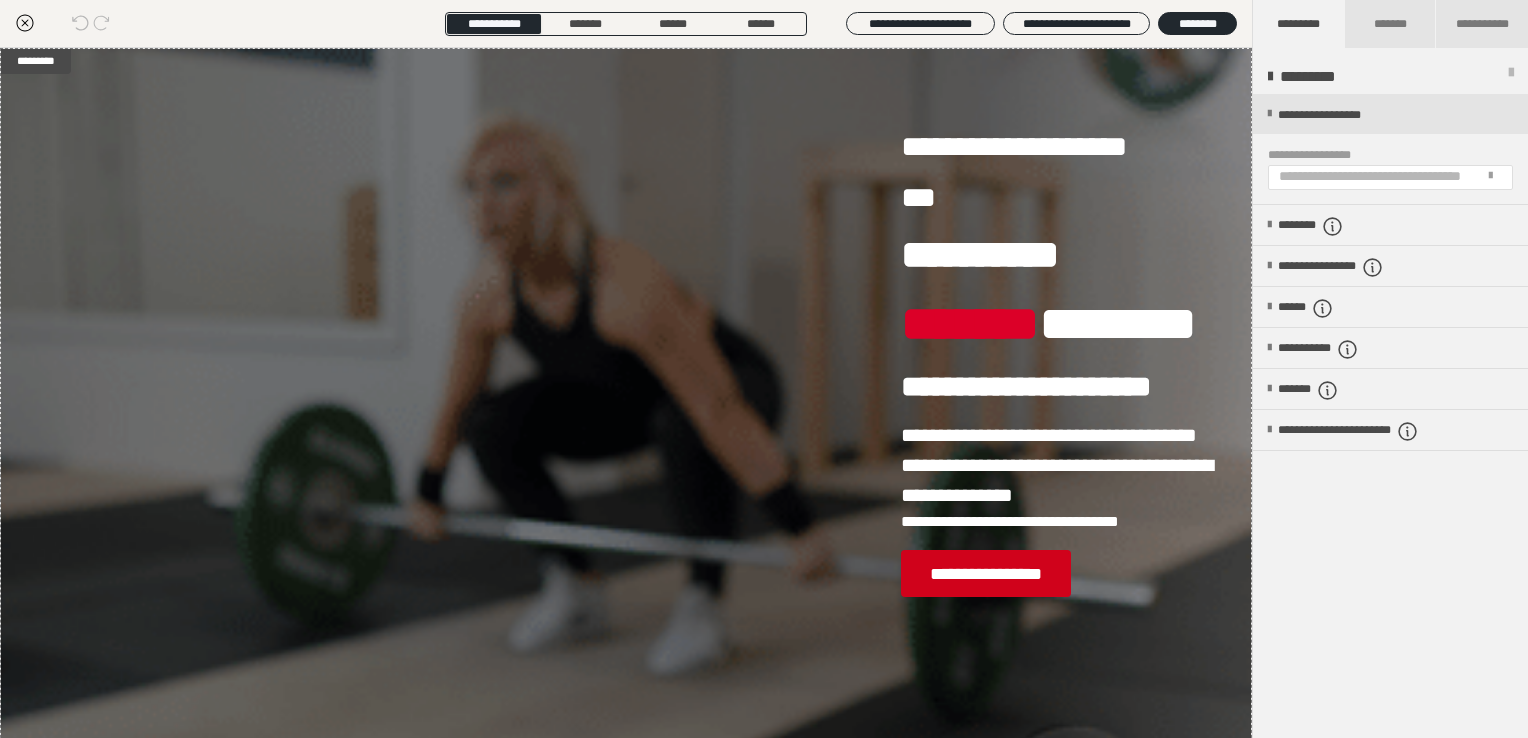 click on "**********" at bounding box center [1390, 417] 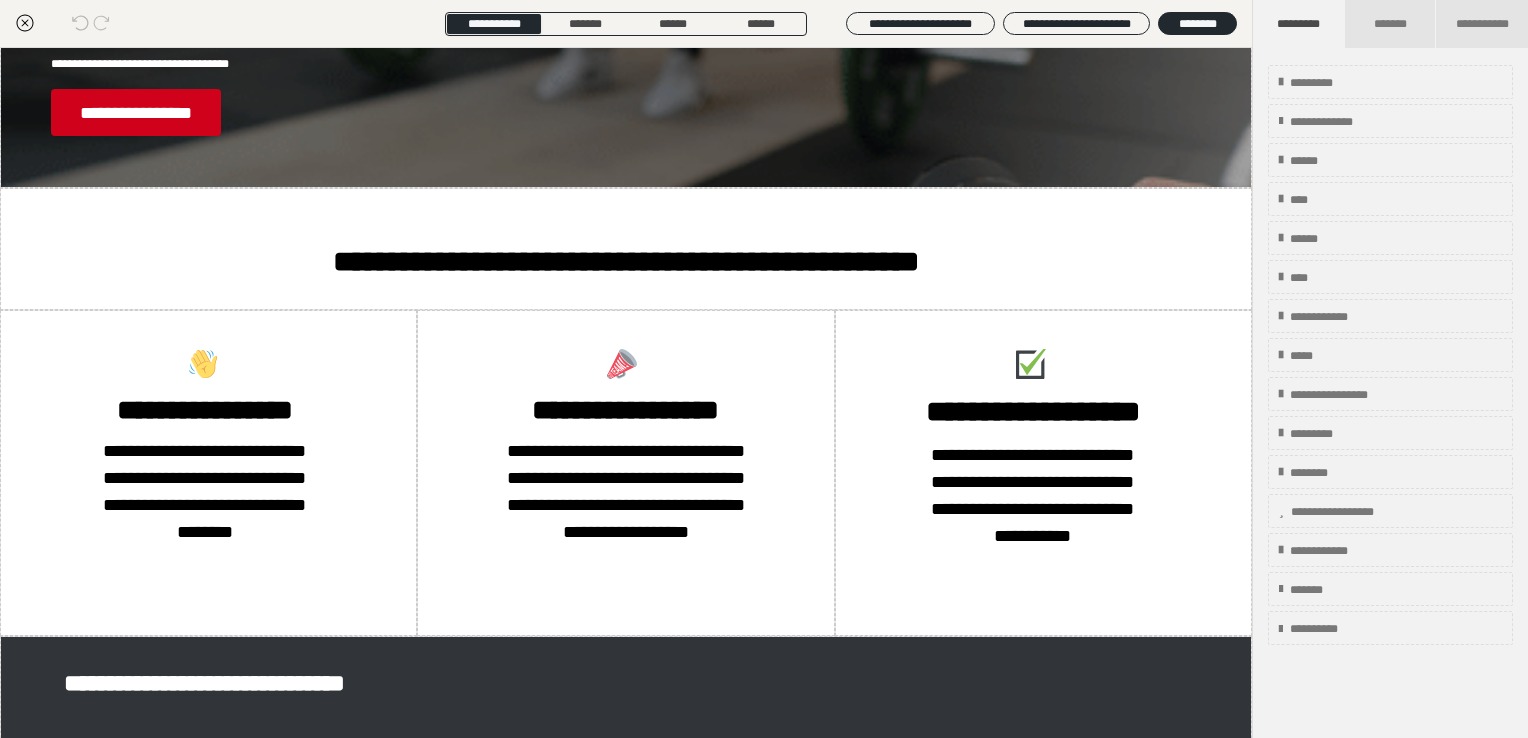 scroll, scrollTop: 1116, scrollLeft: 0, axis: vertical 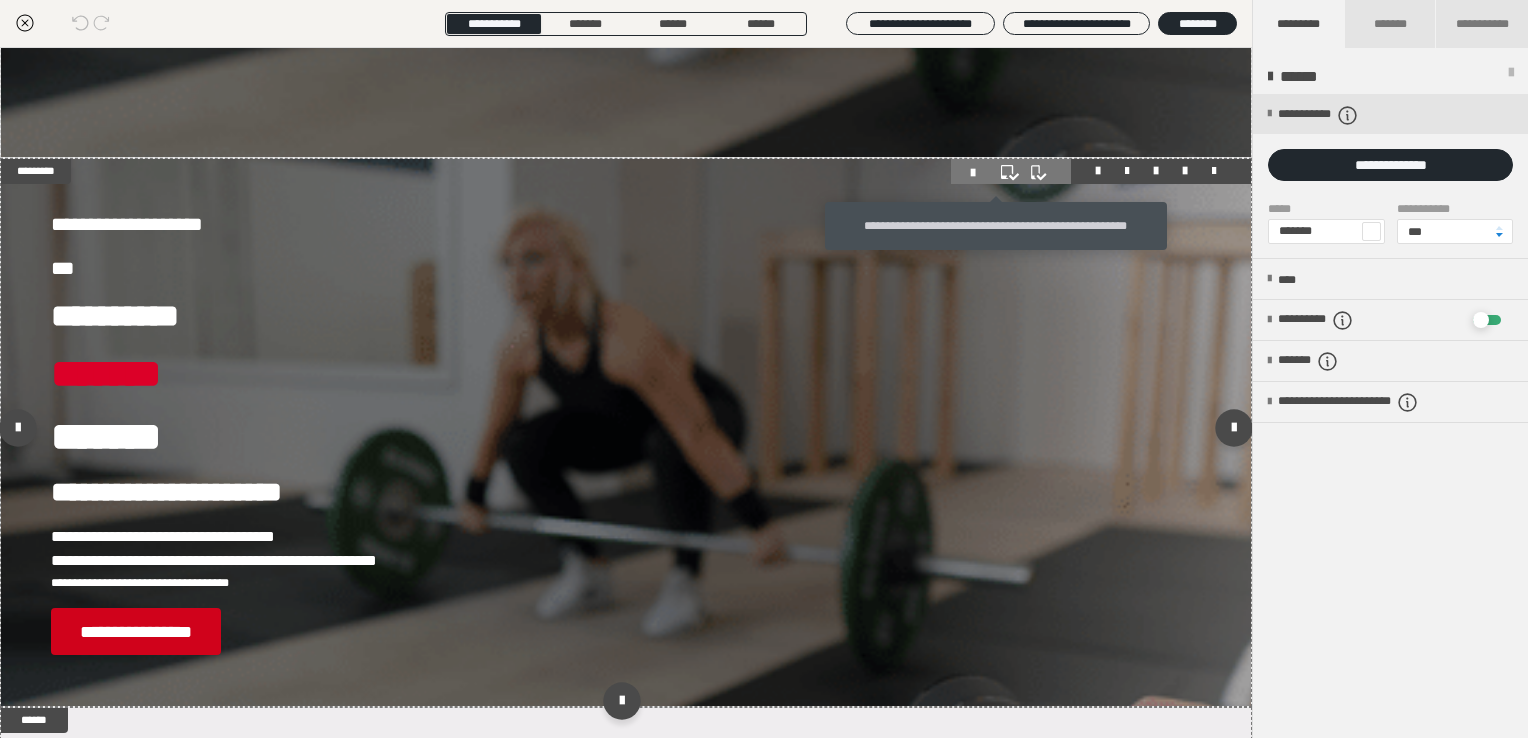 click 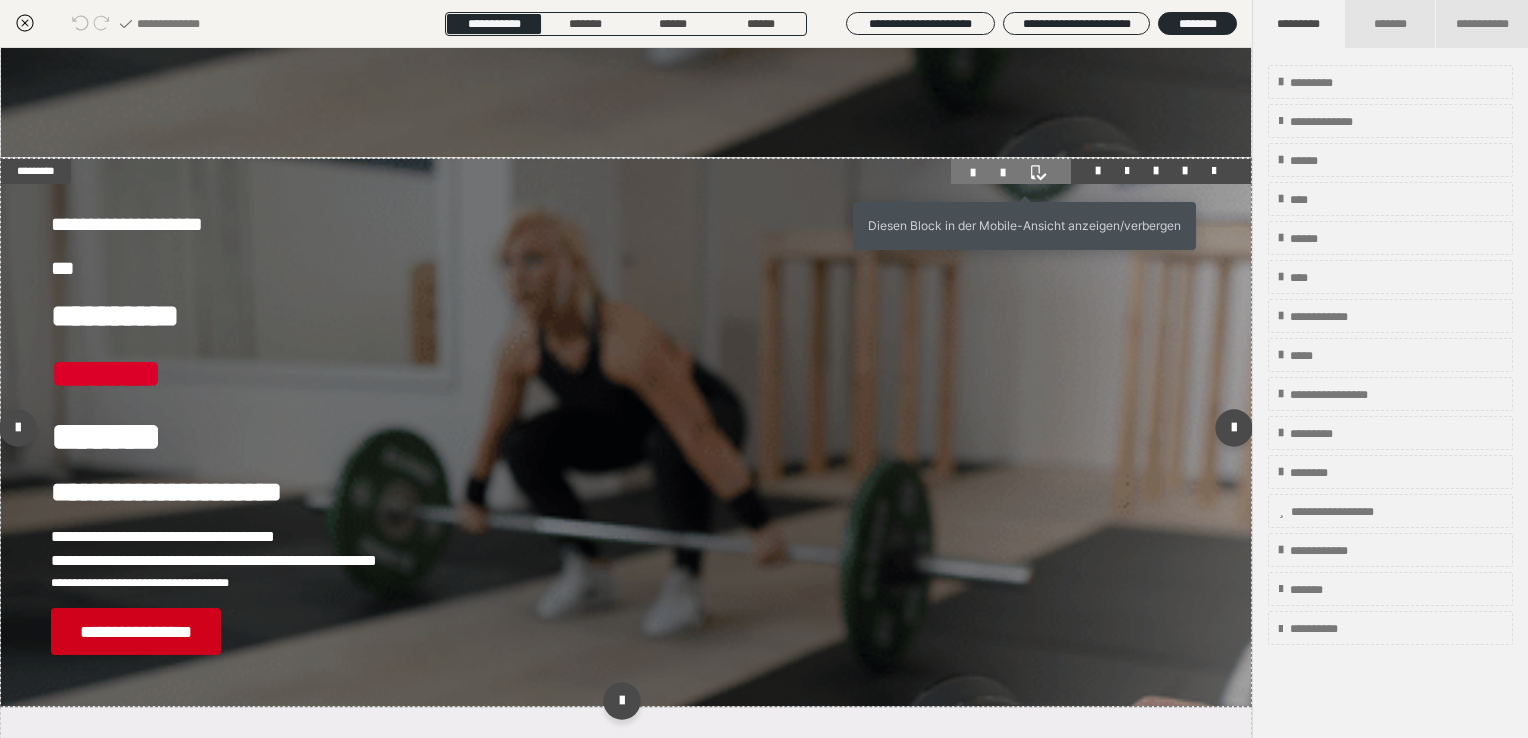 click 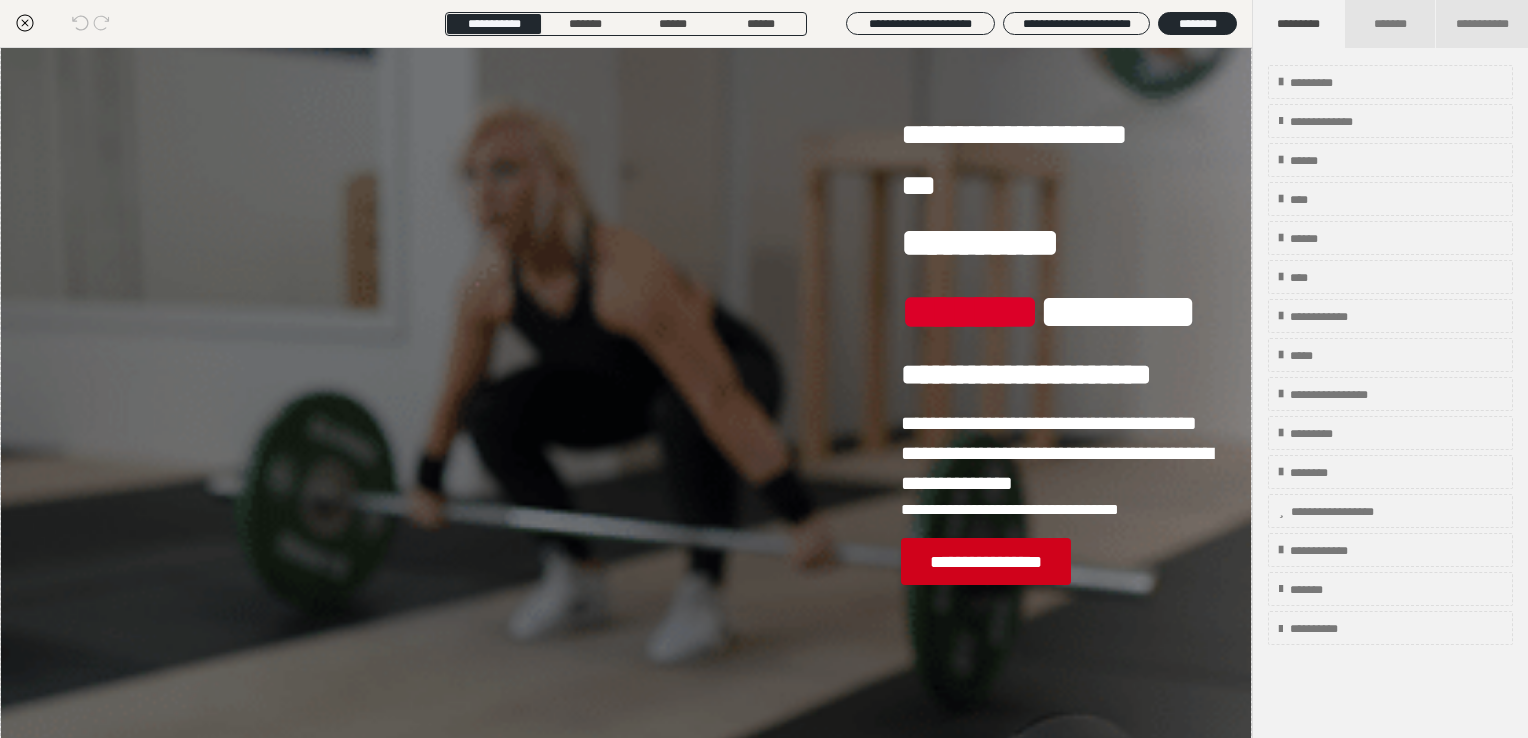 scroll, scrollTop: 0, scrollLeft: 0, axis: both 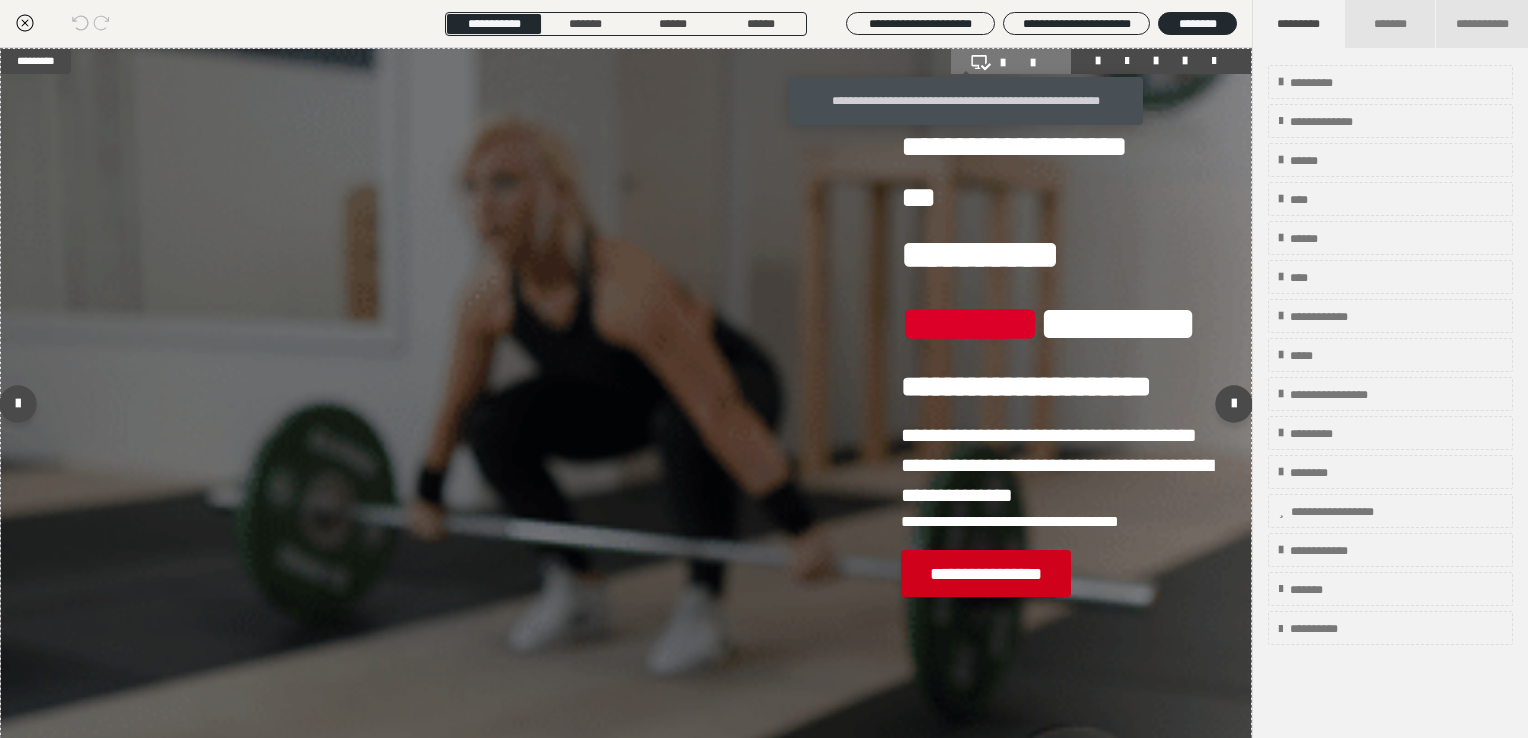 click 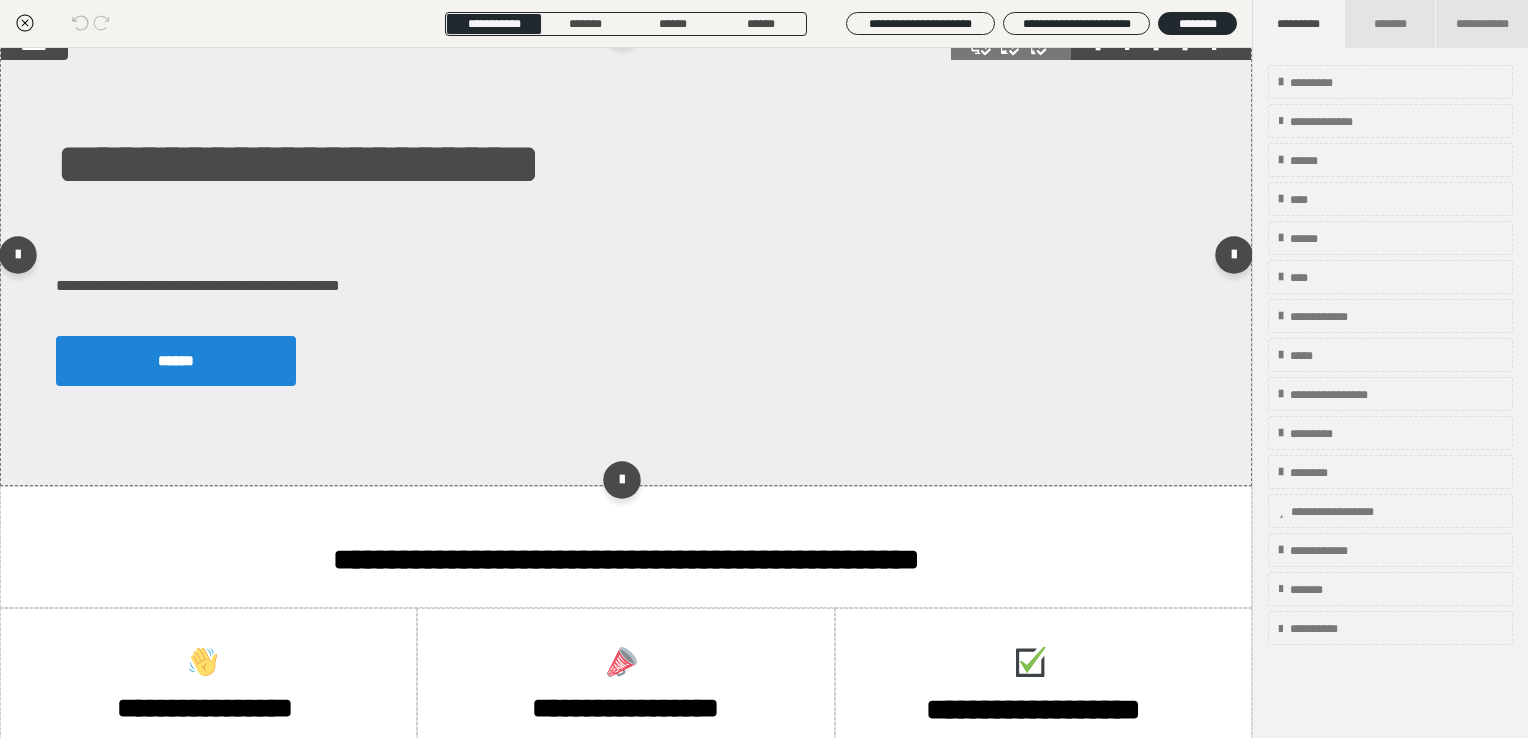 scroll, scrollTop: 1278, scrollLeft: 0, axis: vertical 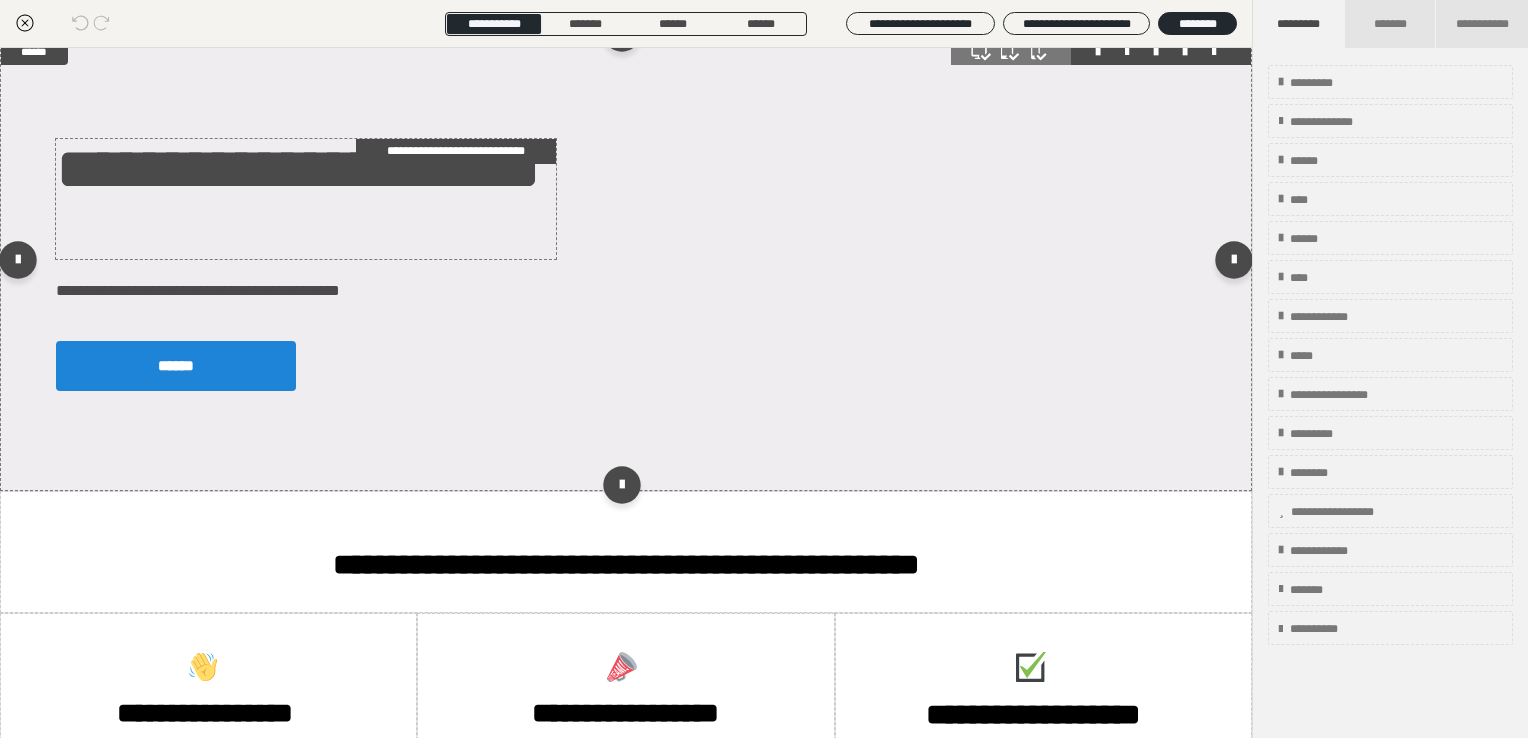 click on "**********" at bounding box center (306, 199) 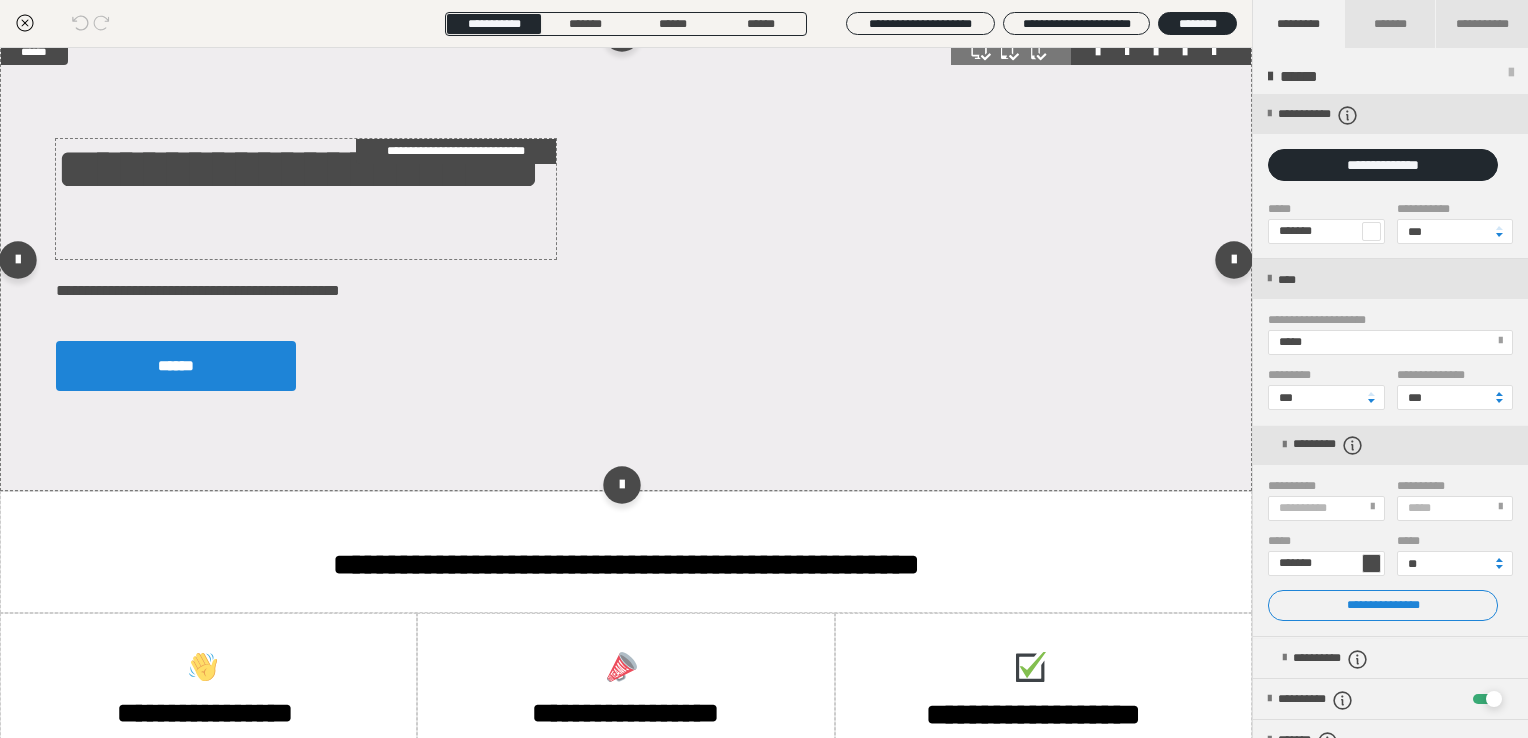 click on "**********" at bounding box center [306, 199] 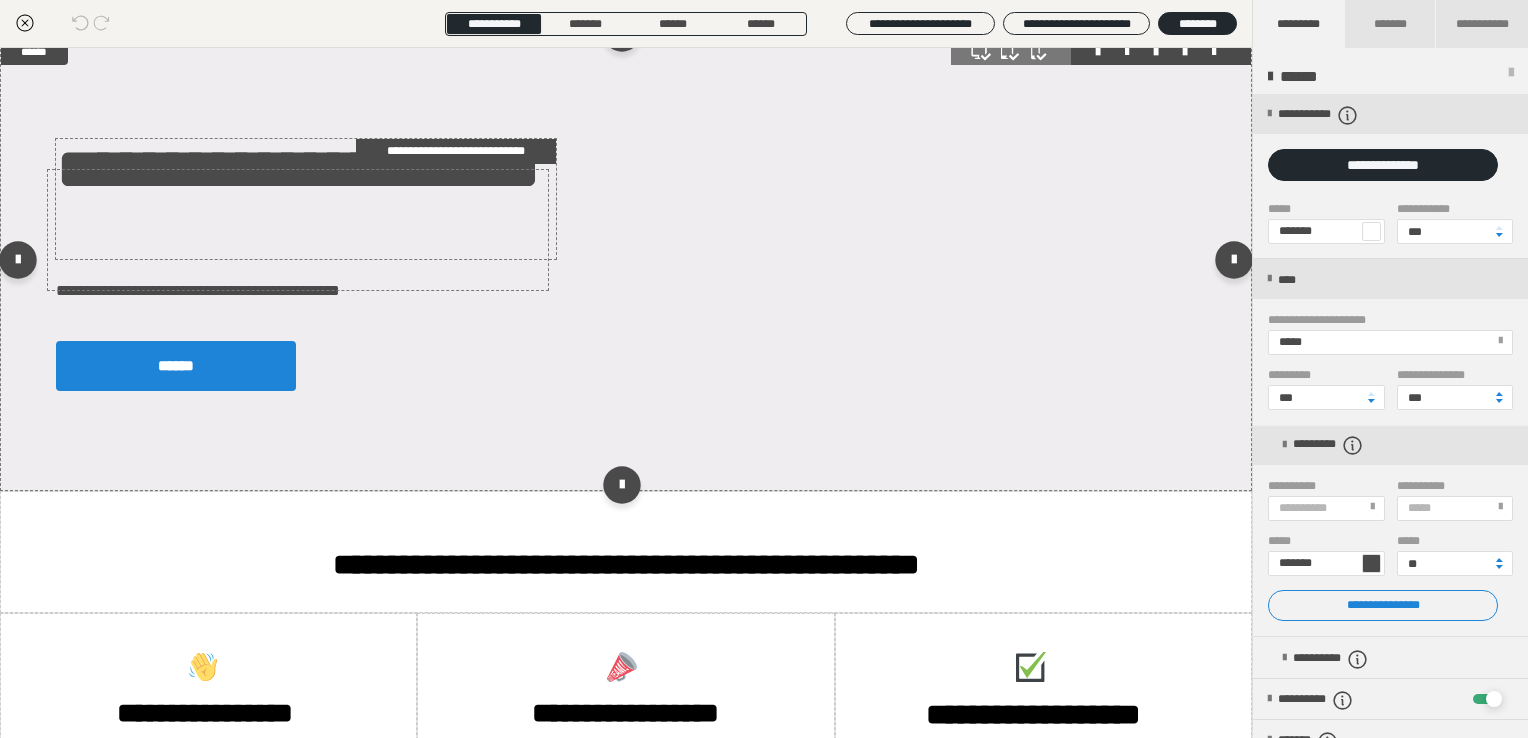 click on "**********" at bounding box center [306, 199] 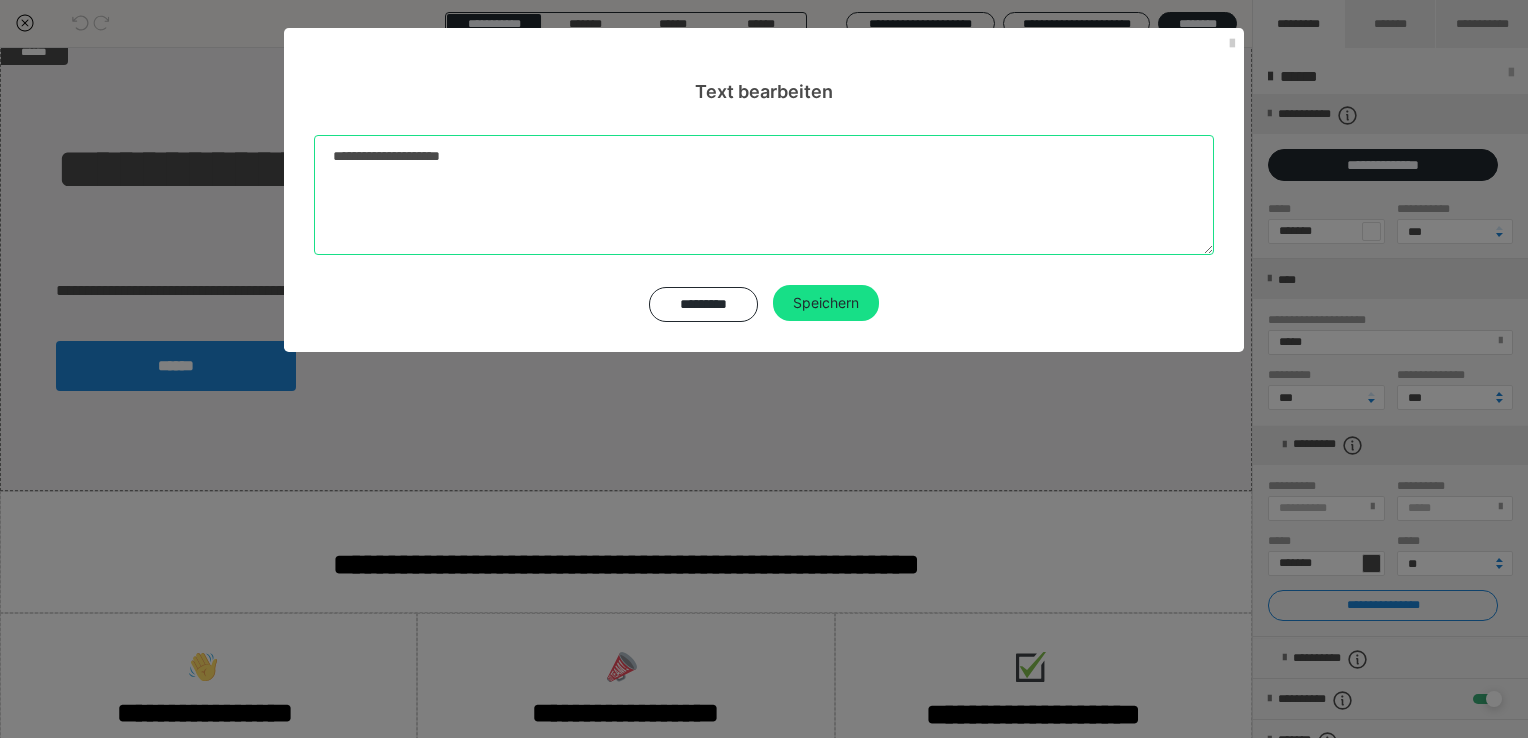 drag, startPoint x: 607, startPoint y: 158, endPoint x: 288, endPoint y: 149, distance: 319.12692 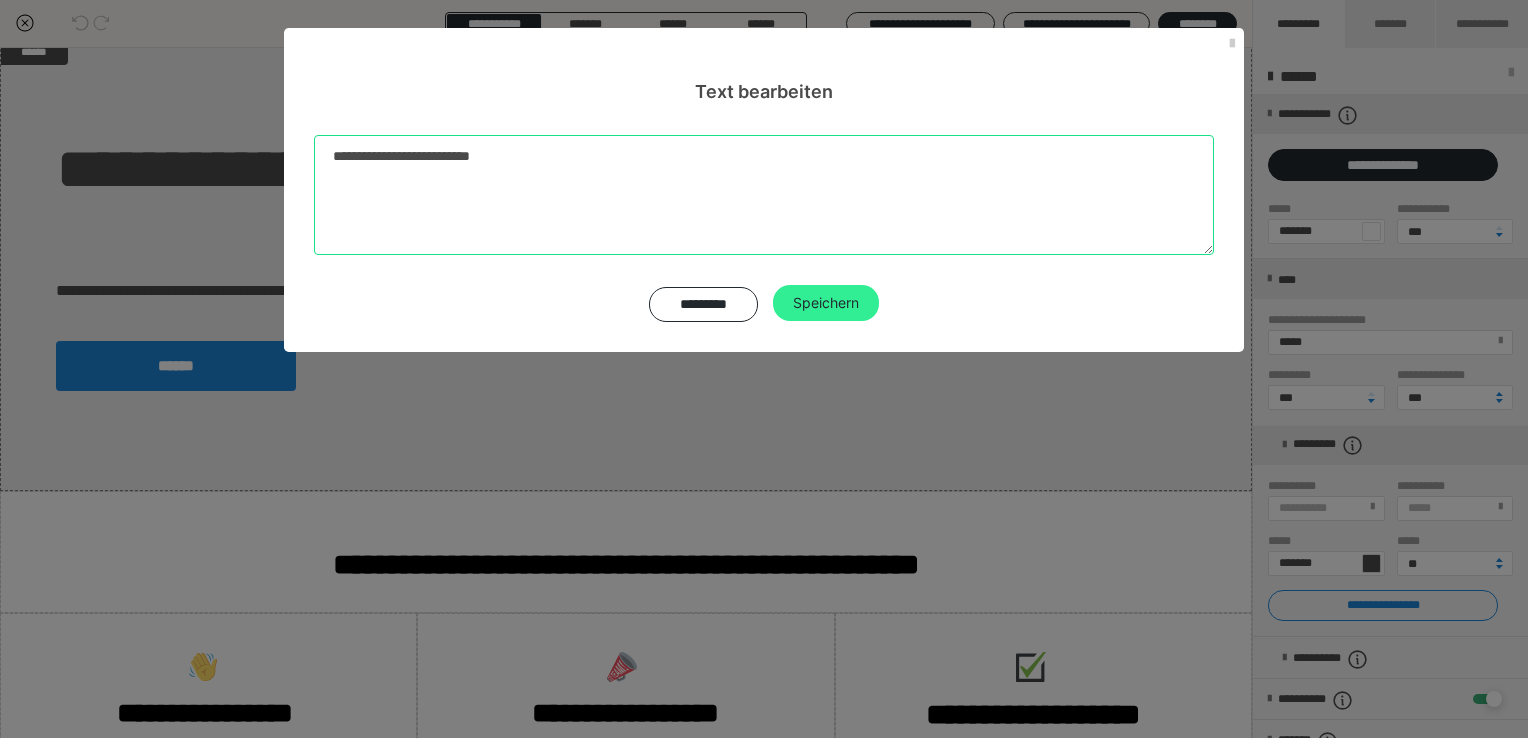 type on "**********" 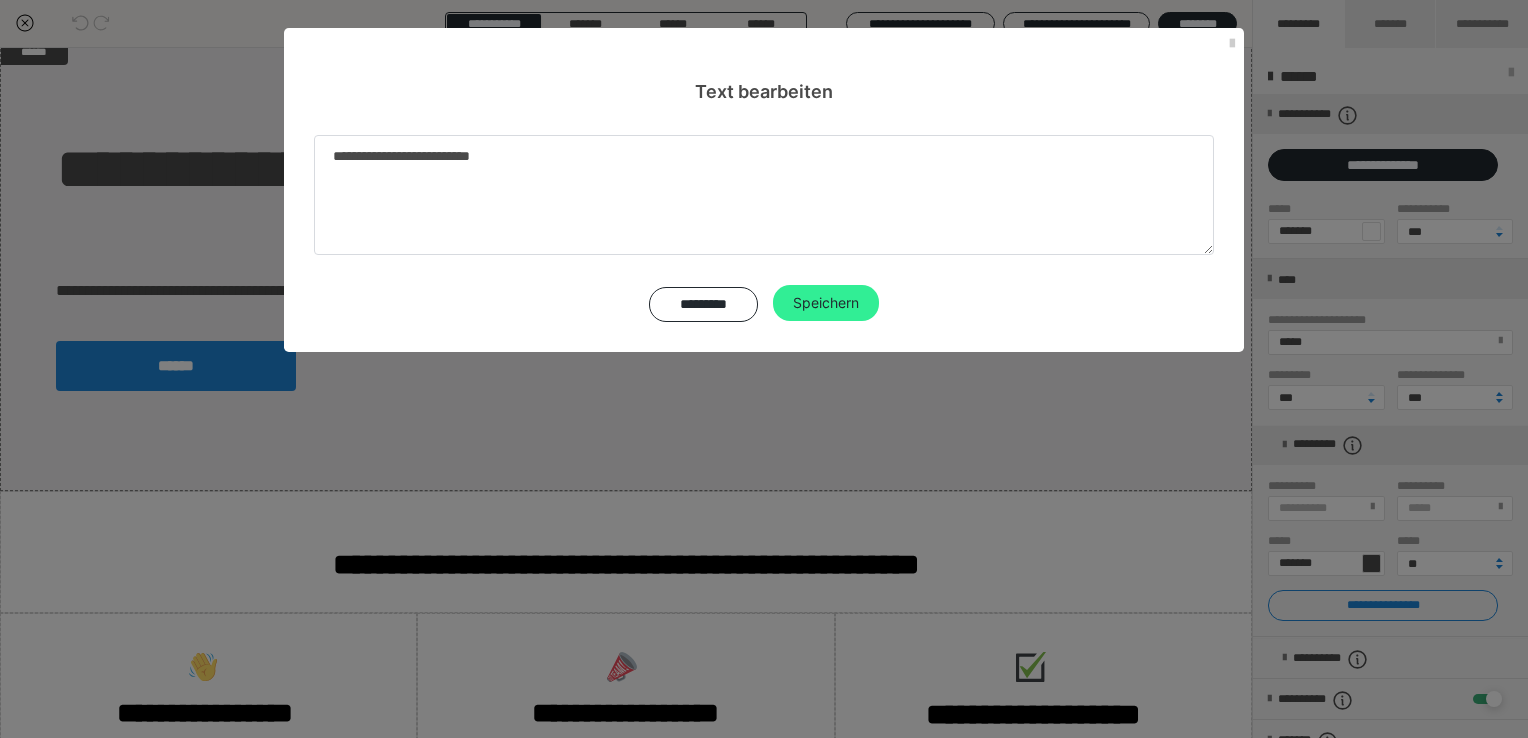 click on "Speichern" at bounding box center (826, 303) 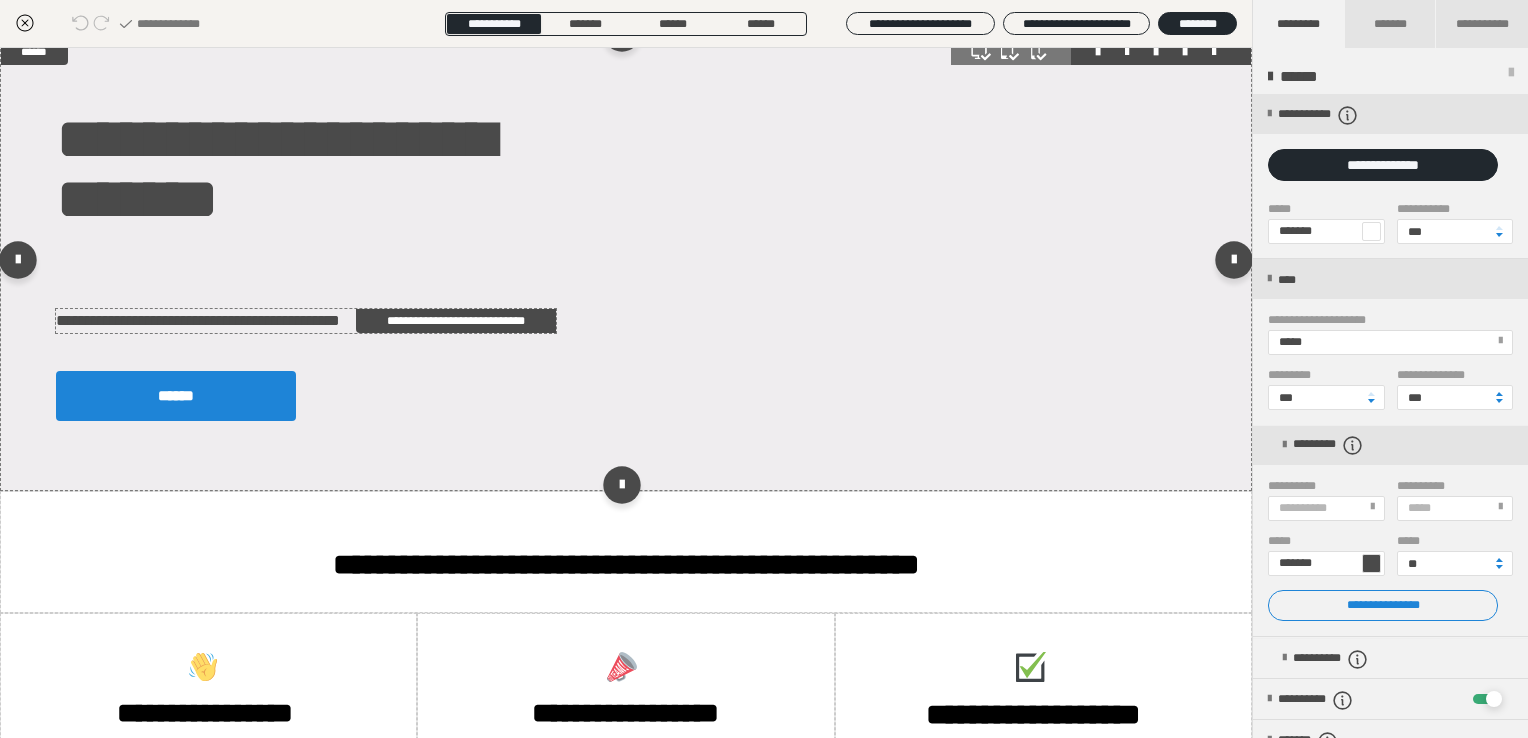 click on "**********" at bounding box center (306, 321) 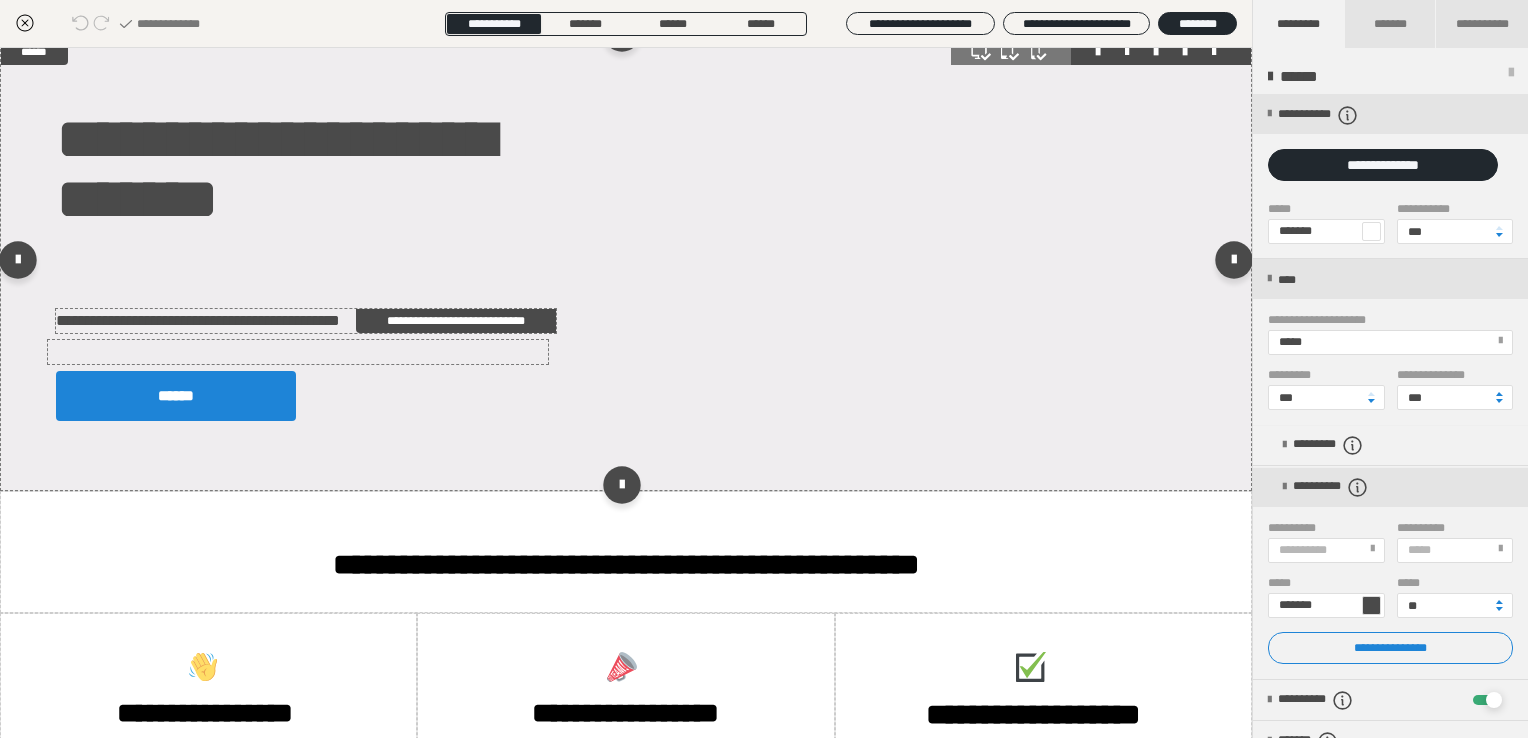 click on "**********" at bounding box center (306, 321) 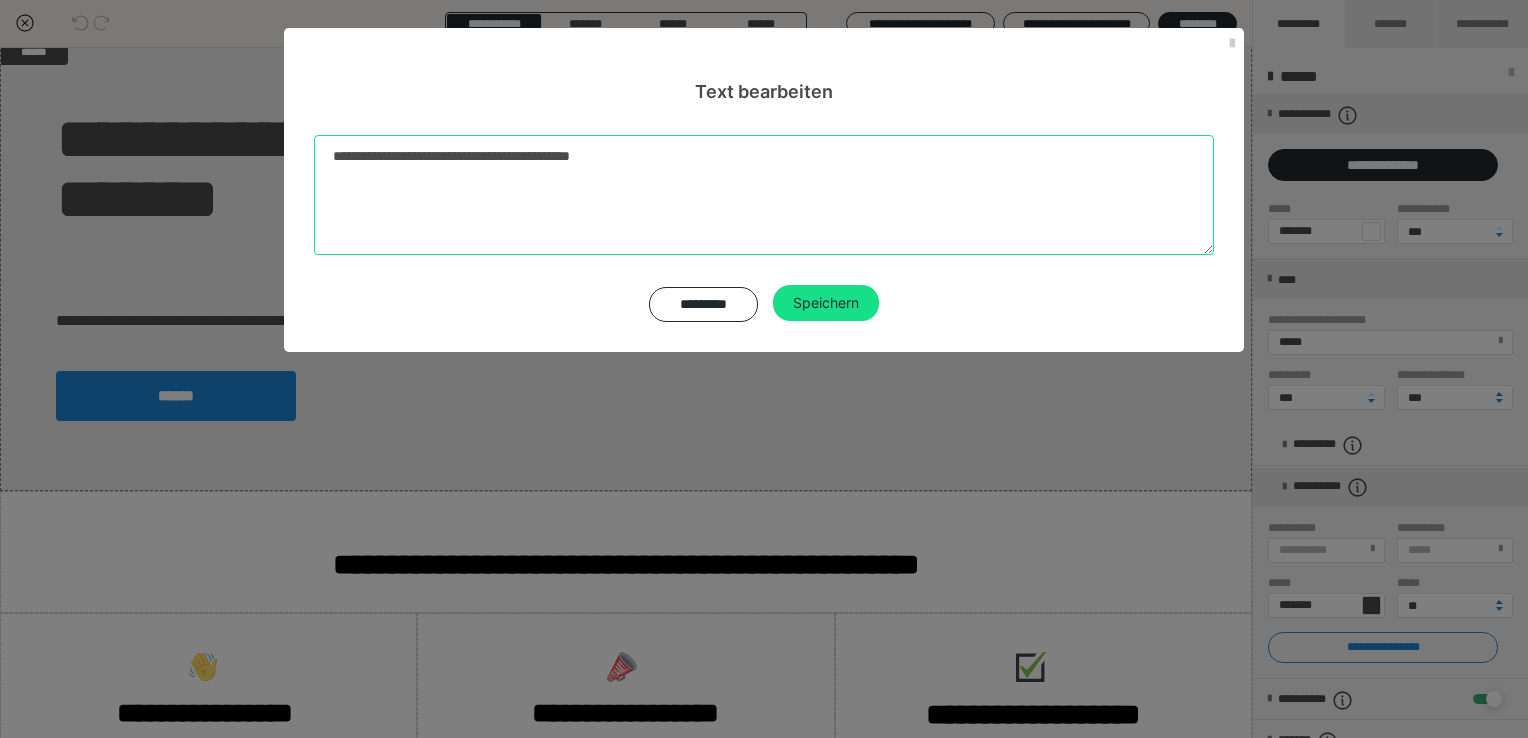 drag, startPoint x: 693, startPoint y: 163, endPoint x: 309, endPoint y: 160, distance: 384.01172 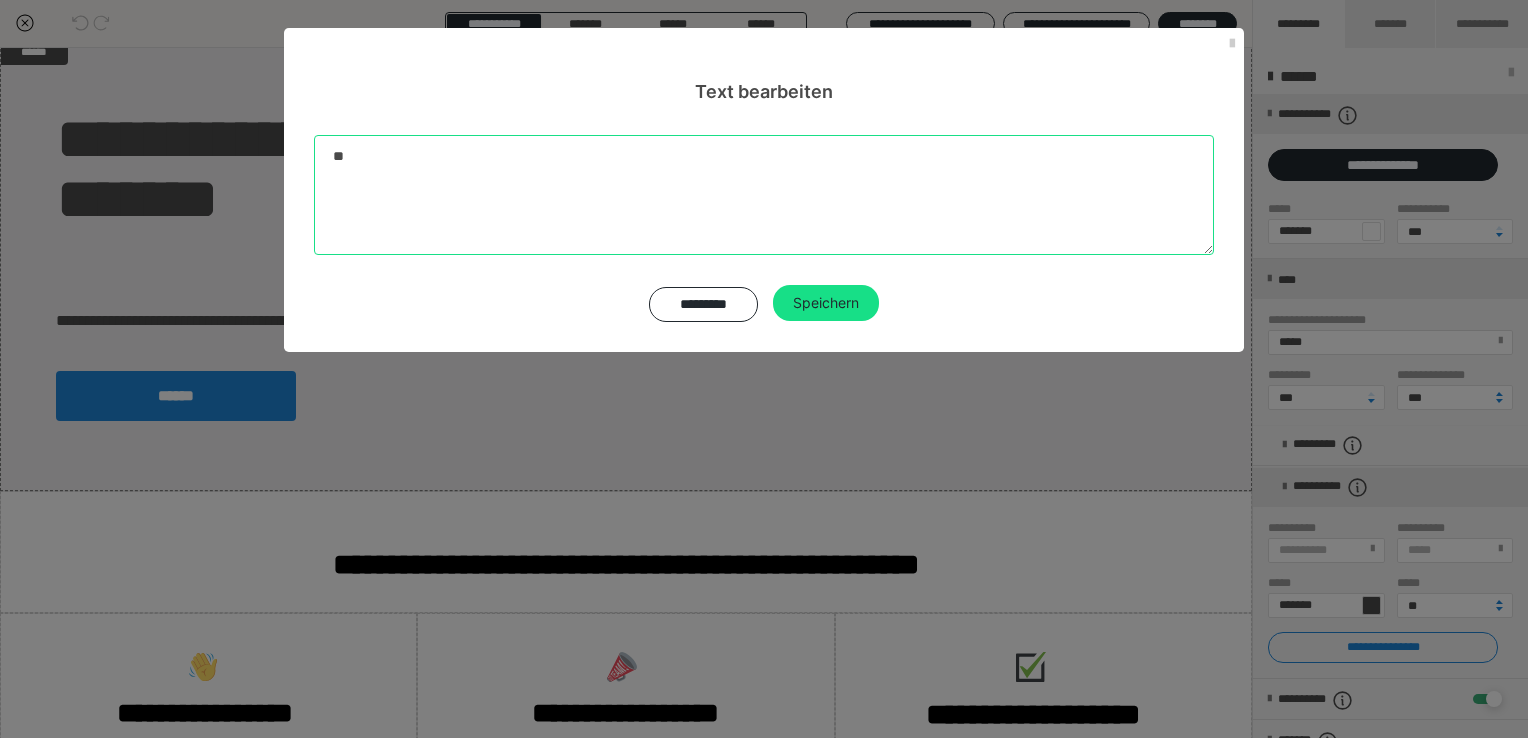type on "*" 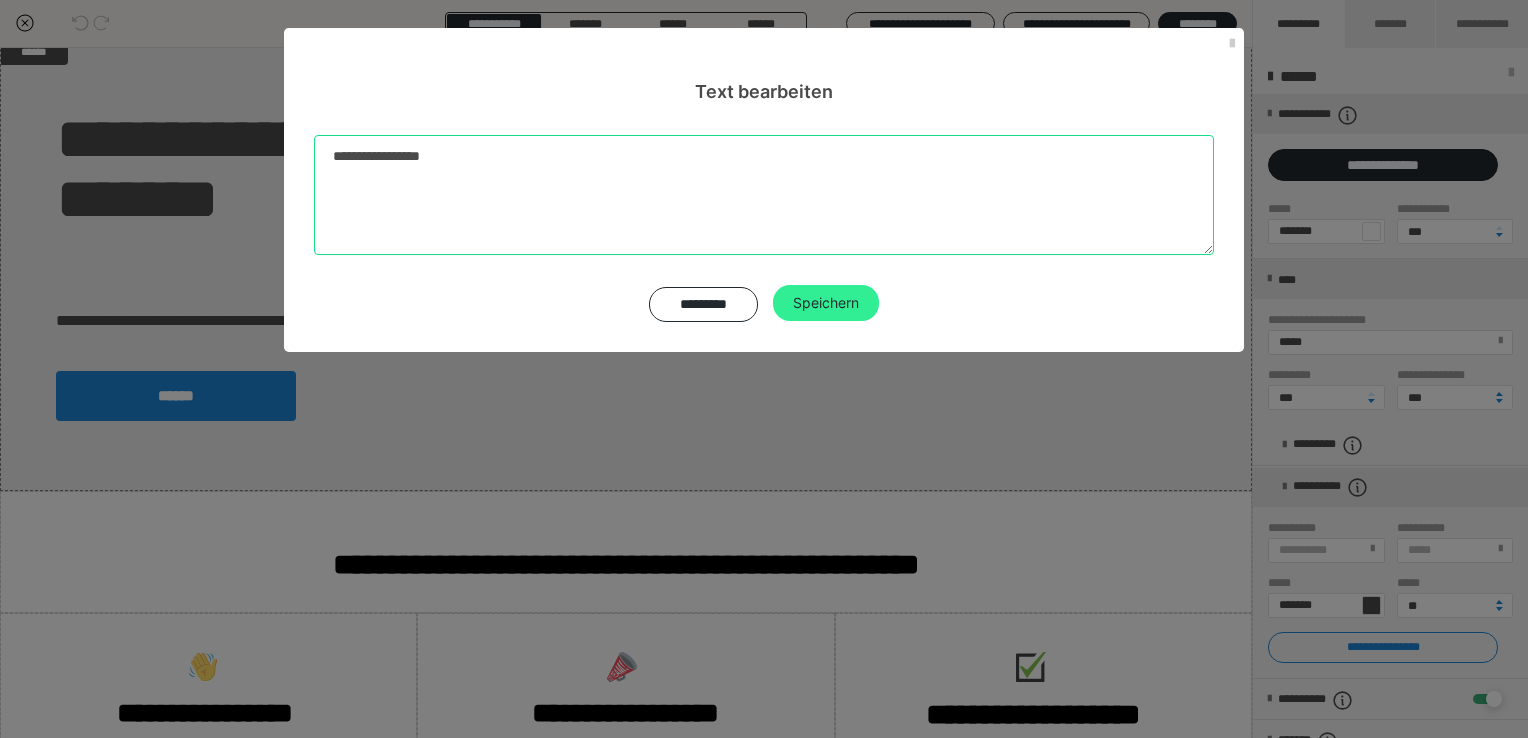 type on "**********" 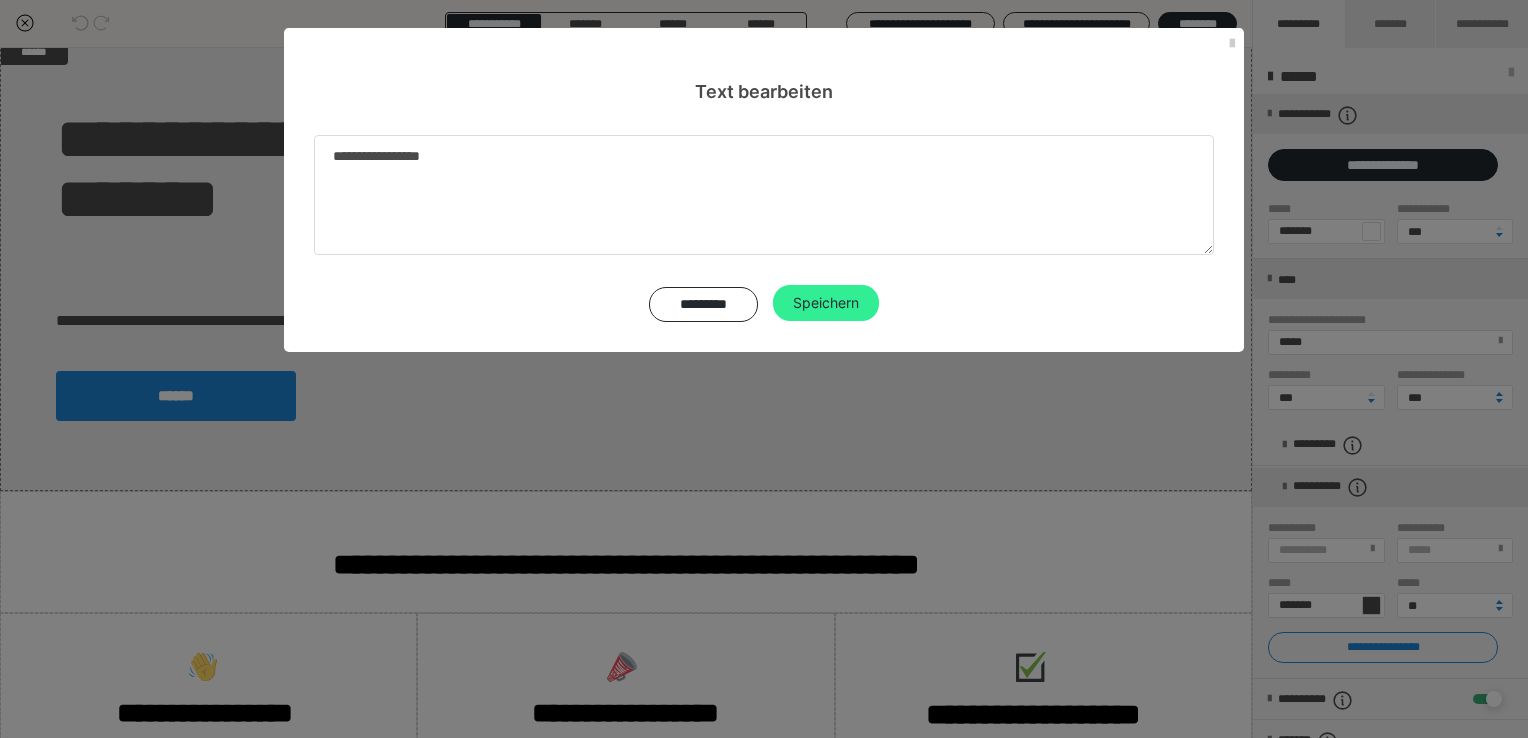 click on "Speichern" at bounding box center (826, 303) 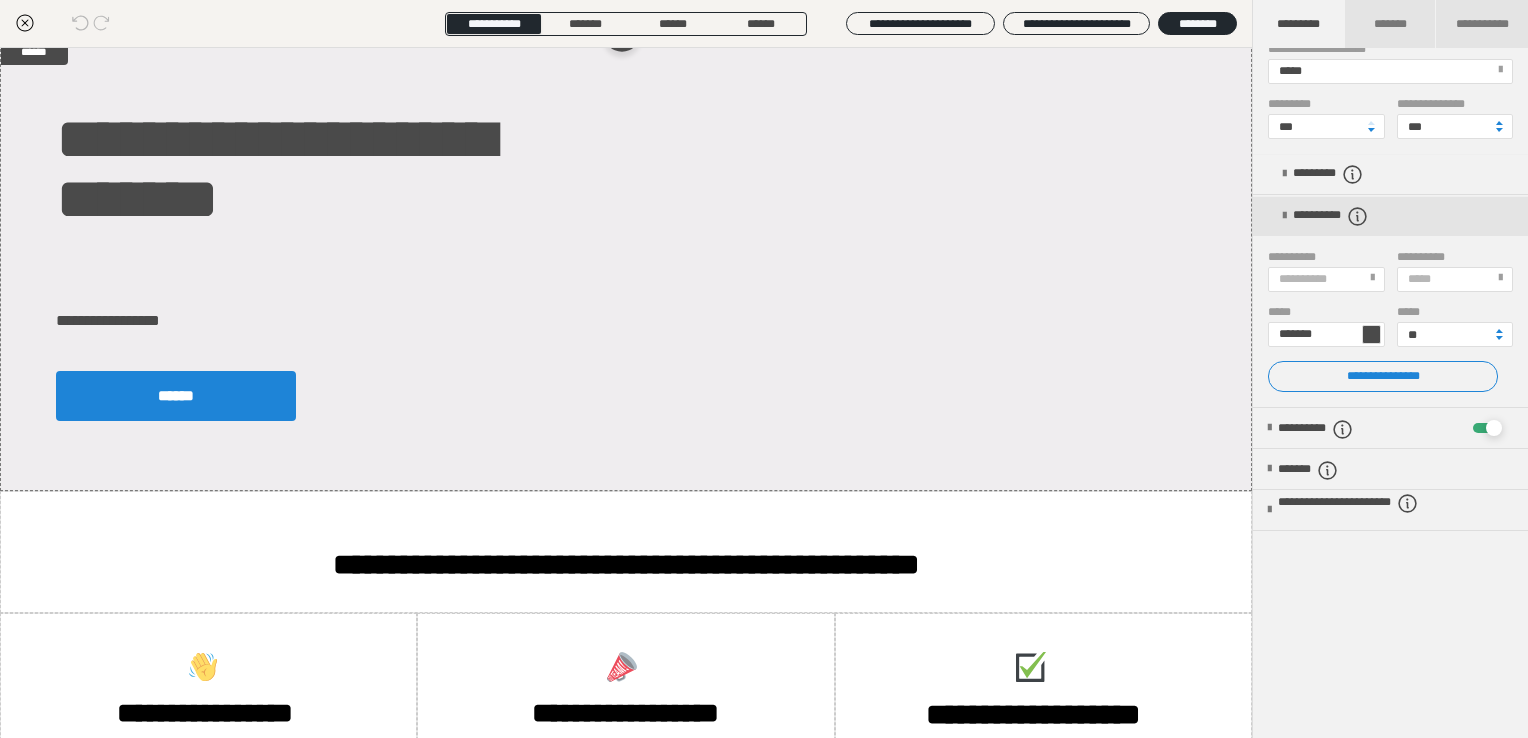 scroll, scrollTop: 314, scrollLeft: 0, axis: vertical 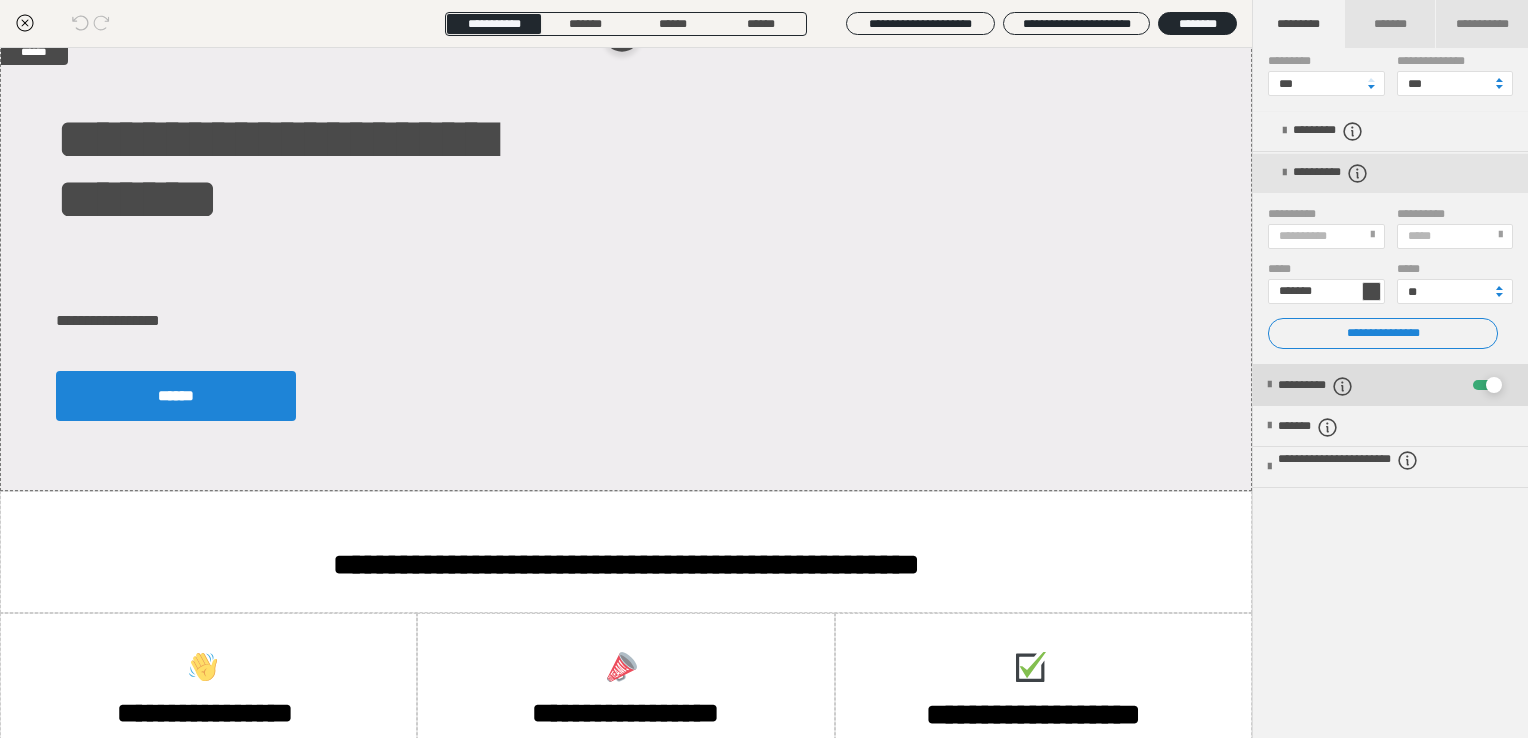 click at bounding box center (1494, 385) 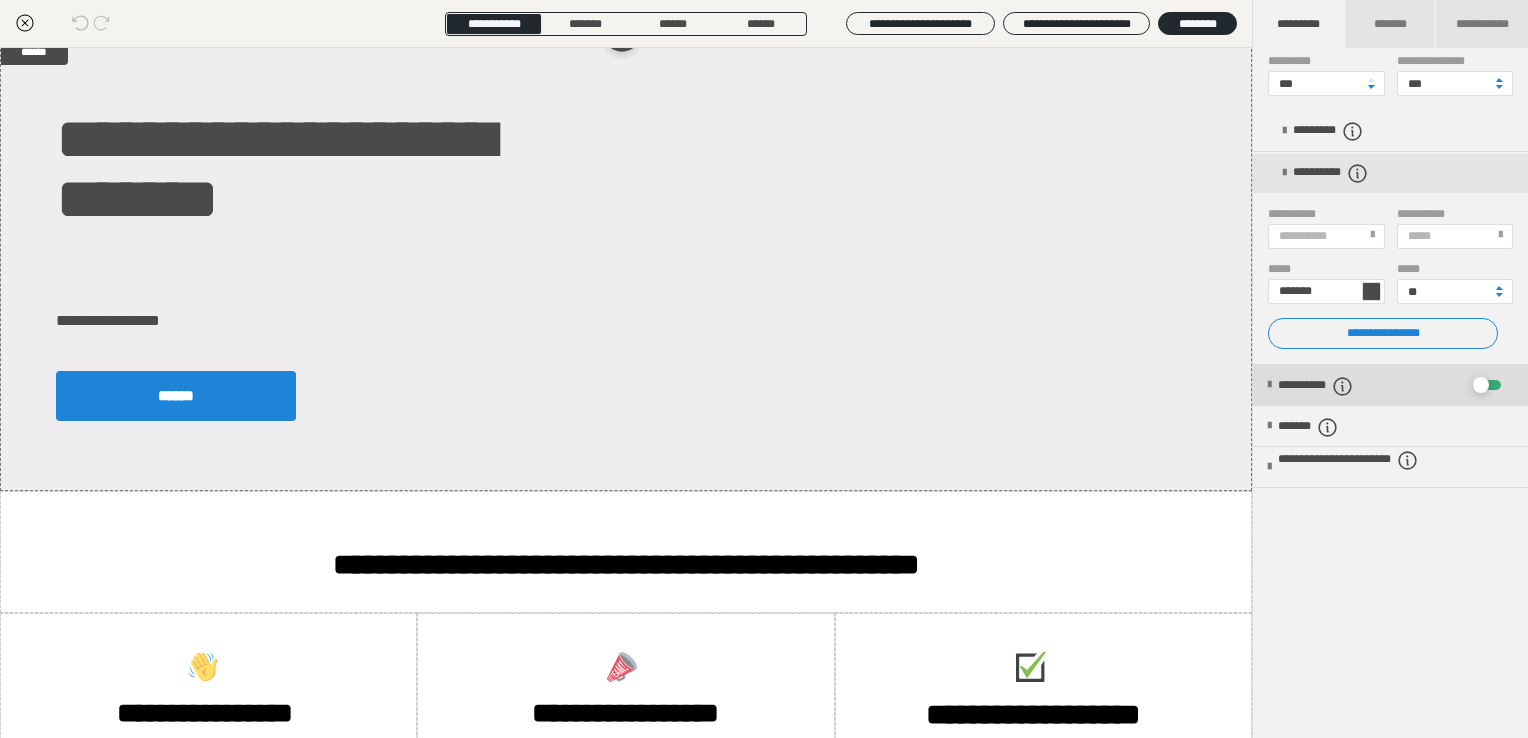checkbox on "*****" 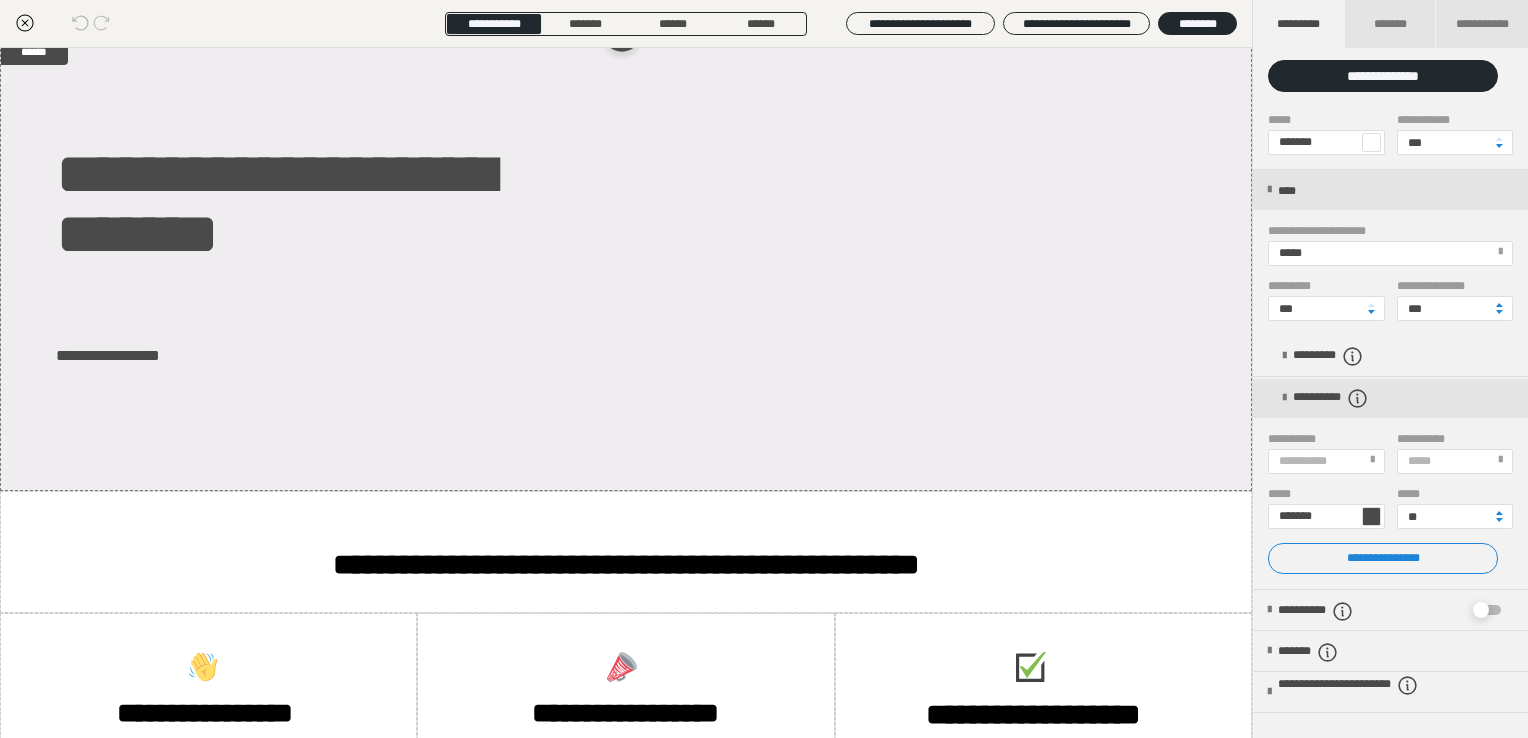 scroll, scrollTop: 0, scrollLeft: 0, axis: both 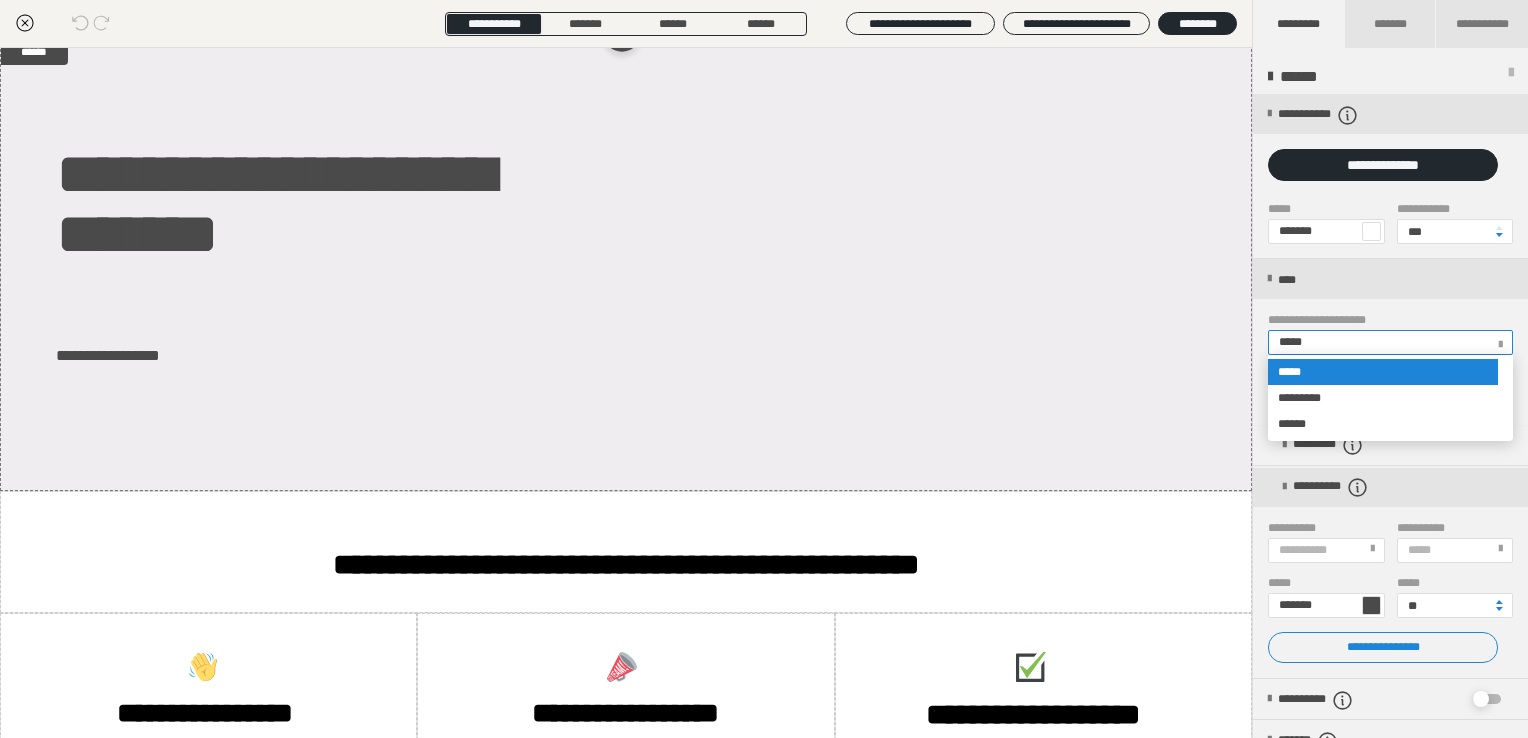 click on "*****" at bounding box center (1389, 342) 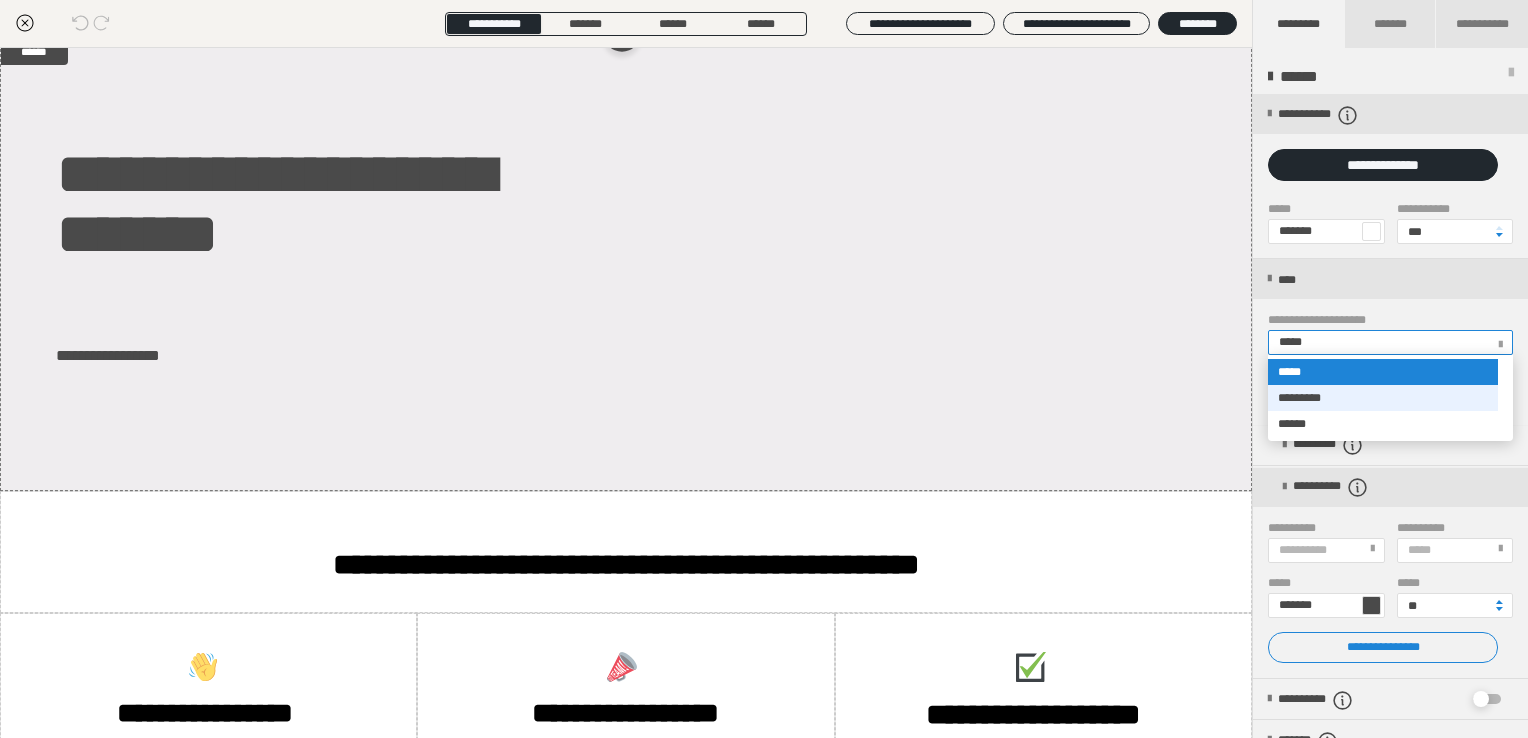 click on "*********" at bounding box center [1383, 398] 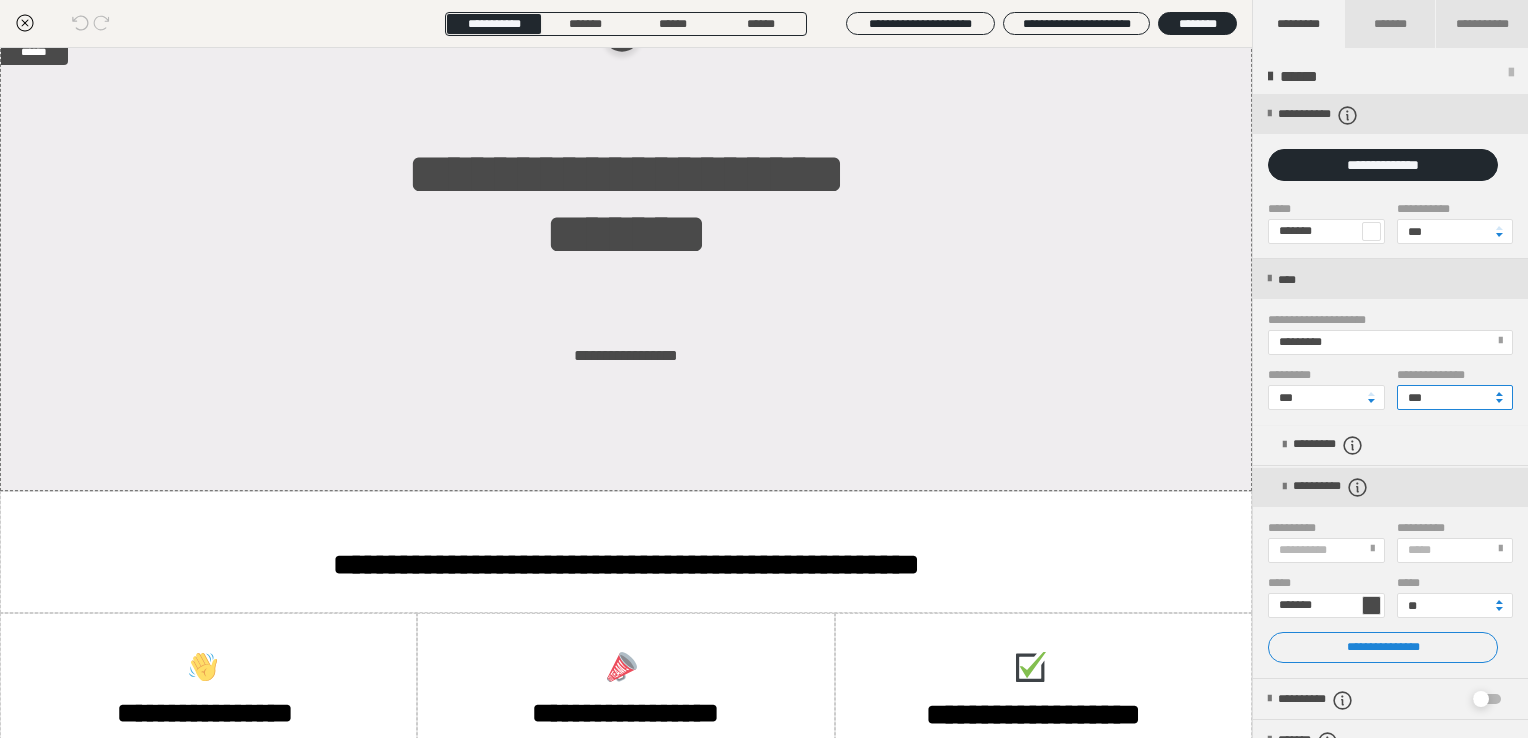 click on "***" at bounding box center (1455, 397) 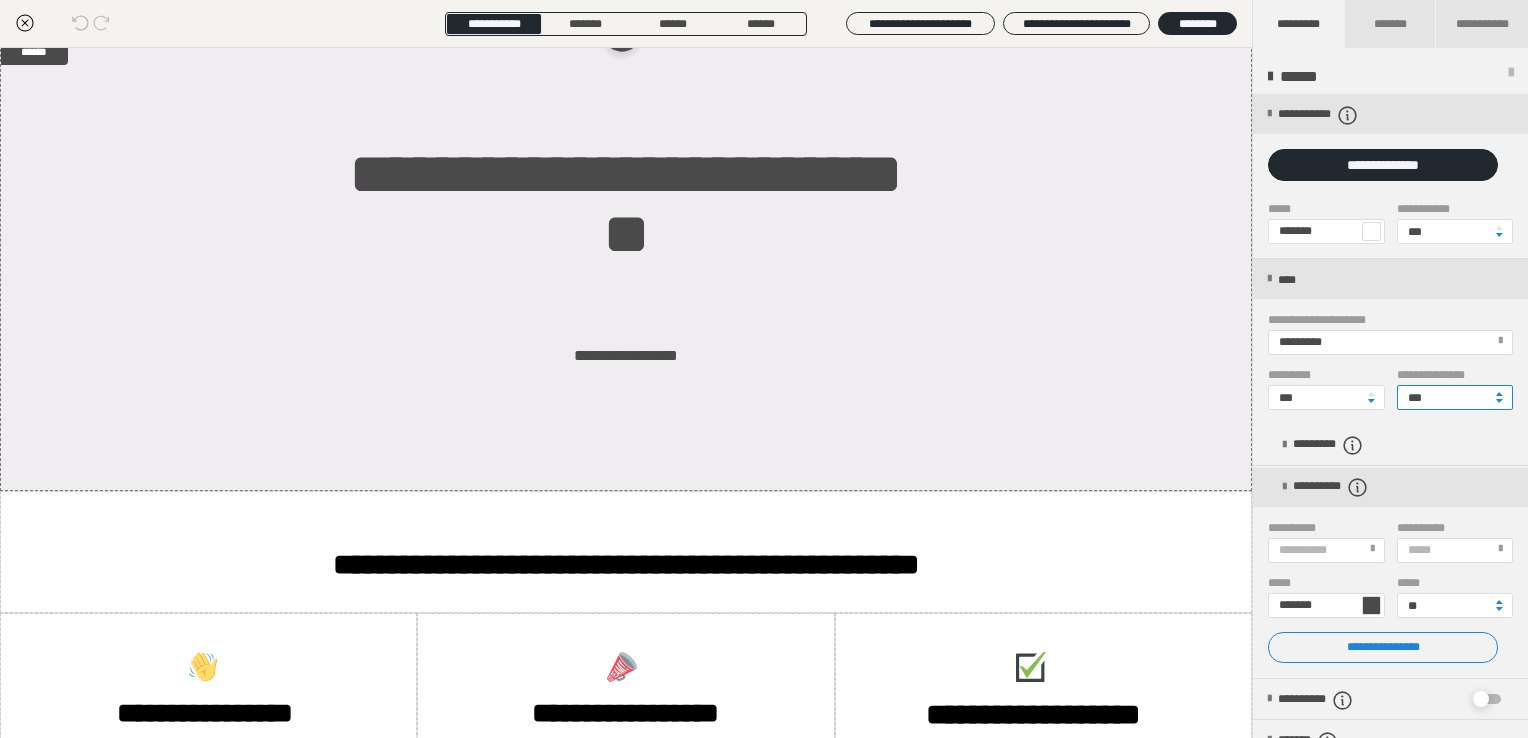 type on "***" 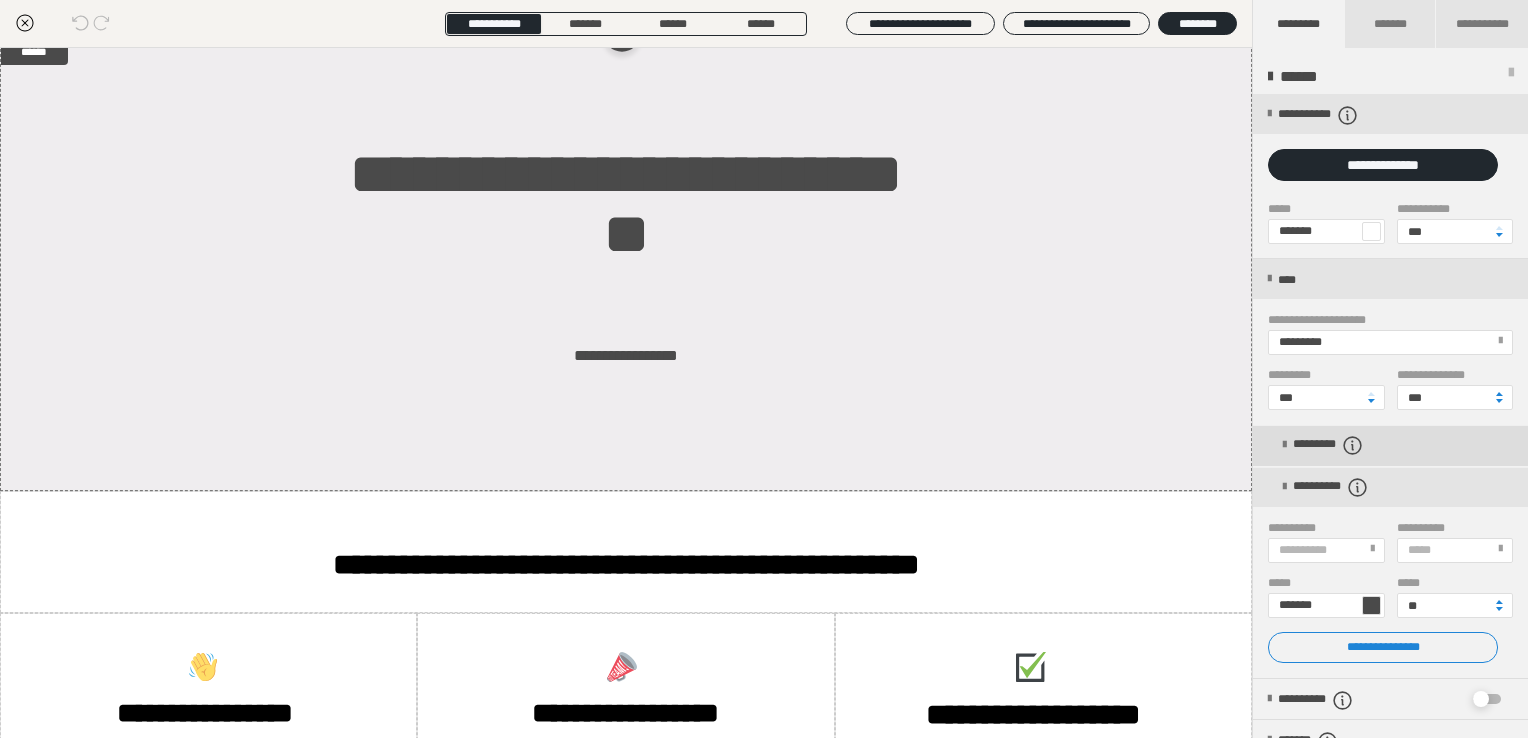 click on "*********" at bounding box center (1390, 445) 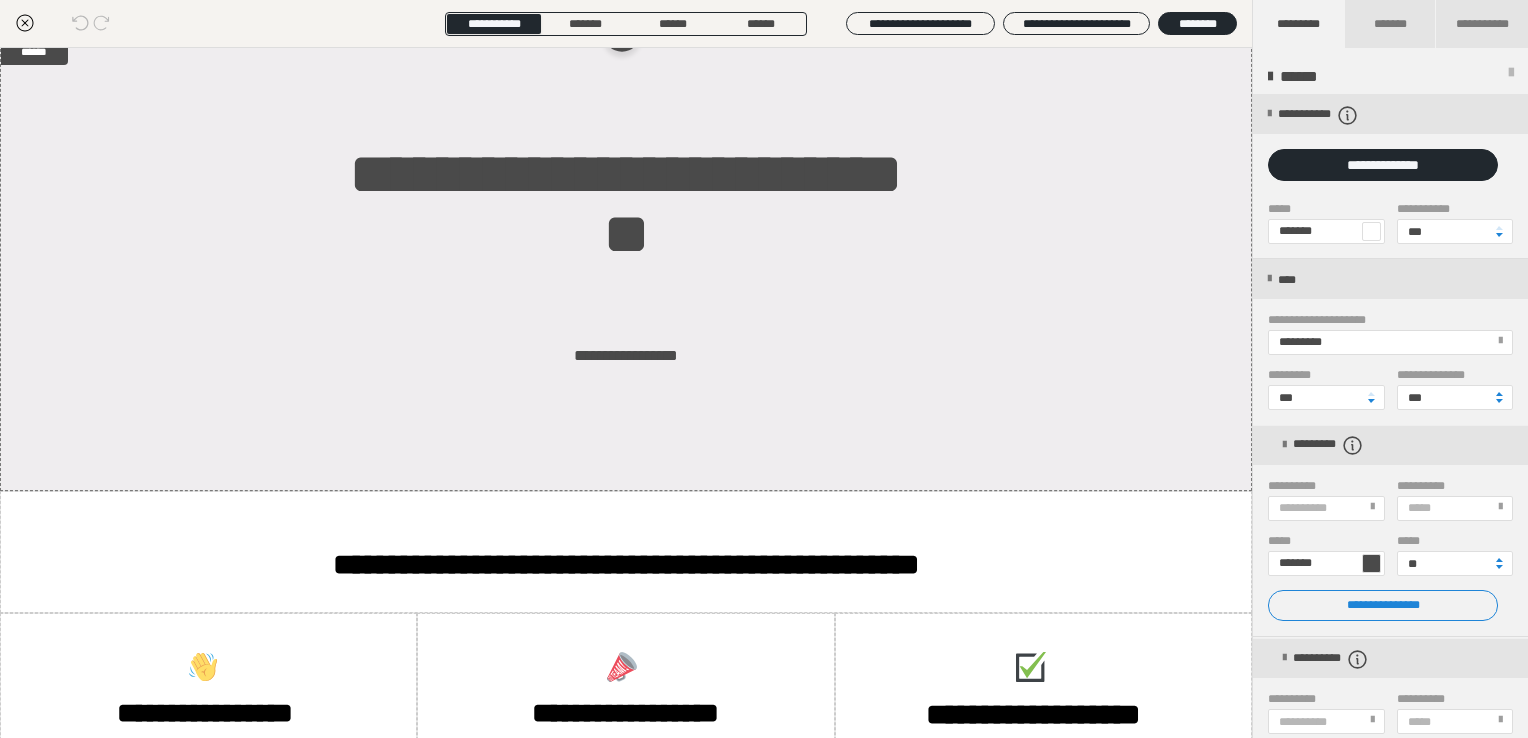 click at bounding box center [1371, 563] 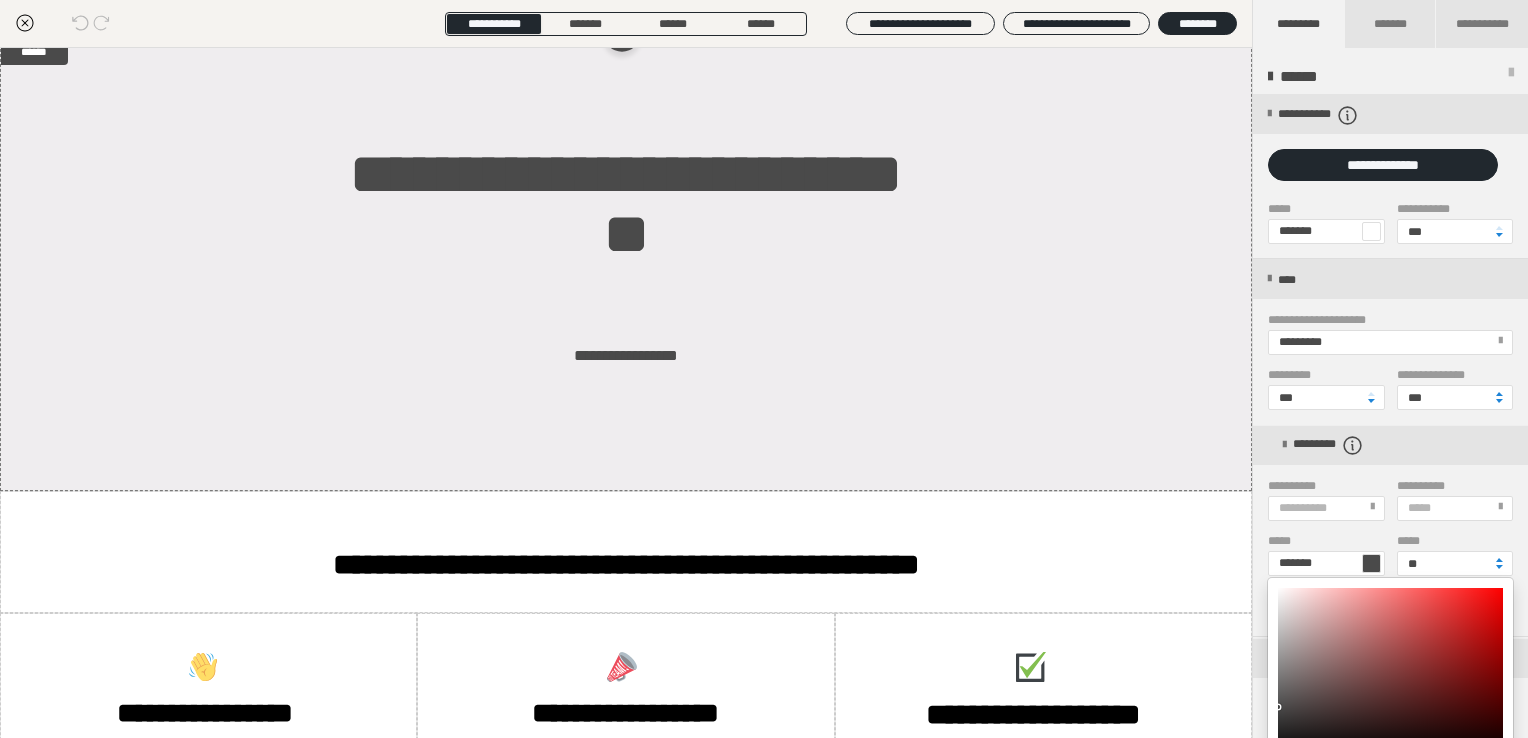 drag, startPoint x: 1517, startPoint y: 454, endPoint x: 1517, endPoint y: 504, distance: 50 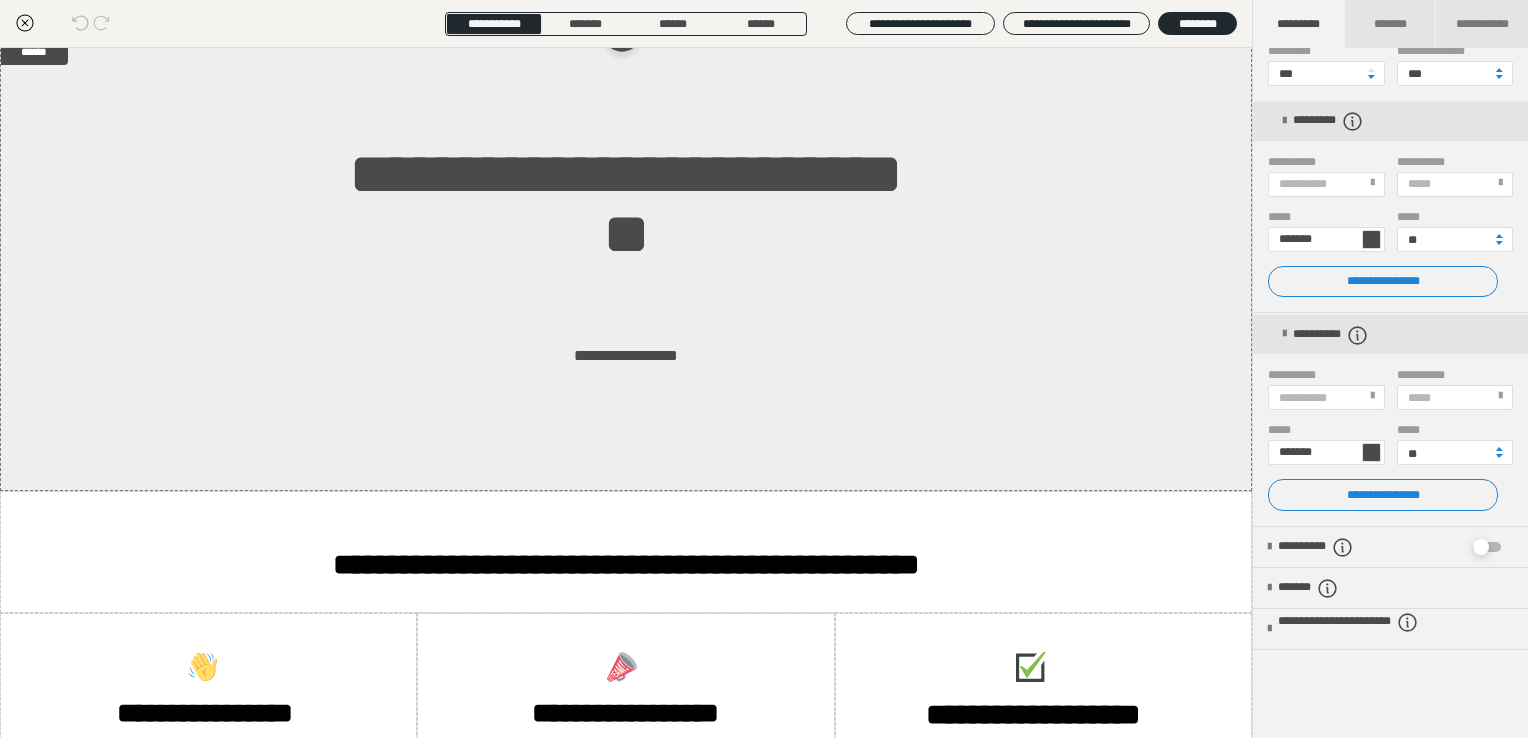 scroll, scrollTop: 317, scrollLeft: 0, axis: vertical 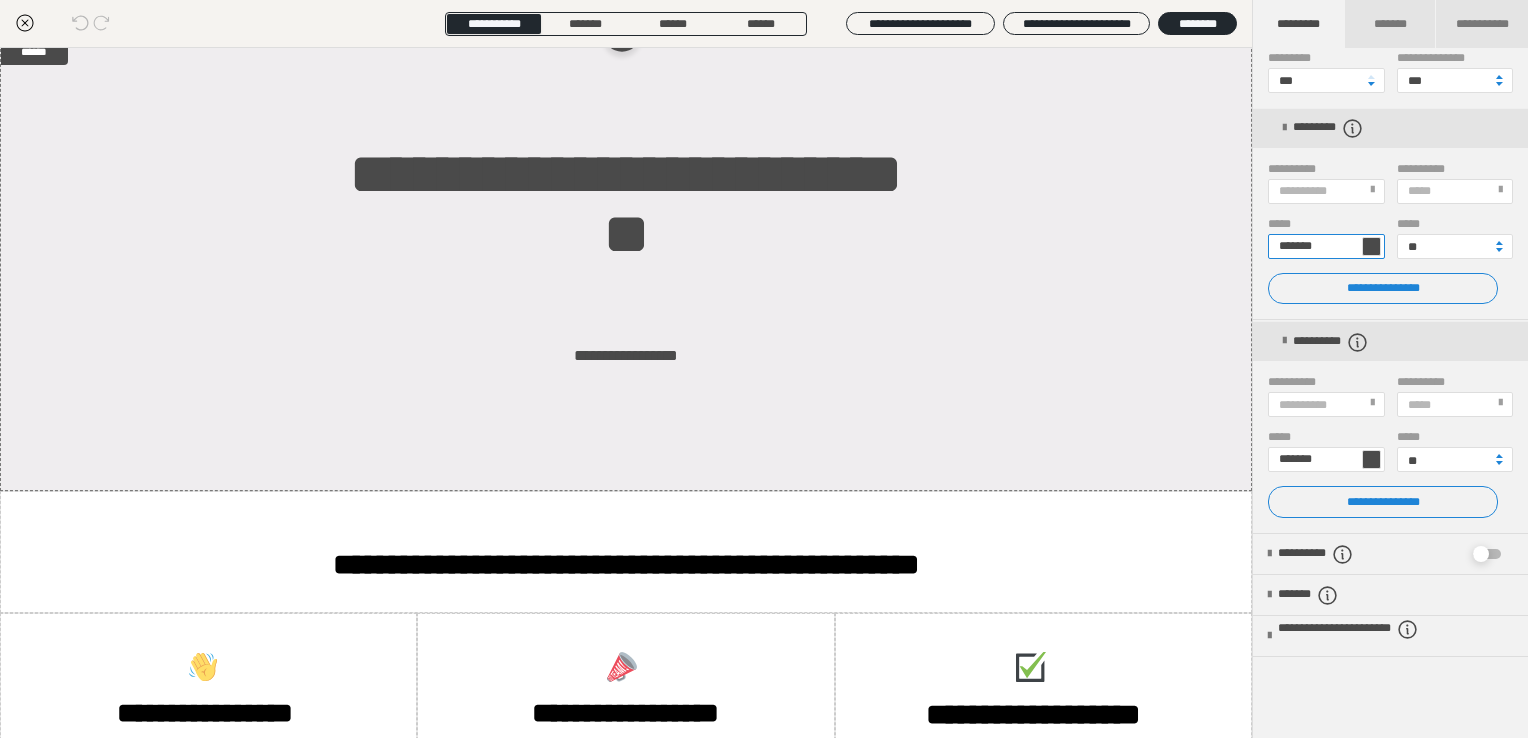 click on "*******" at bounding box center (1326, 246) 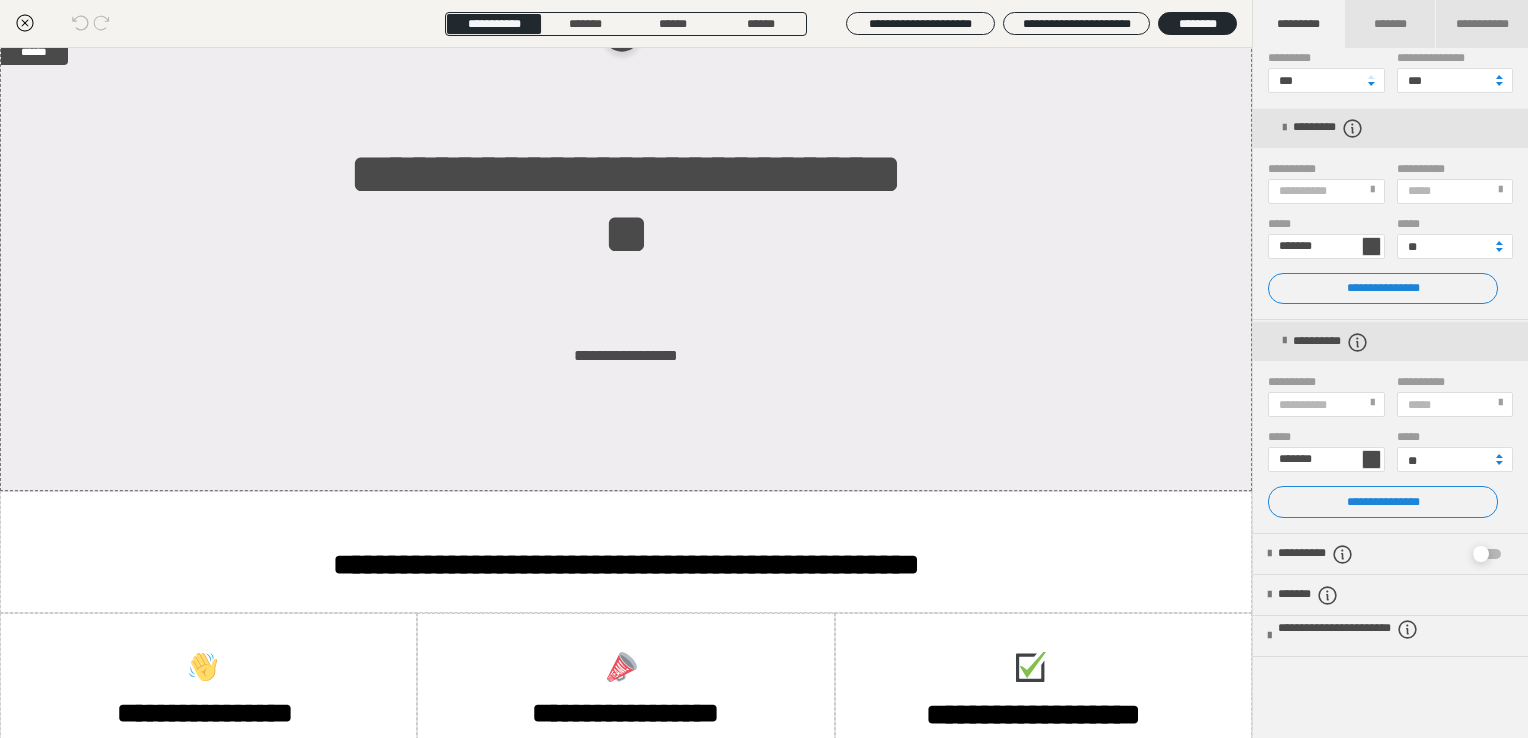 click at bounding box center [1371, 246] 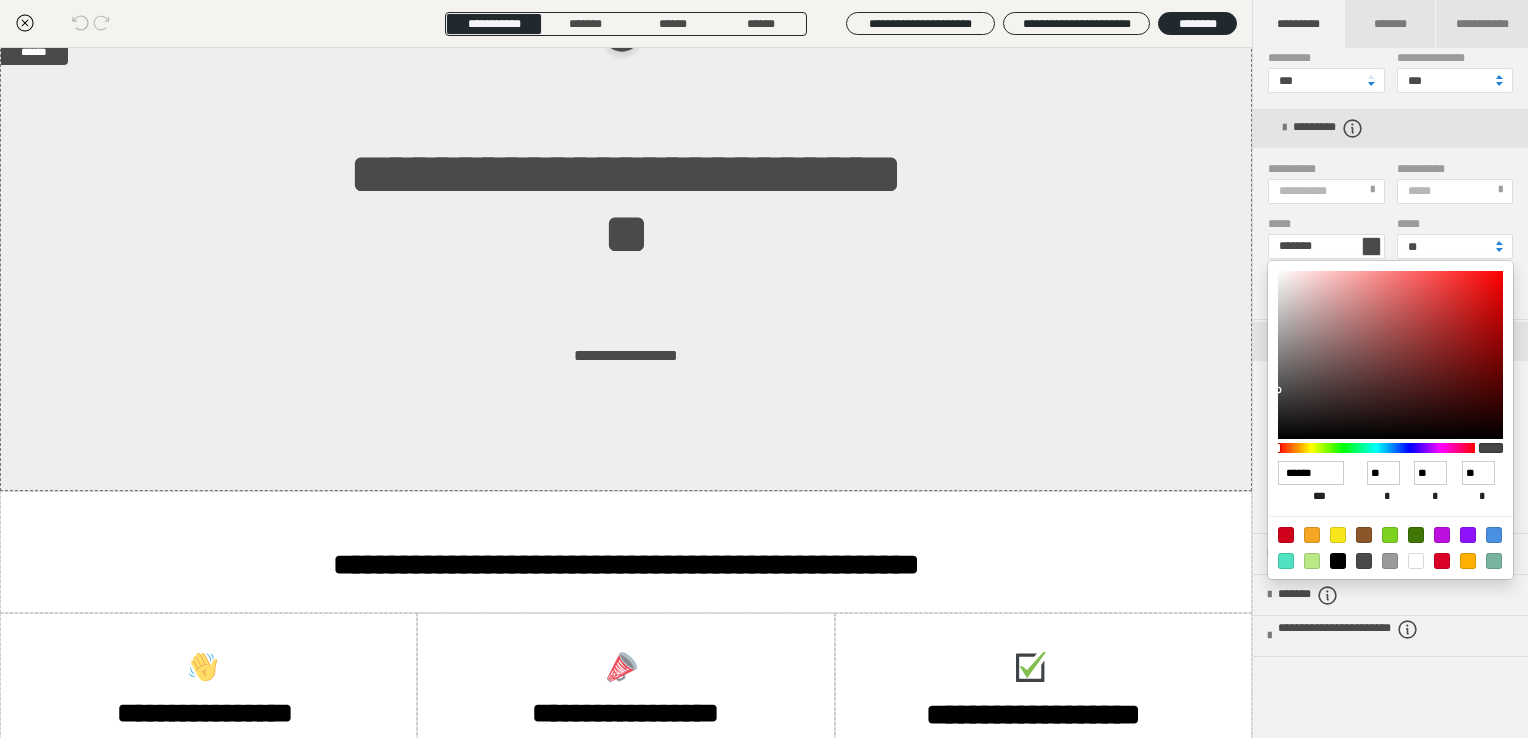 click at bounding box center (1416, 561) 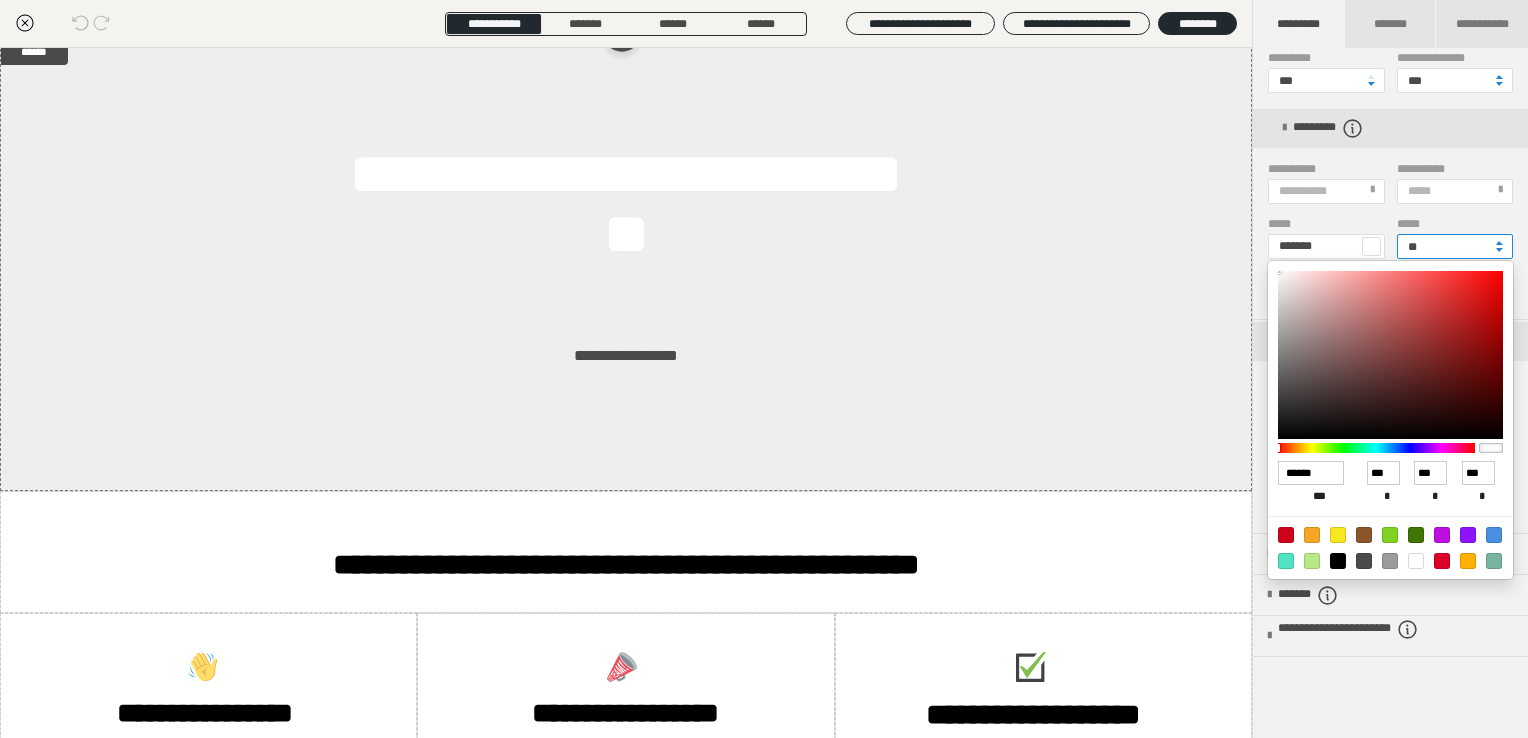 click on "**" at bounding box center [1455, 246] 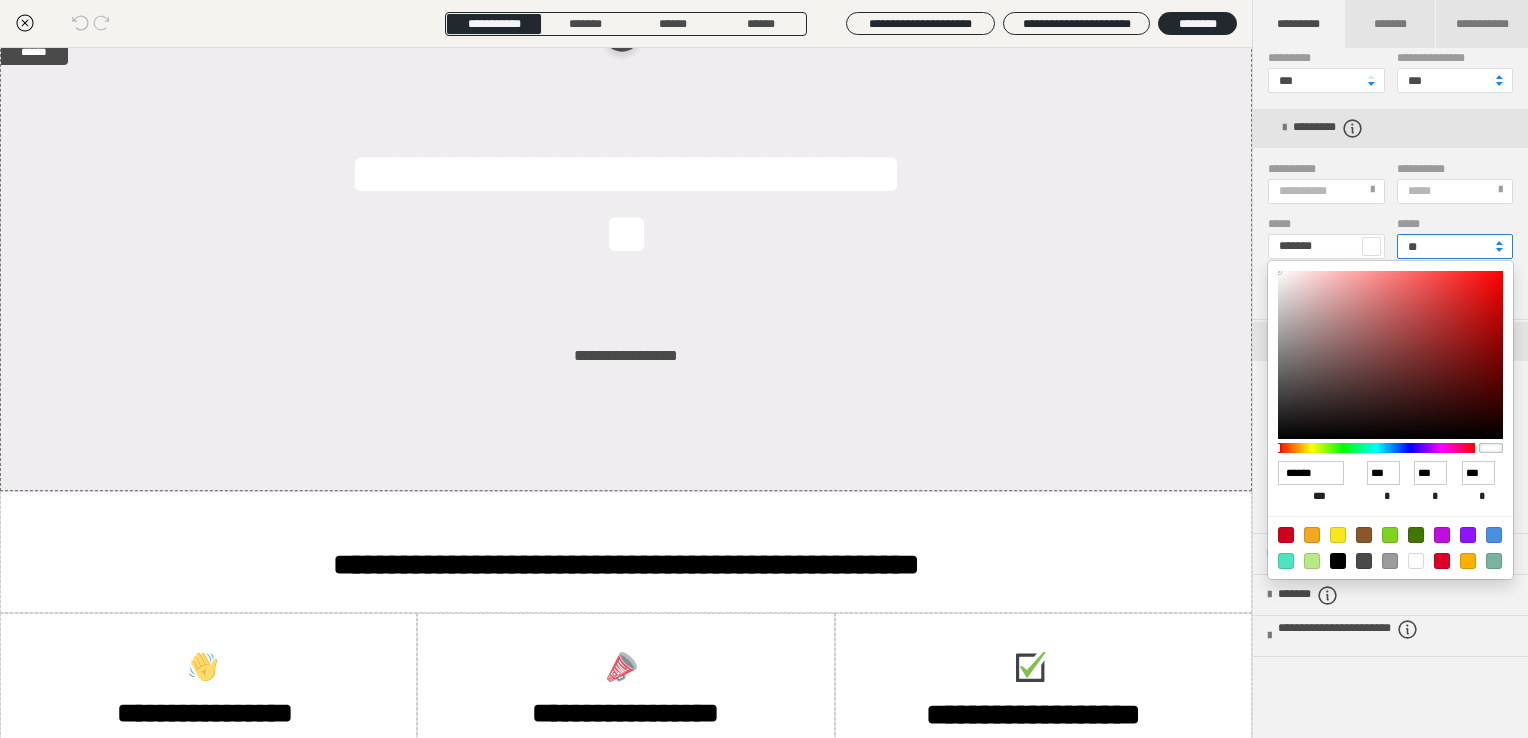 click on "**" at bounding box center [1455, 246] 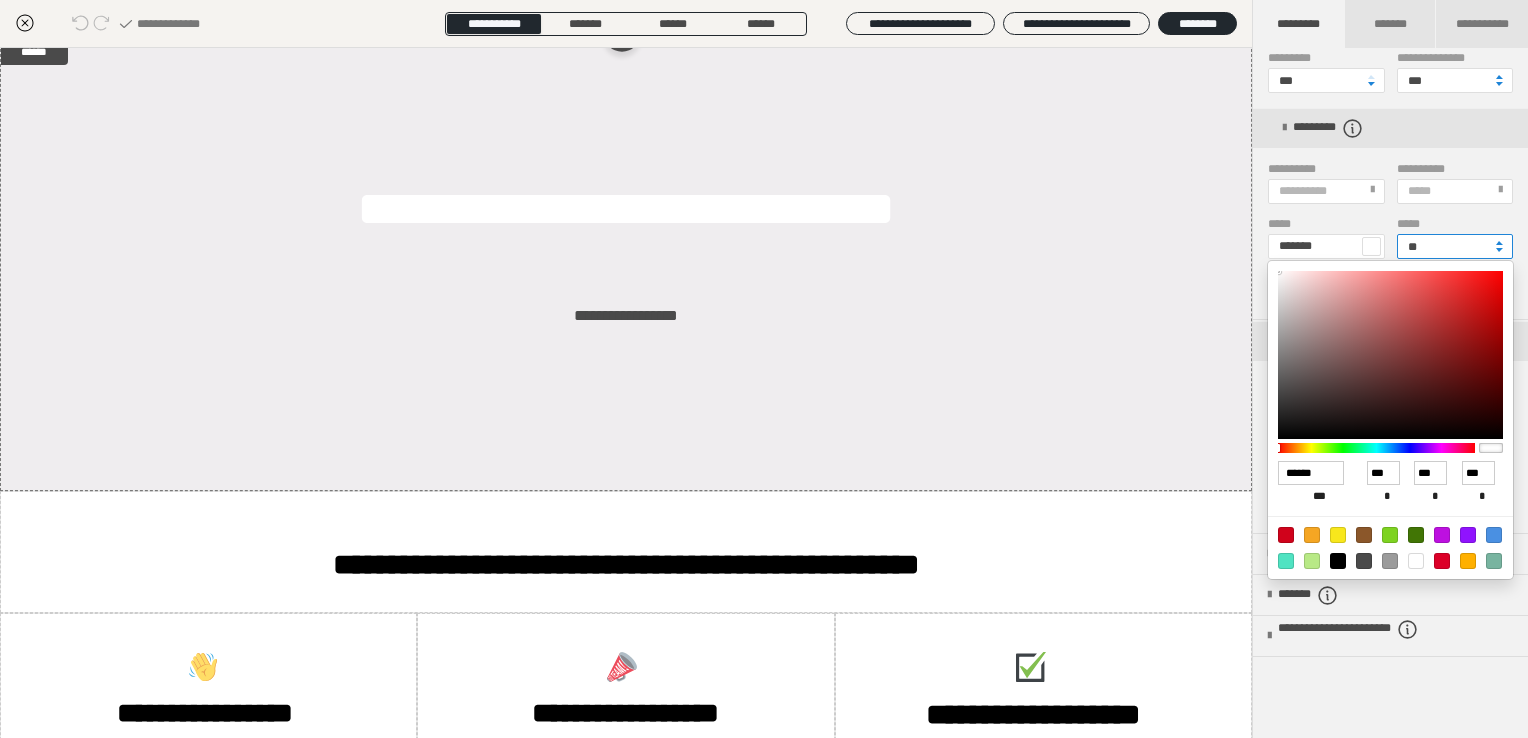type on "**" 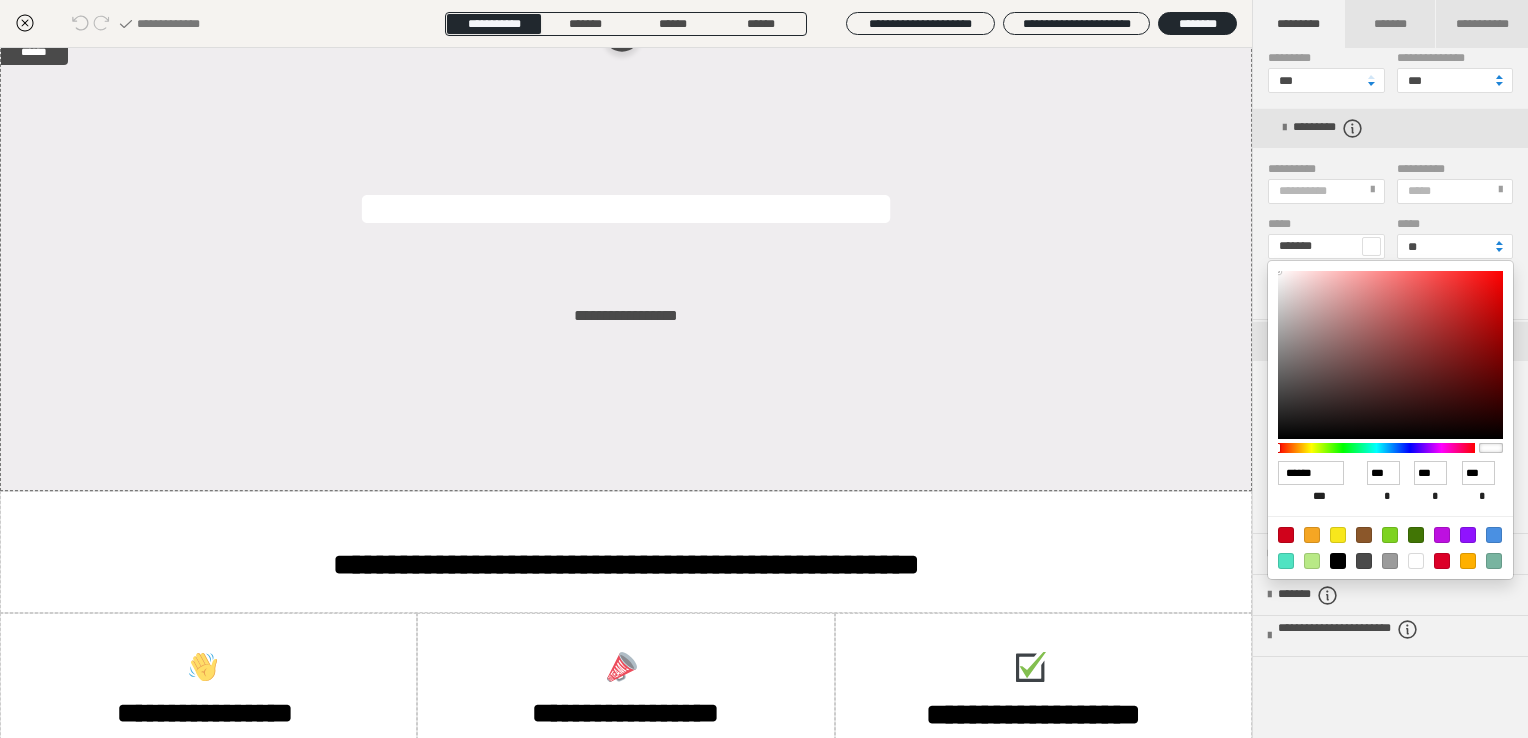 click at bounding box center [764, 369] 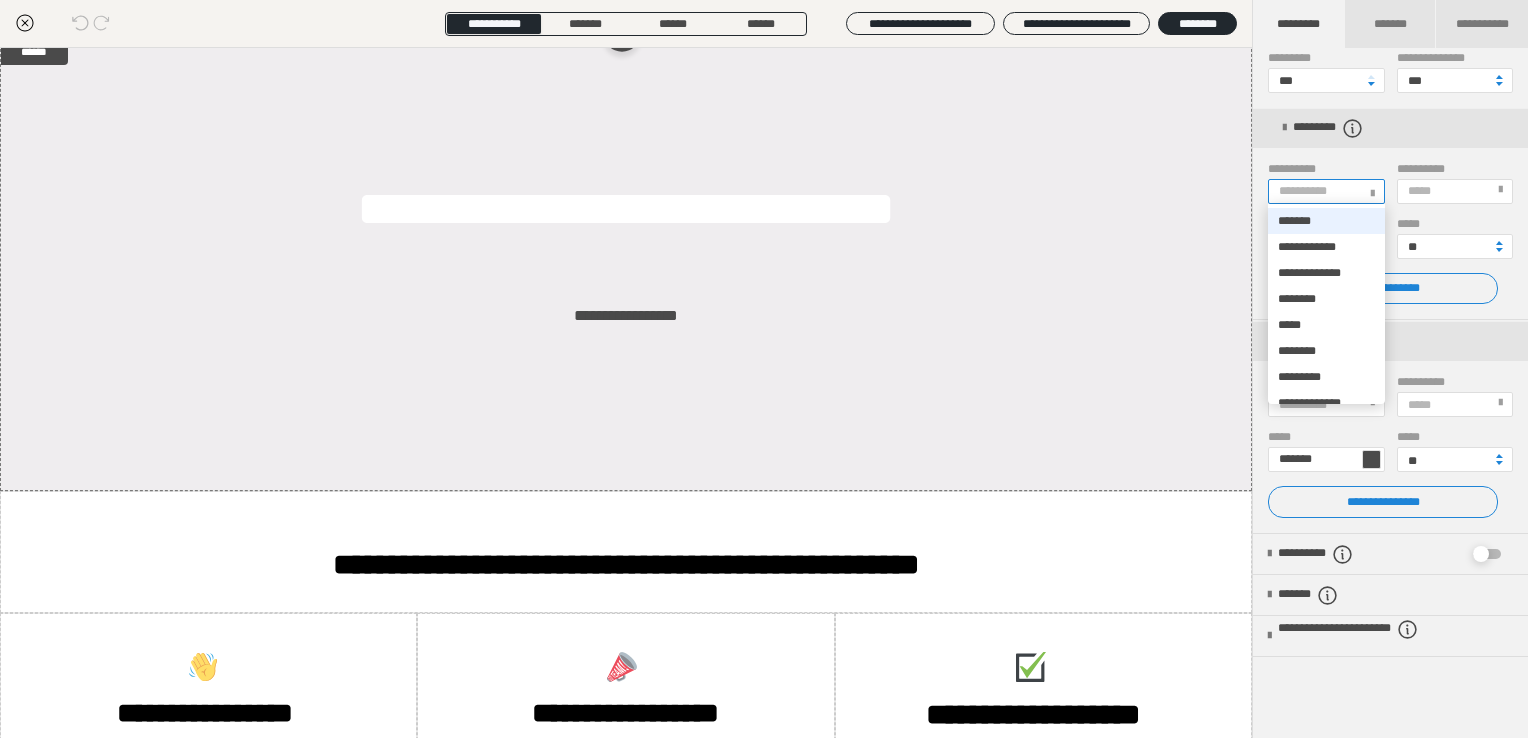 click at bounding box center (1372, 191) 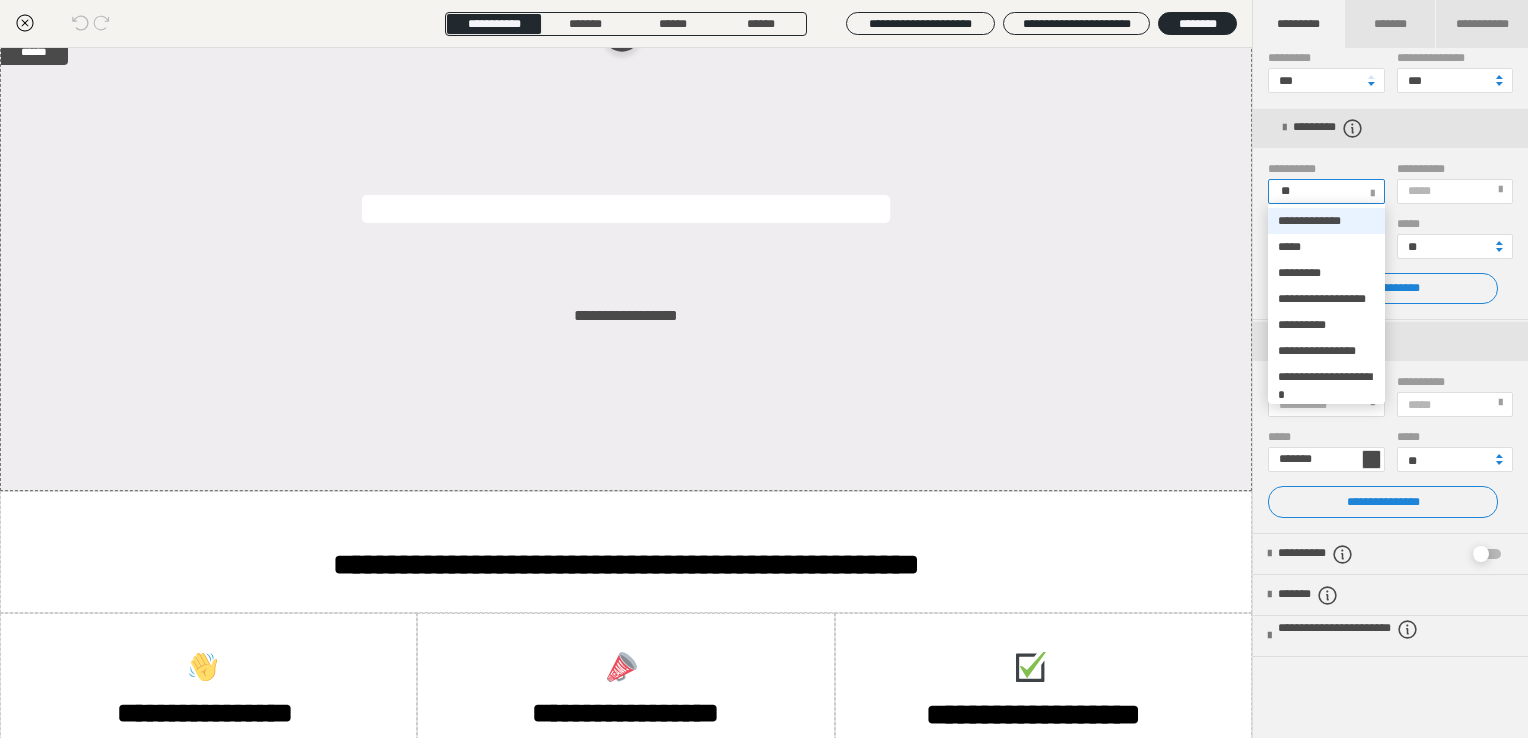 type on "***" 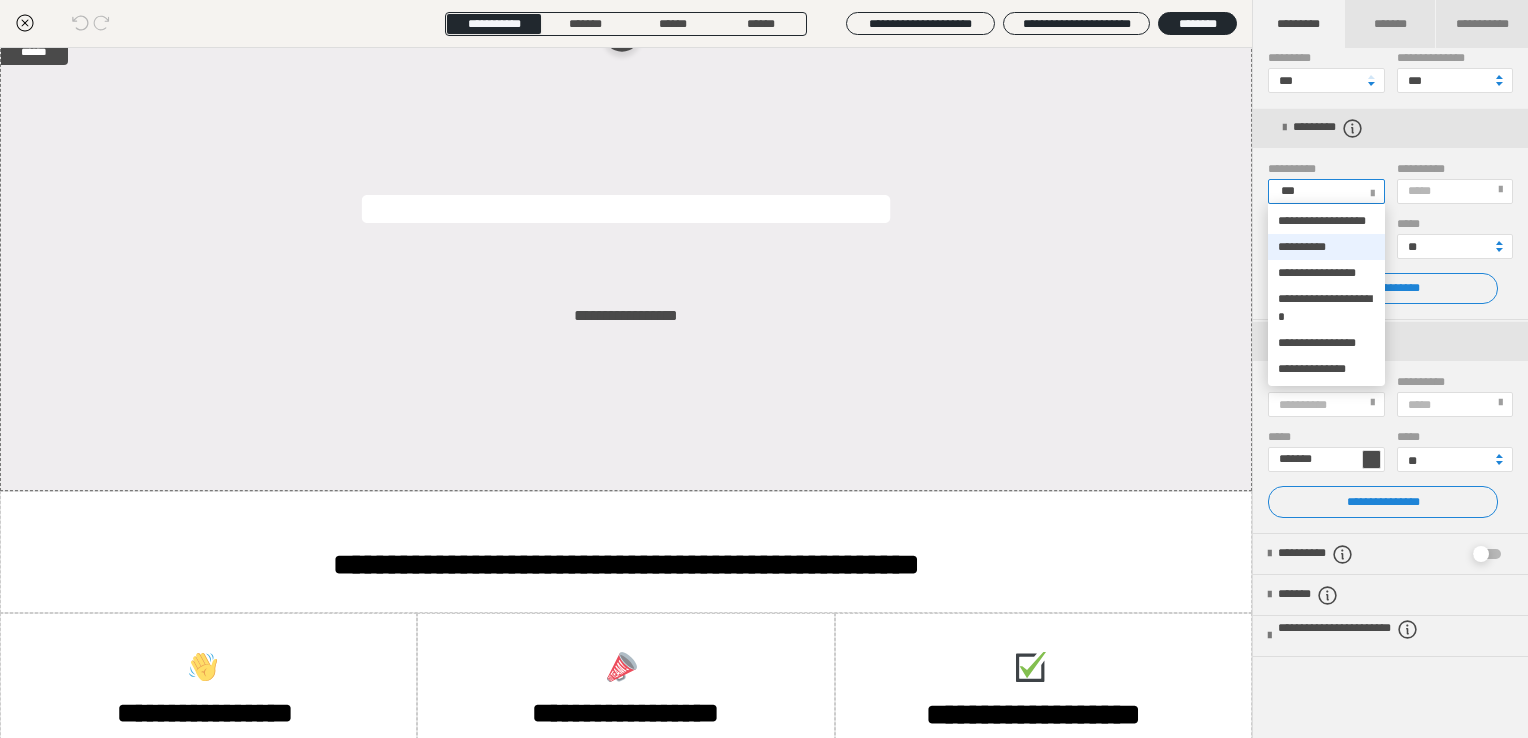 click on "**********" at bounding box center (1302, 247) 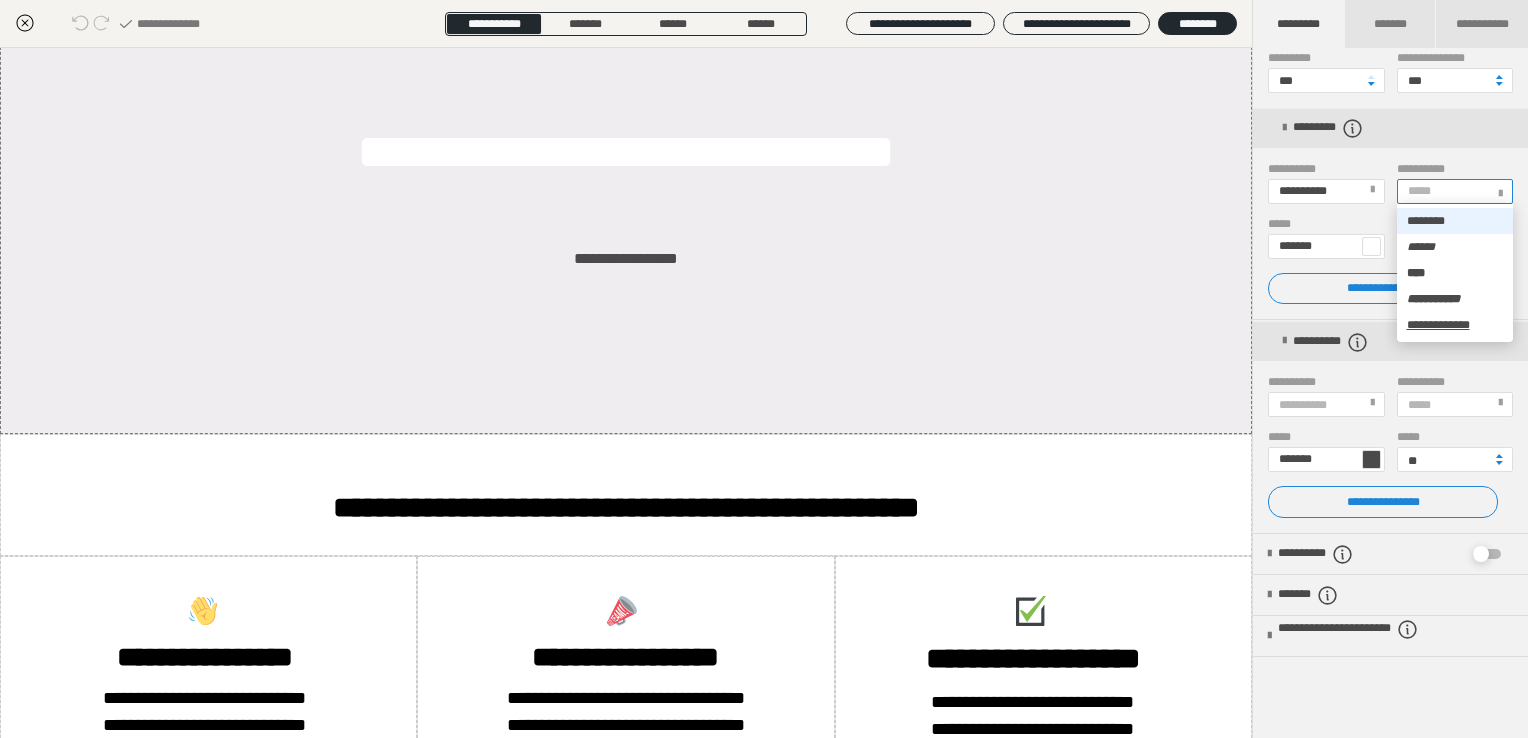 click on "*****" at bounding box center (1454, 191) 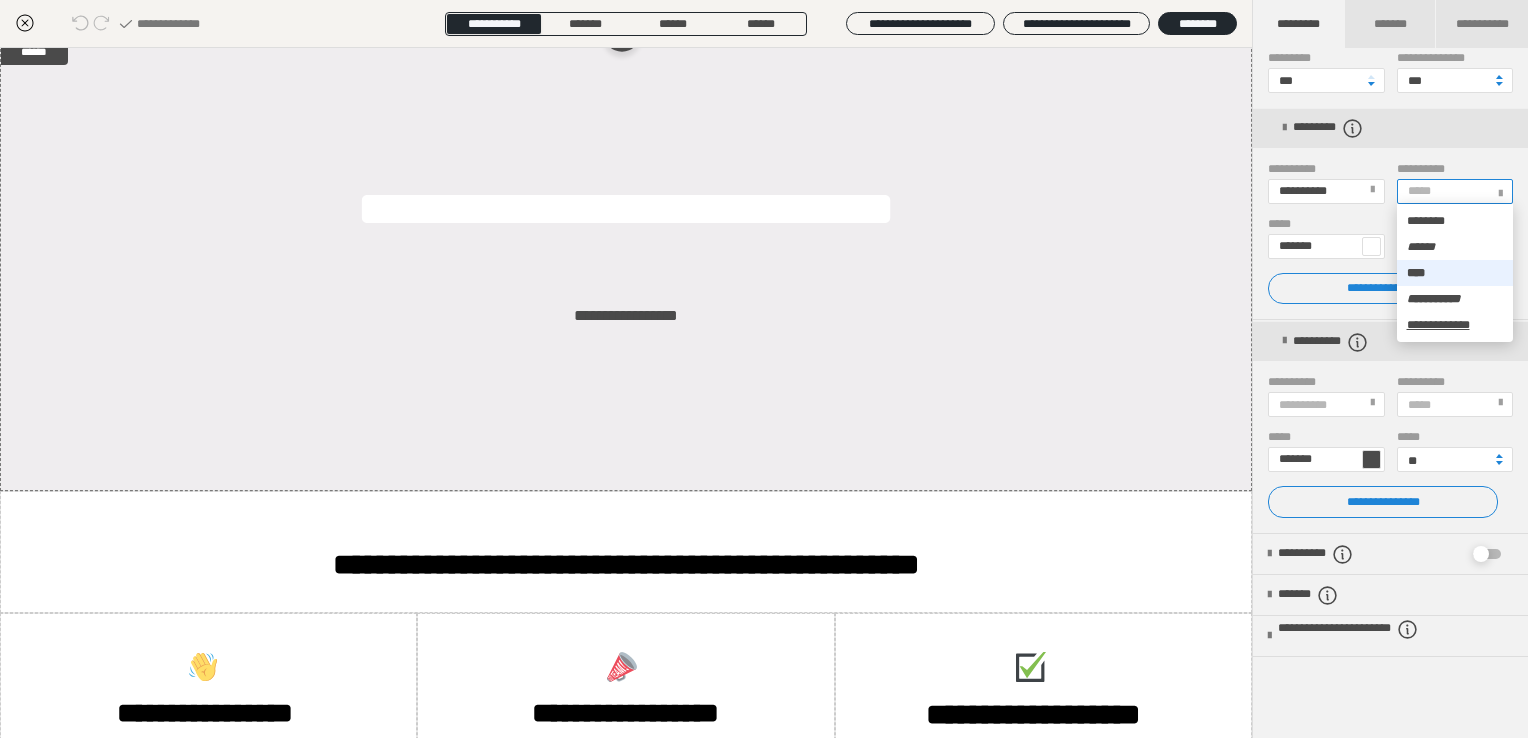 click on "****" at bounding box center (1455, 273) 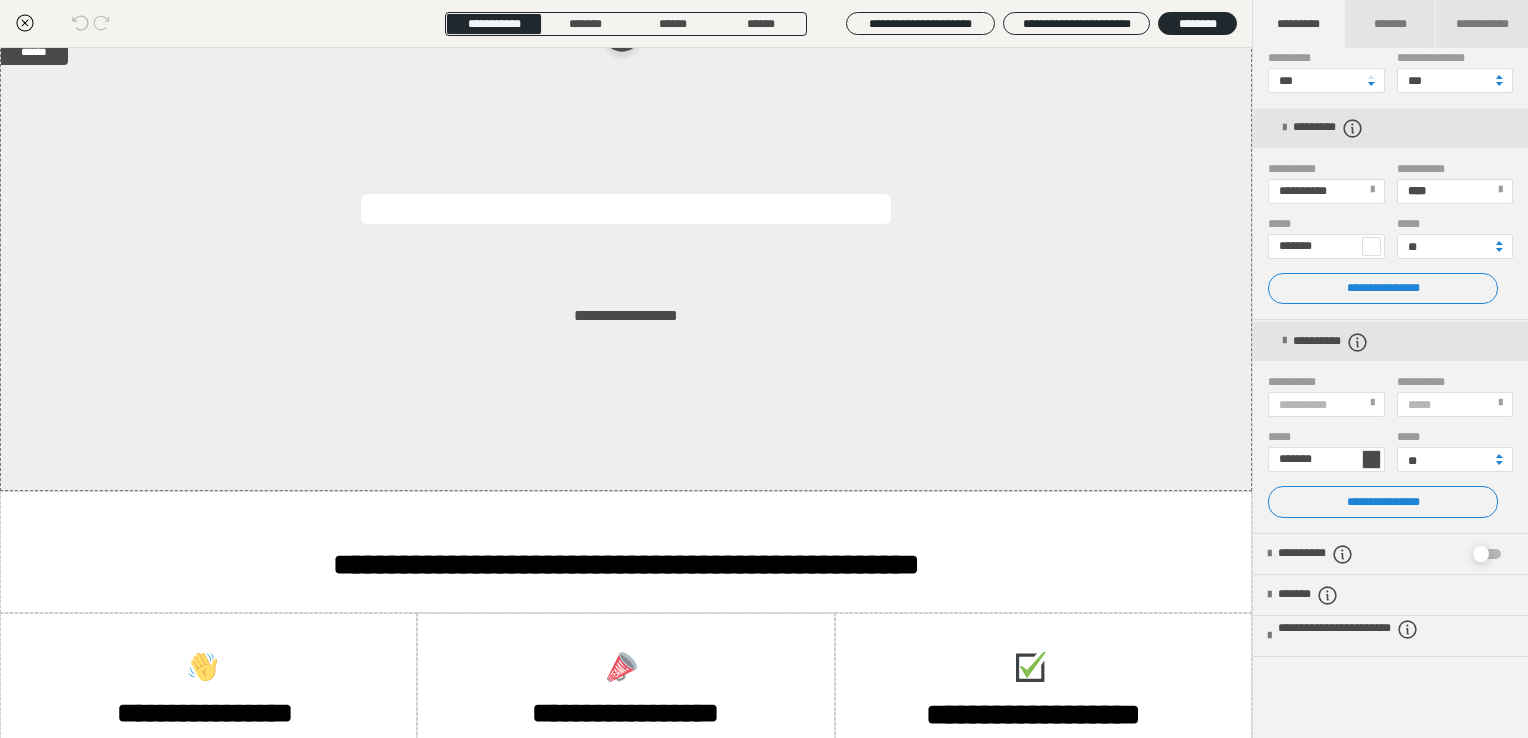 click at bounding box center (1371, 459) 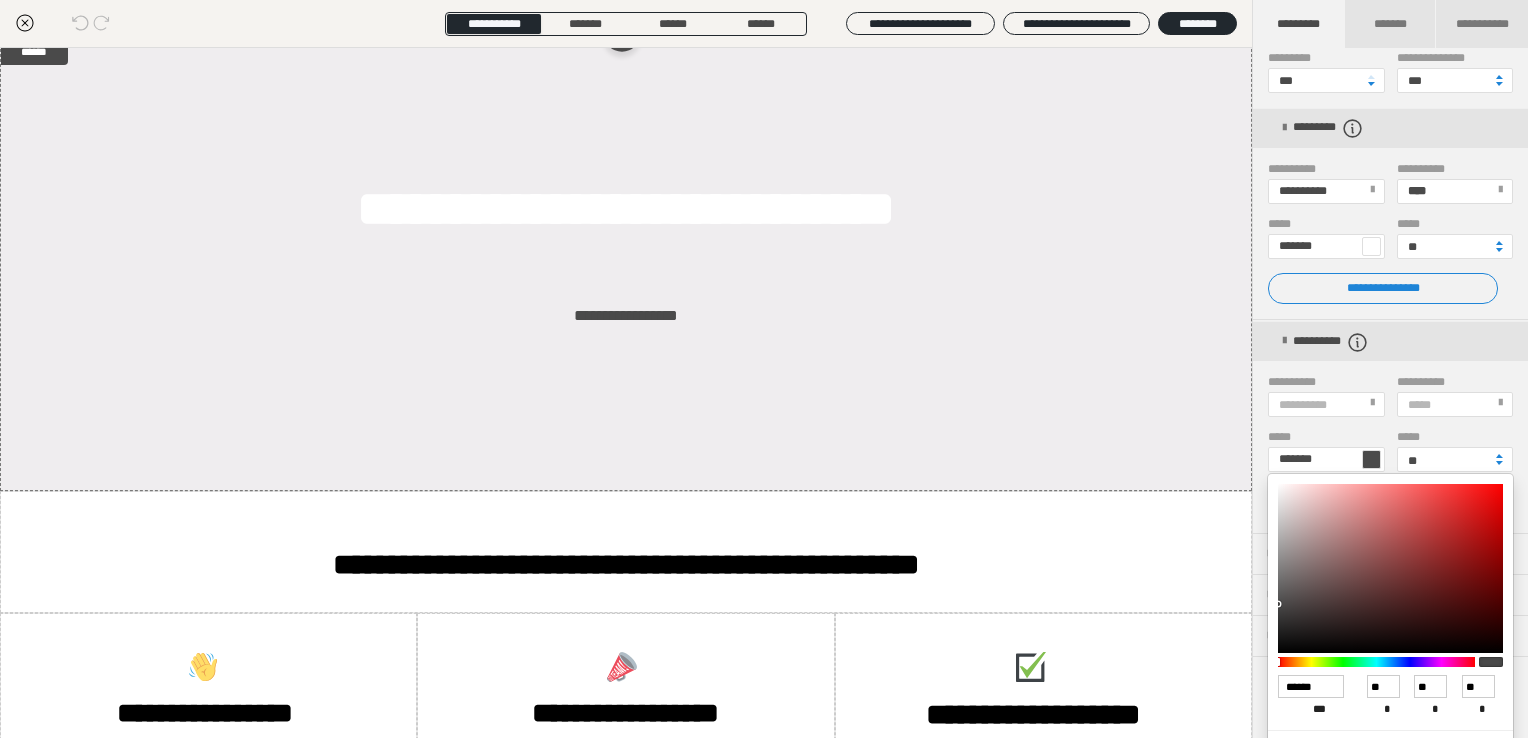 drag, startPoint x: 1519, startPoint y: 452, endPoint x: 1522, endPoint y: 515, distance: 63.07139 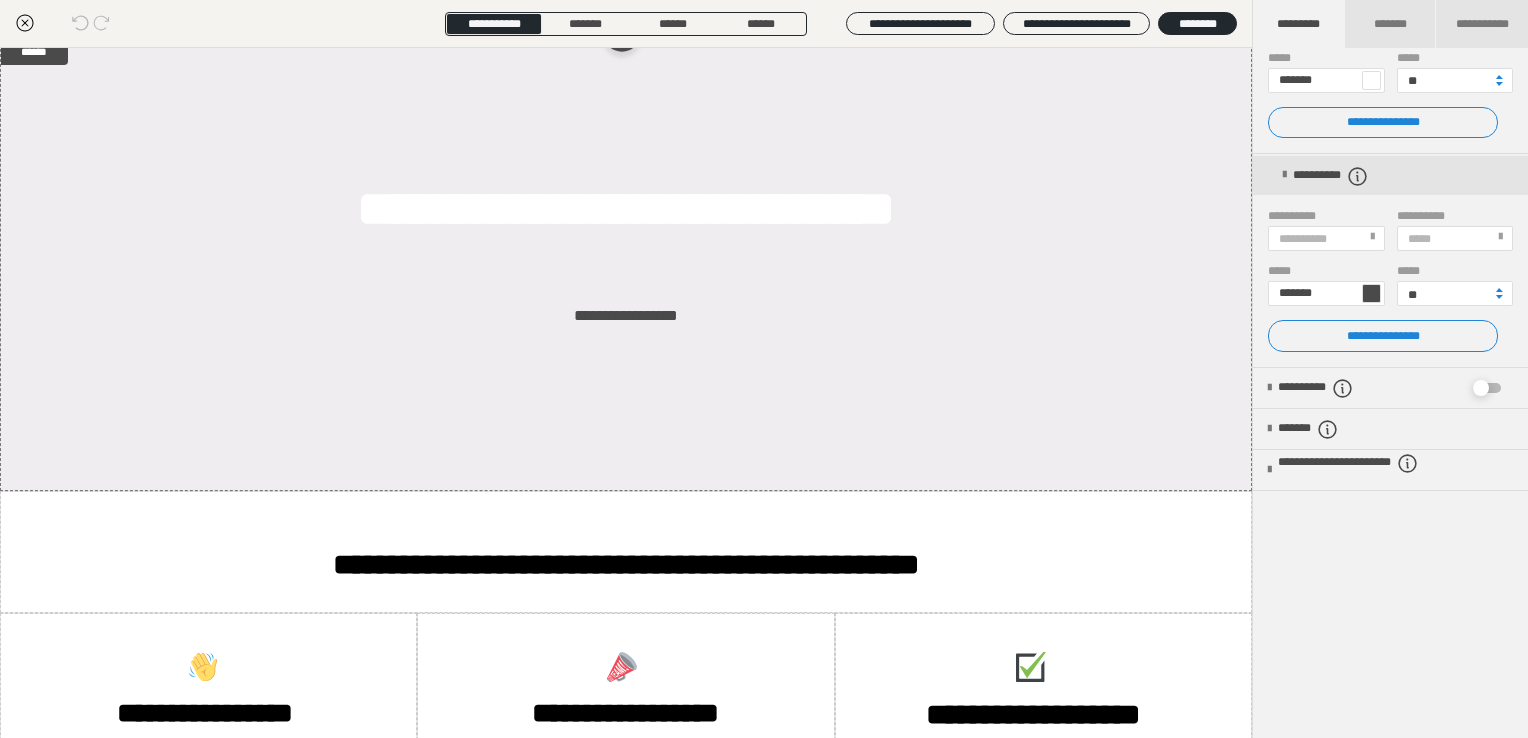 scroll, scrollTop: 486, scrollLeft: 0, axis: vertical 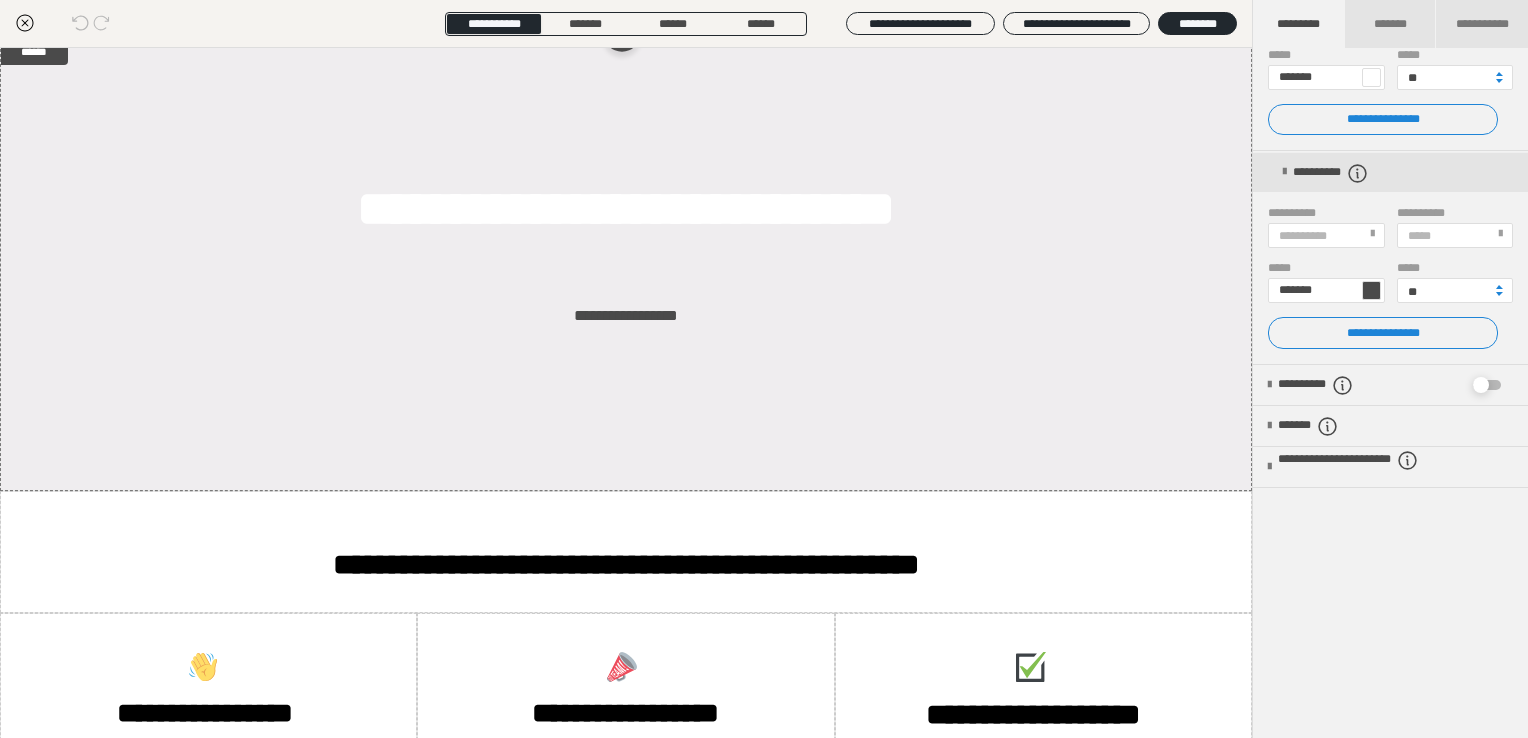click at bounding box center (1371, 290) 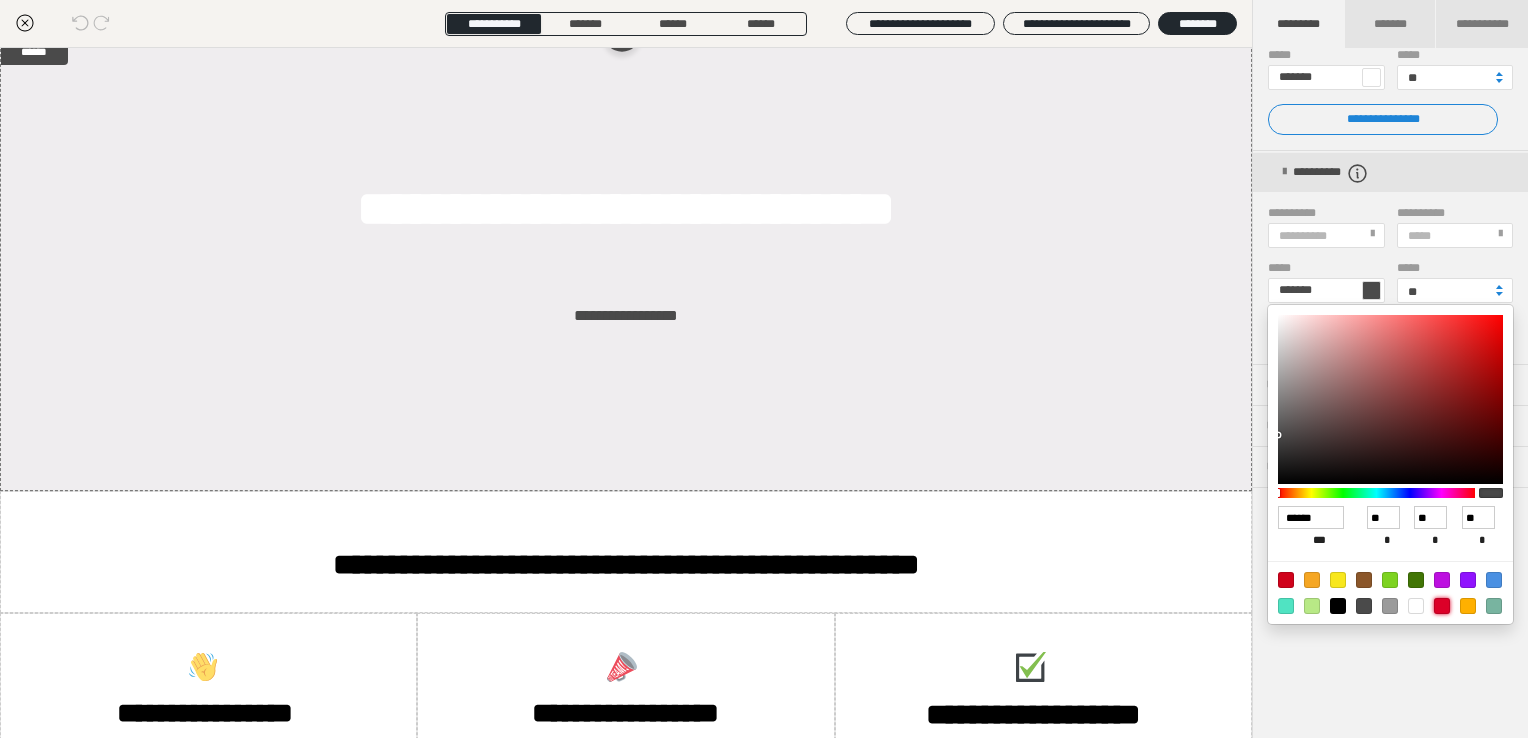 click at bounding box center (1442, 606) 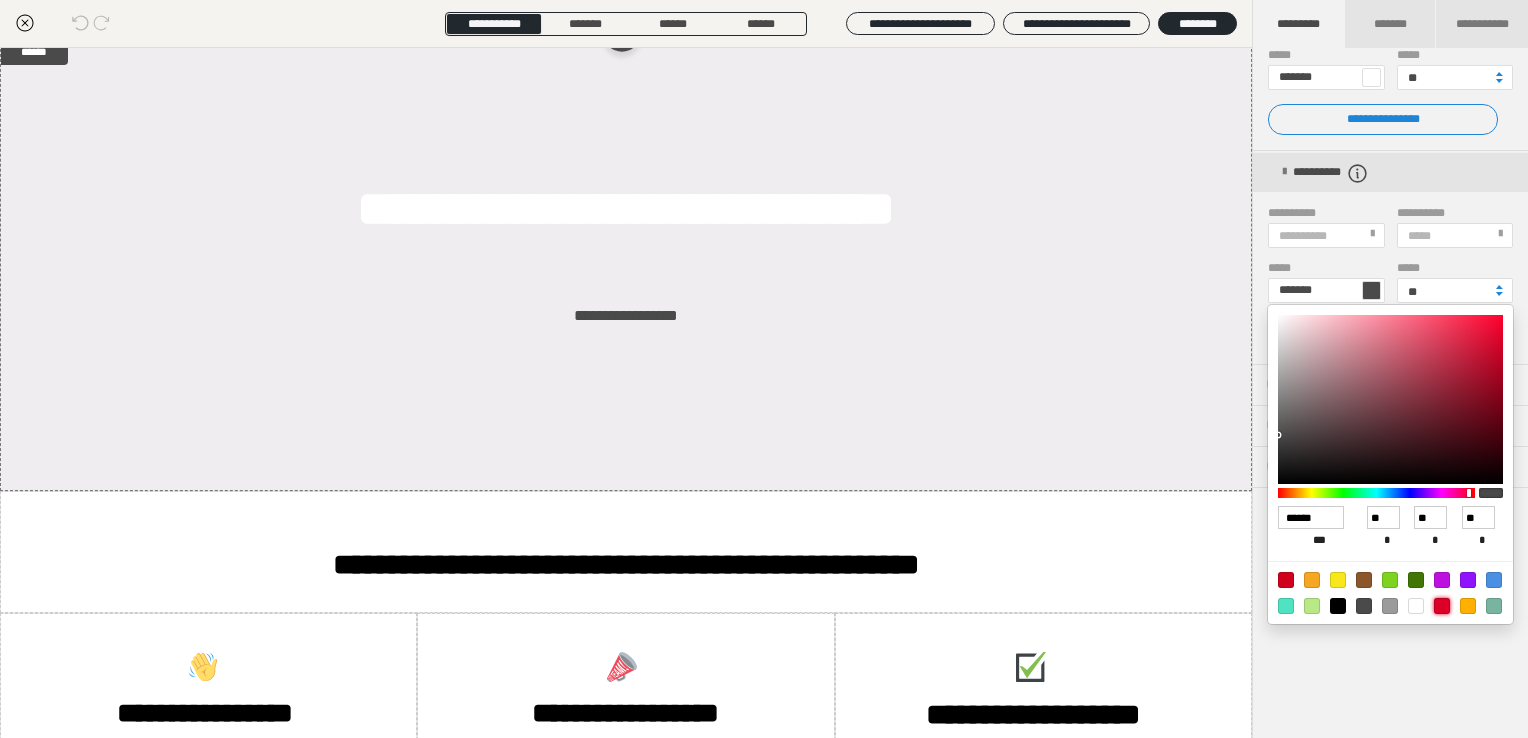 type on "*******" 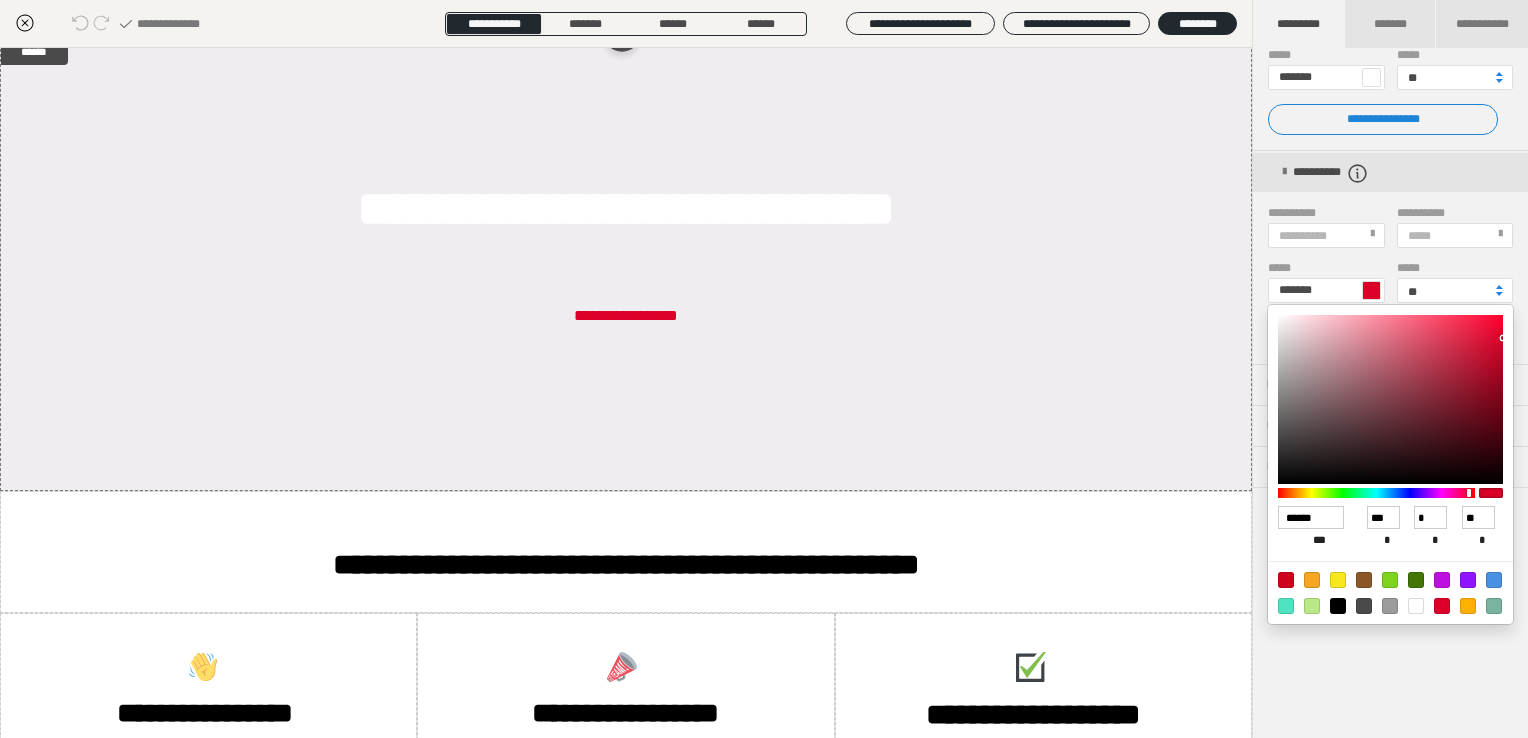 click at bounding box center [764, 369] 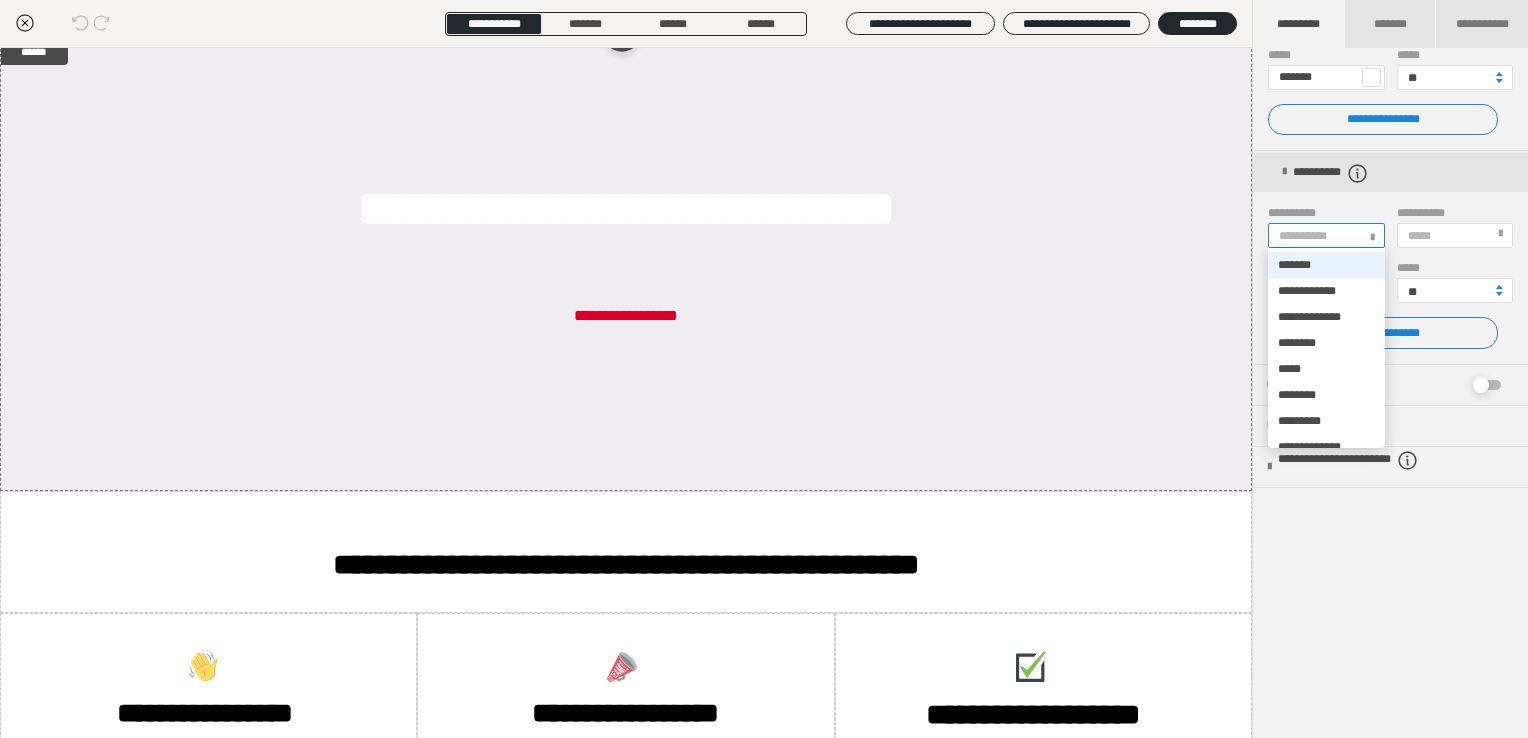 click on "**********" at bounding box center (1326, 235) 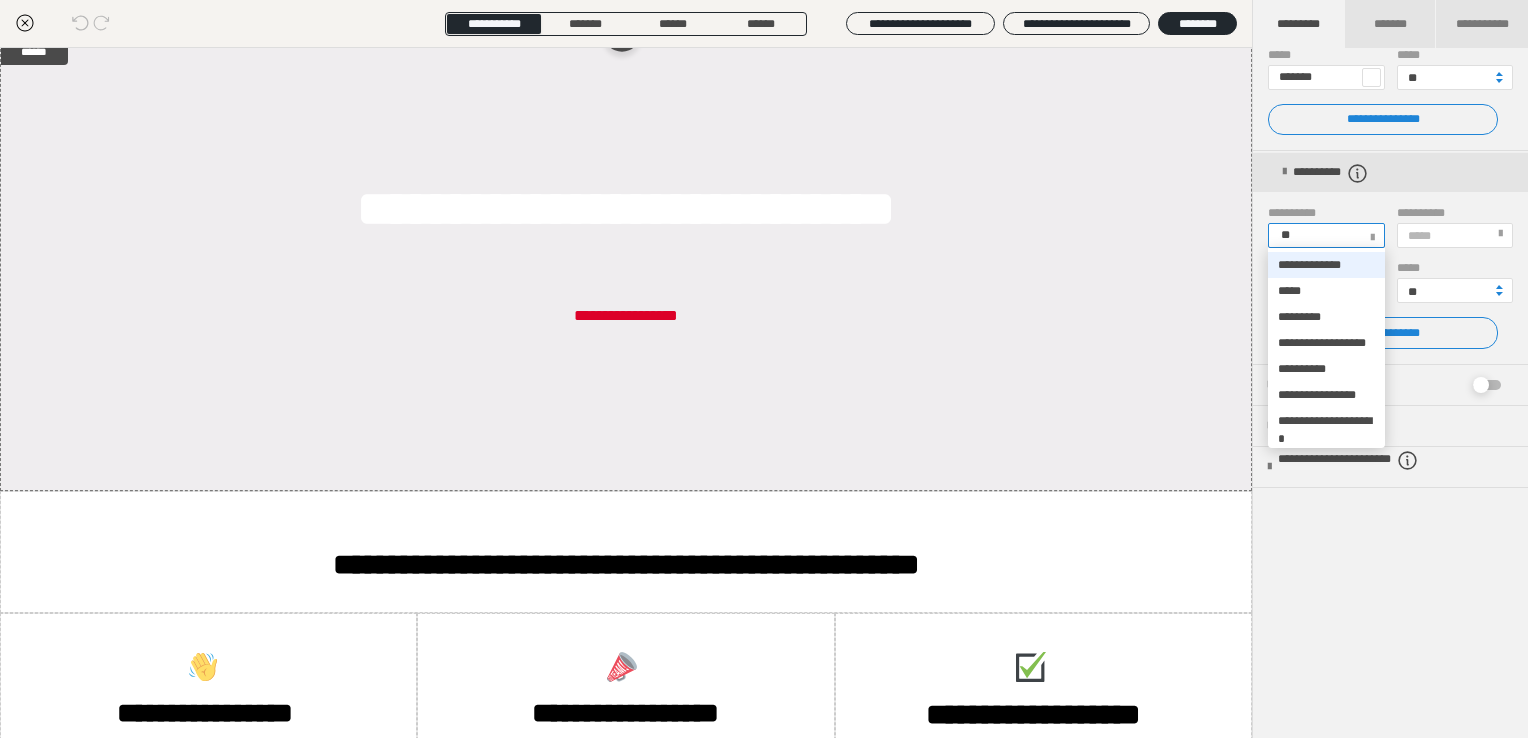 type on "***" 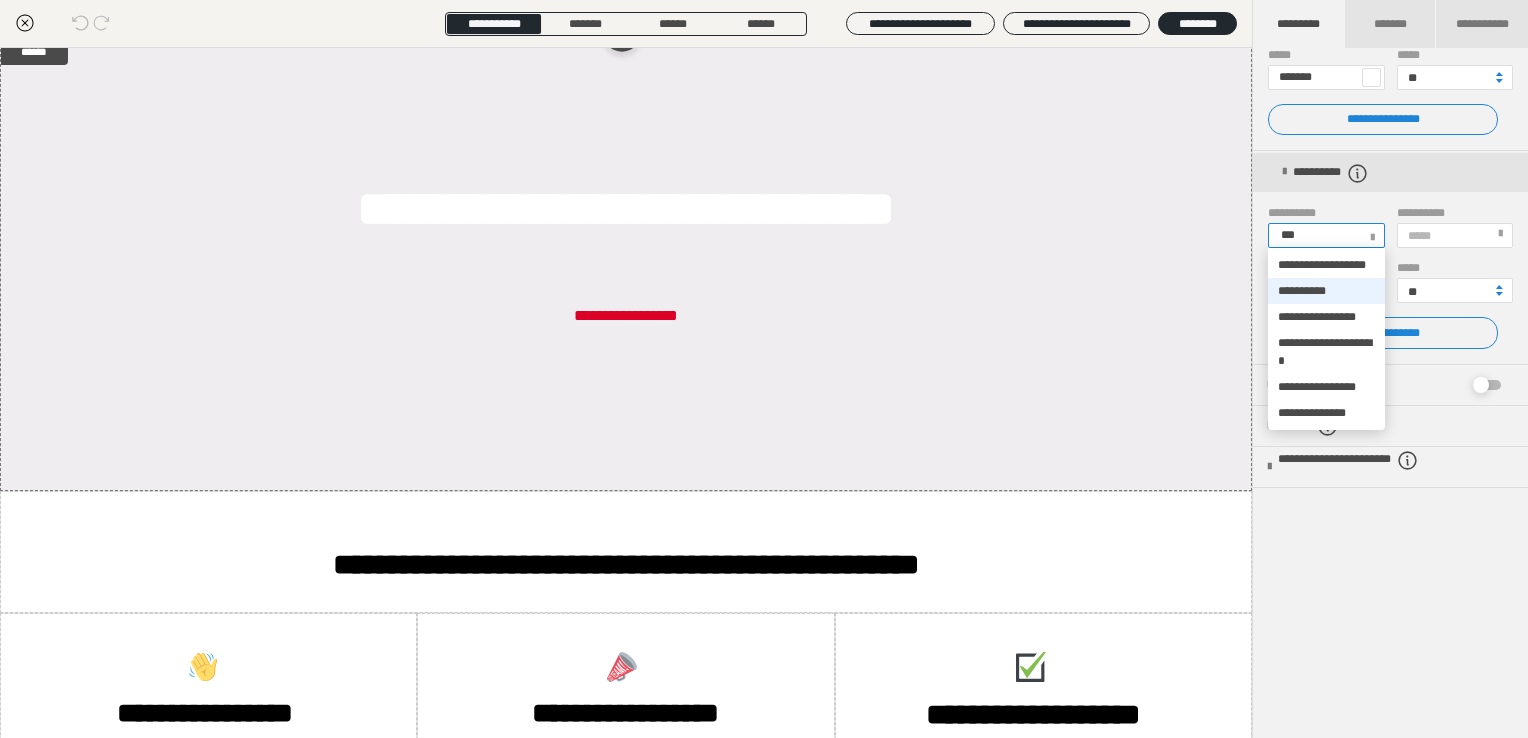 click on "**********" at bounding box center (1302, 291) 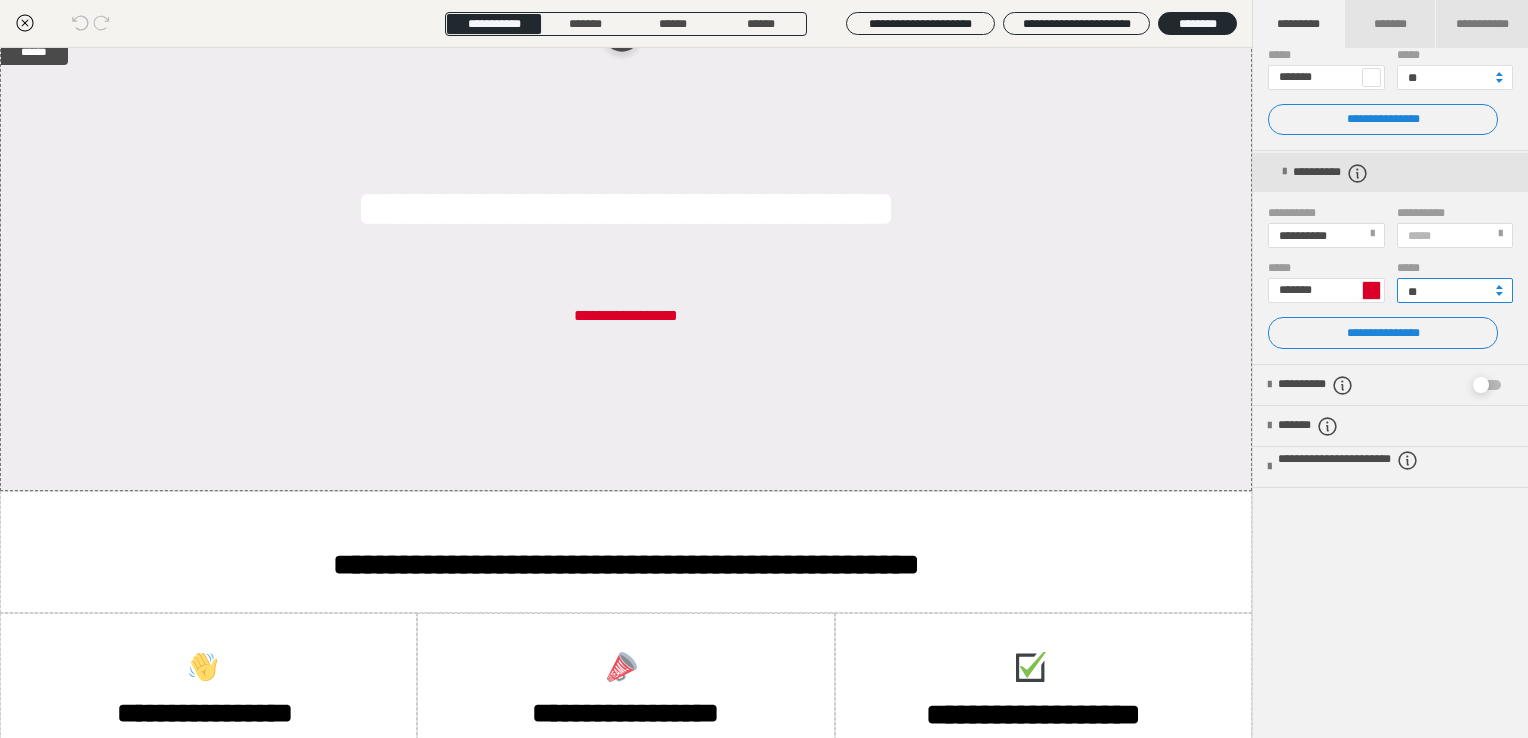 click on "**" at bounding box center [1455, 290] 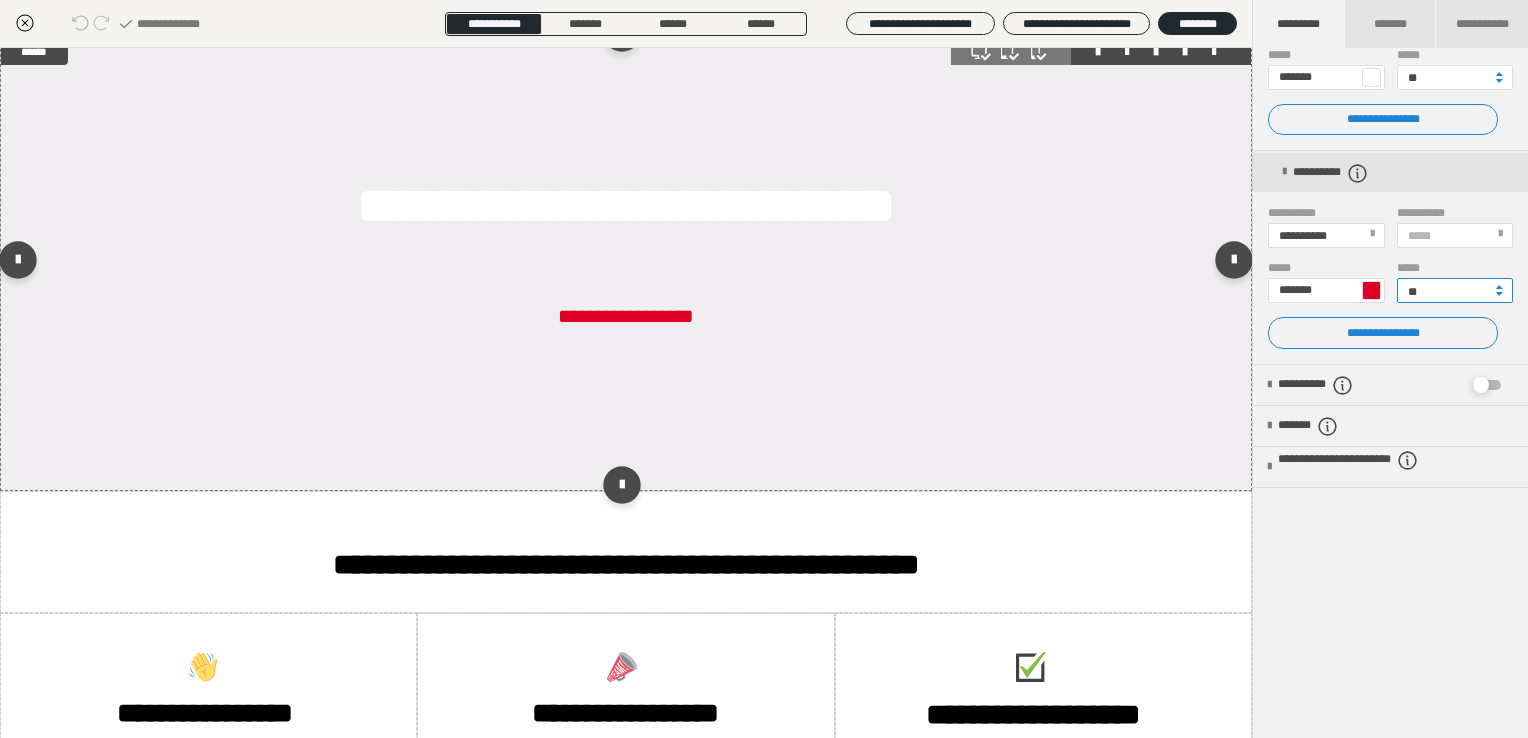 type on "**" 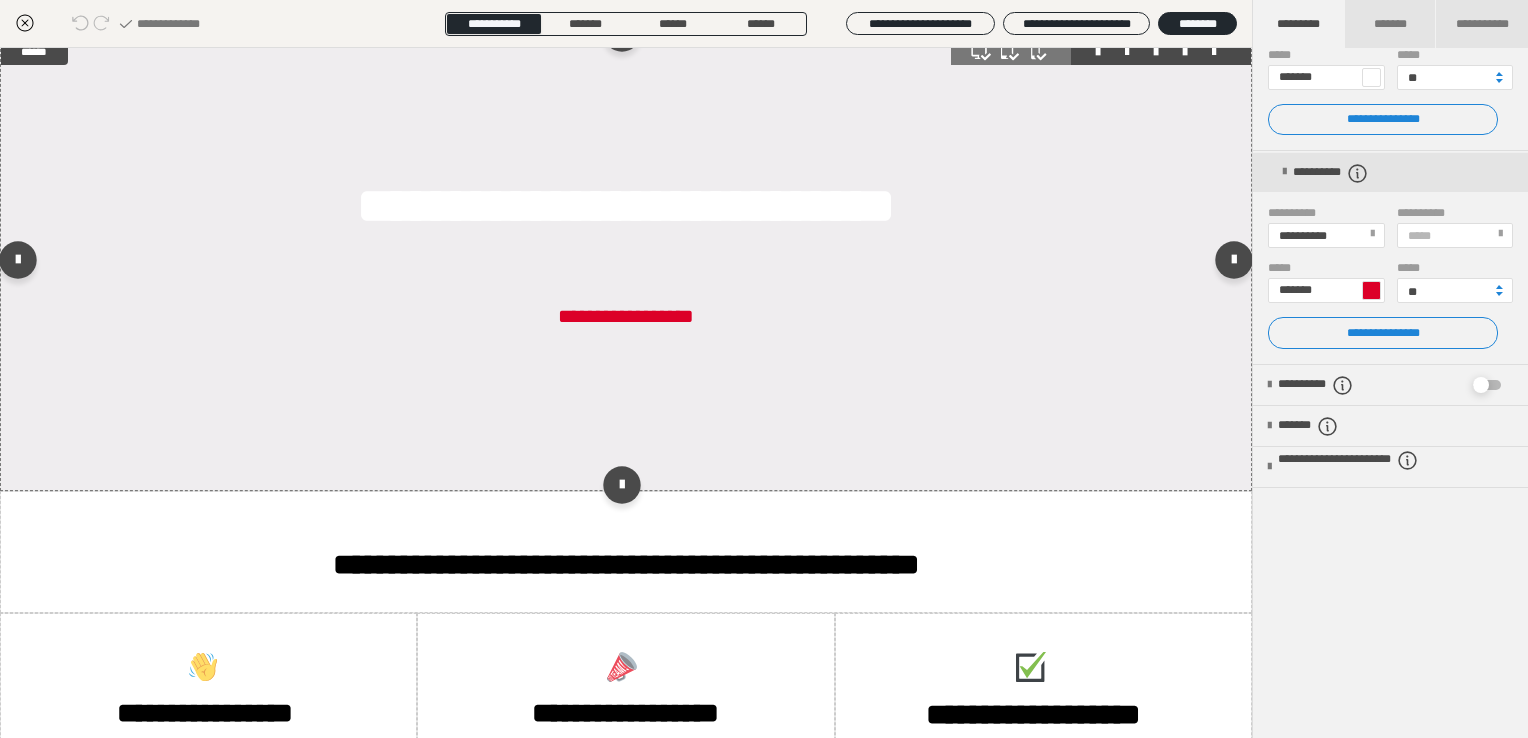 click at bounding box center (626, 265) 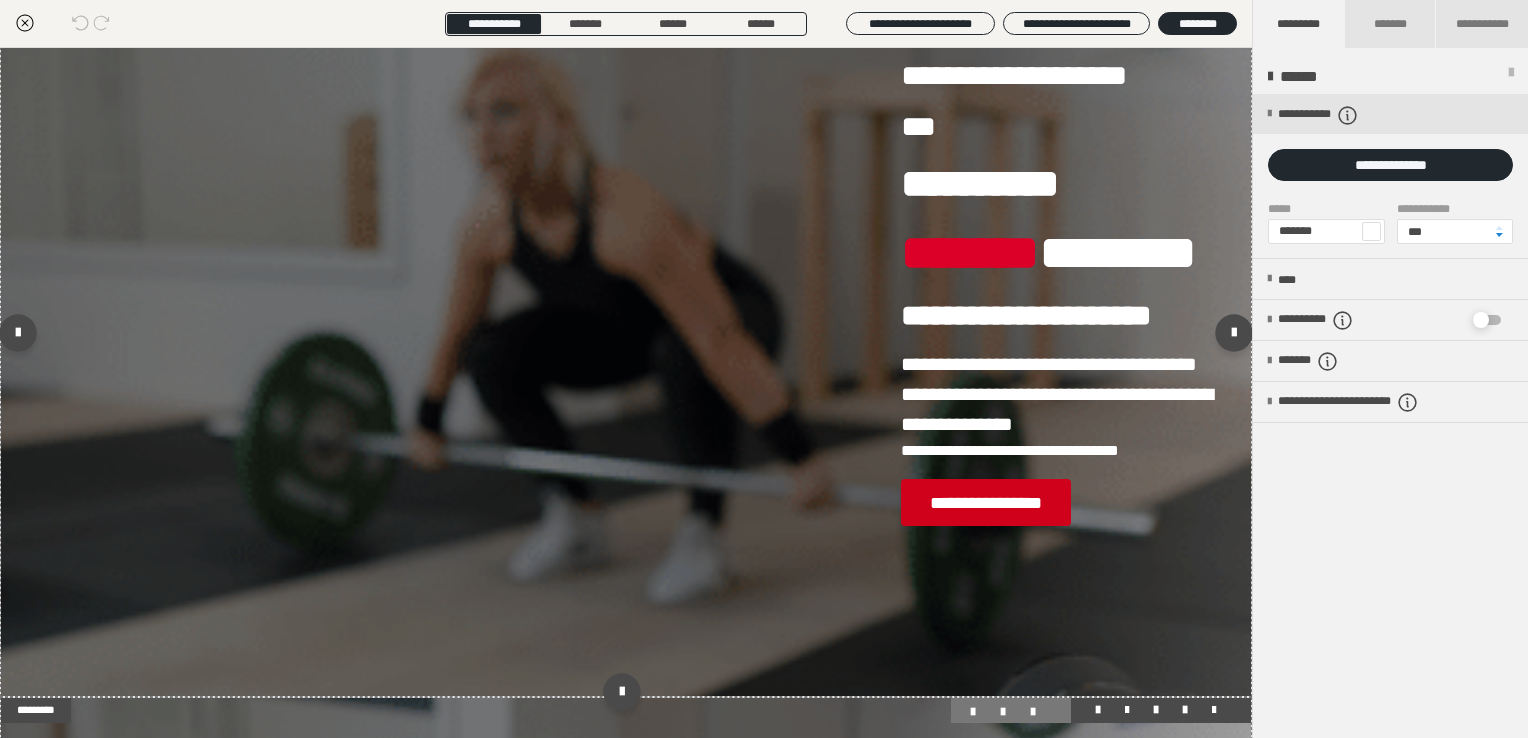 scroll, scrollTop: 0, scrollLeft: 0, axis: both 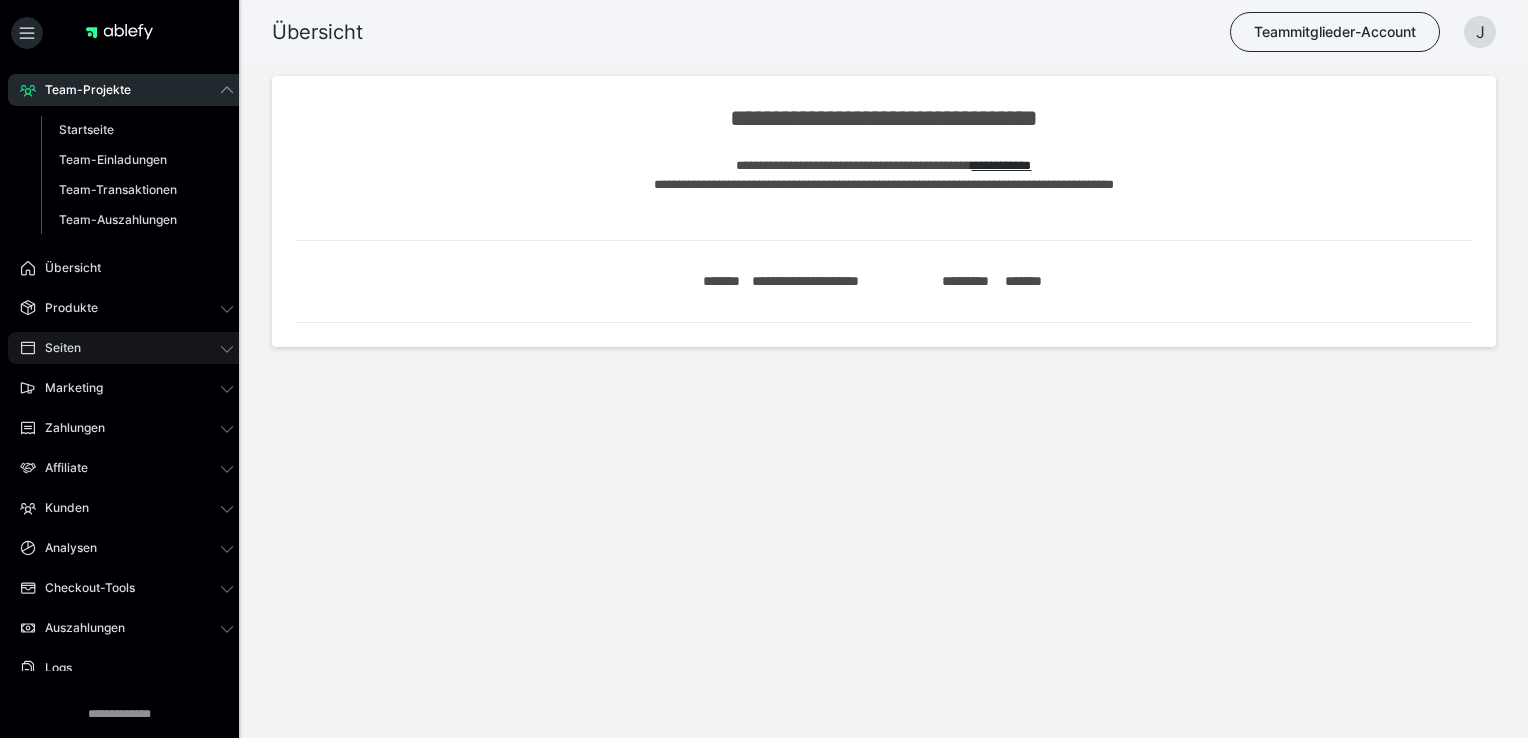 click on "Seiten" at bounding box center (127, 348) 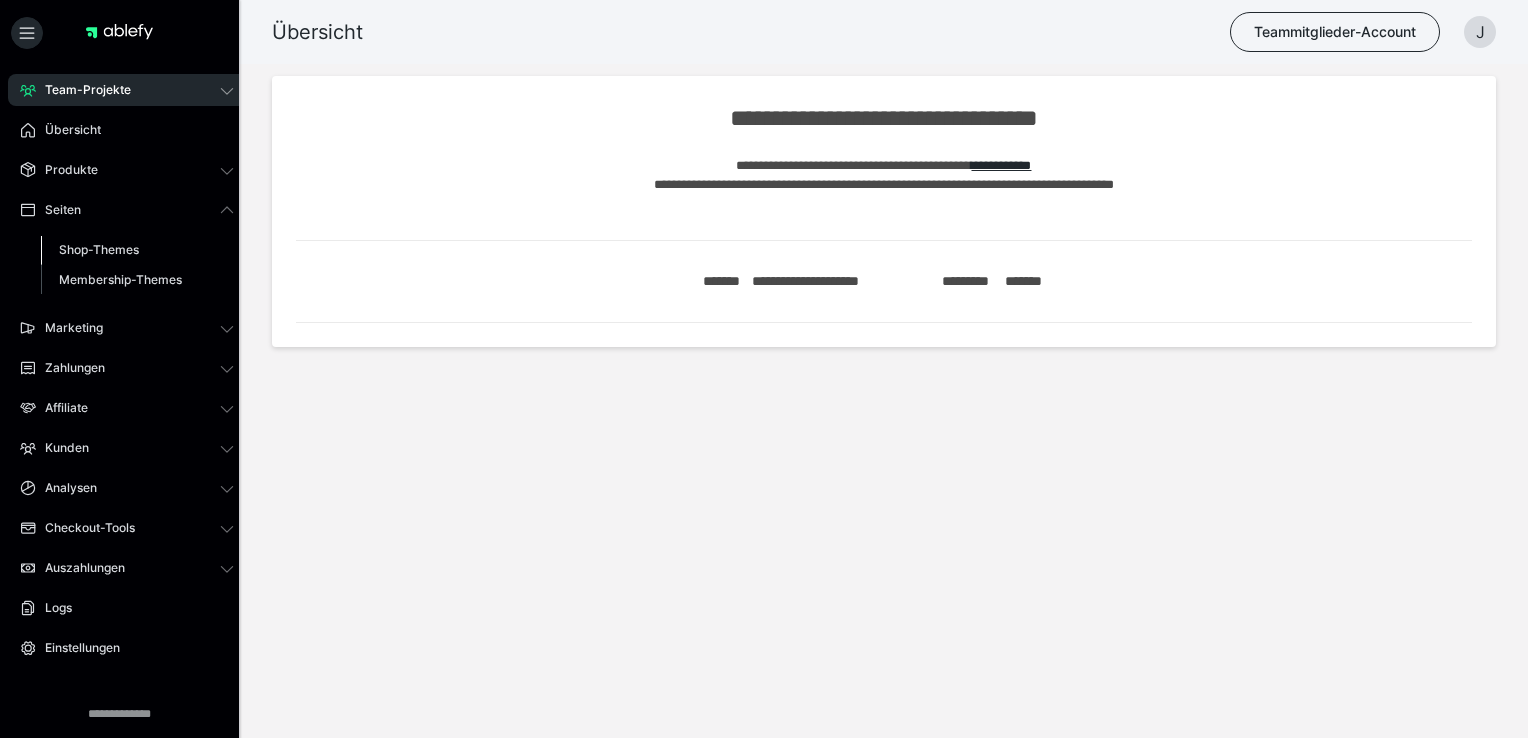 click on "Shop-Themes" at bounding box center [99, 249] 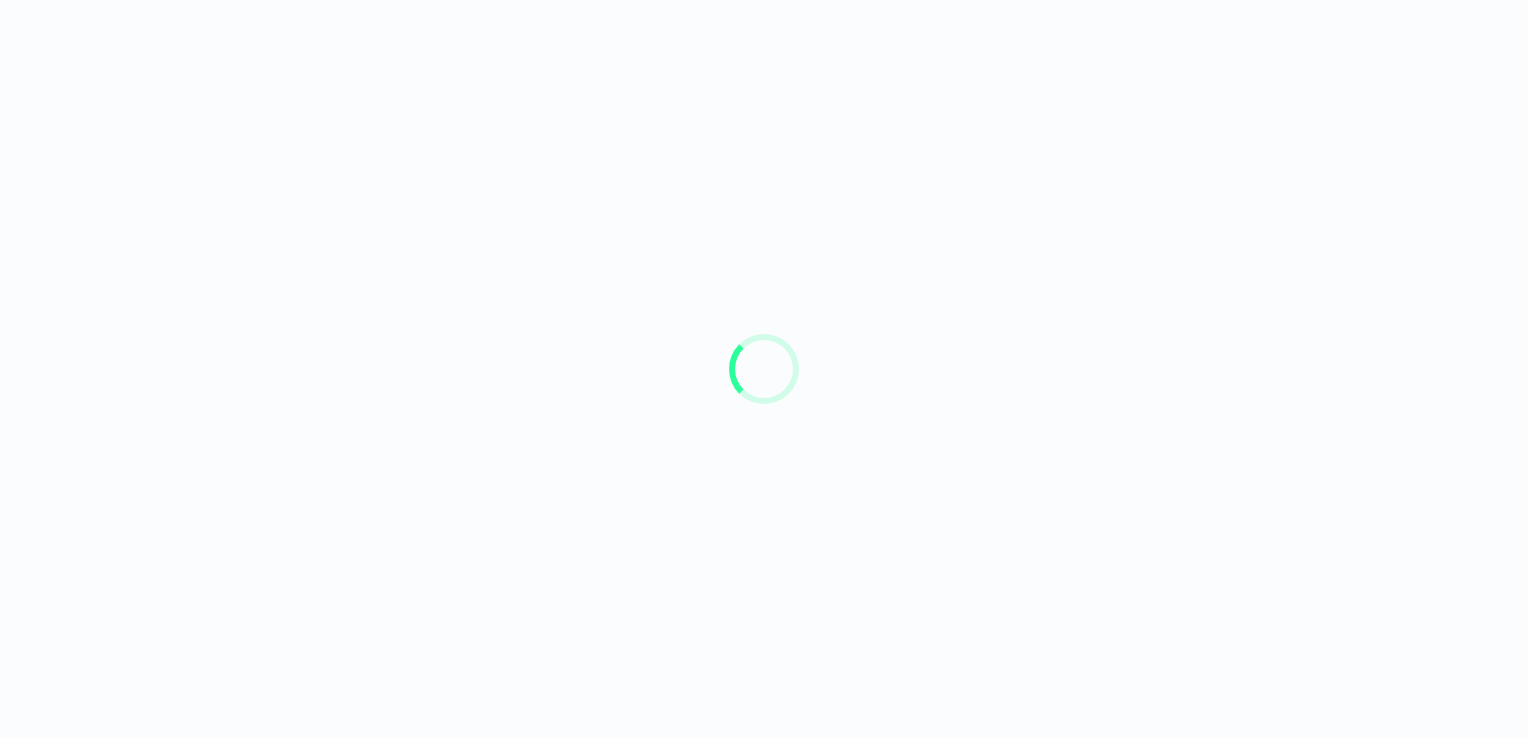 scroll, scrollTop: 0, scrollLeft: 0, axis: both 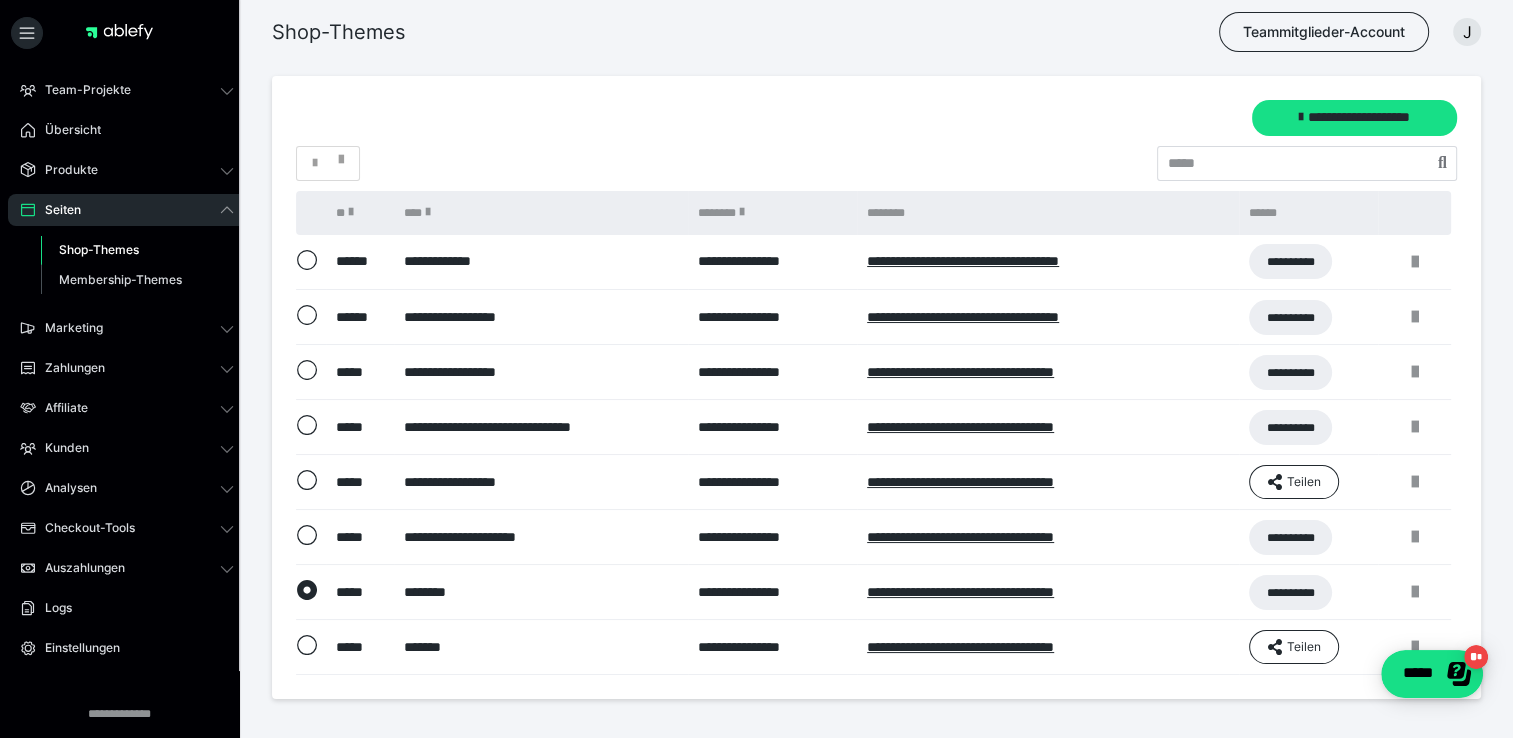 click on "**********" at bounding box center (876, 118) 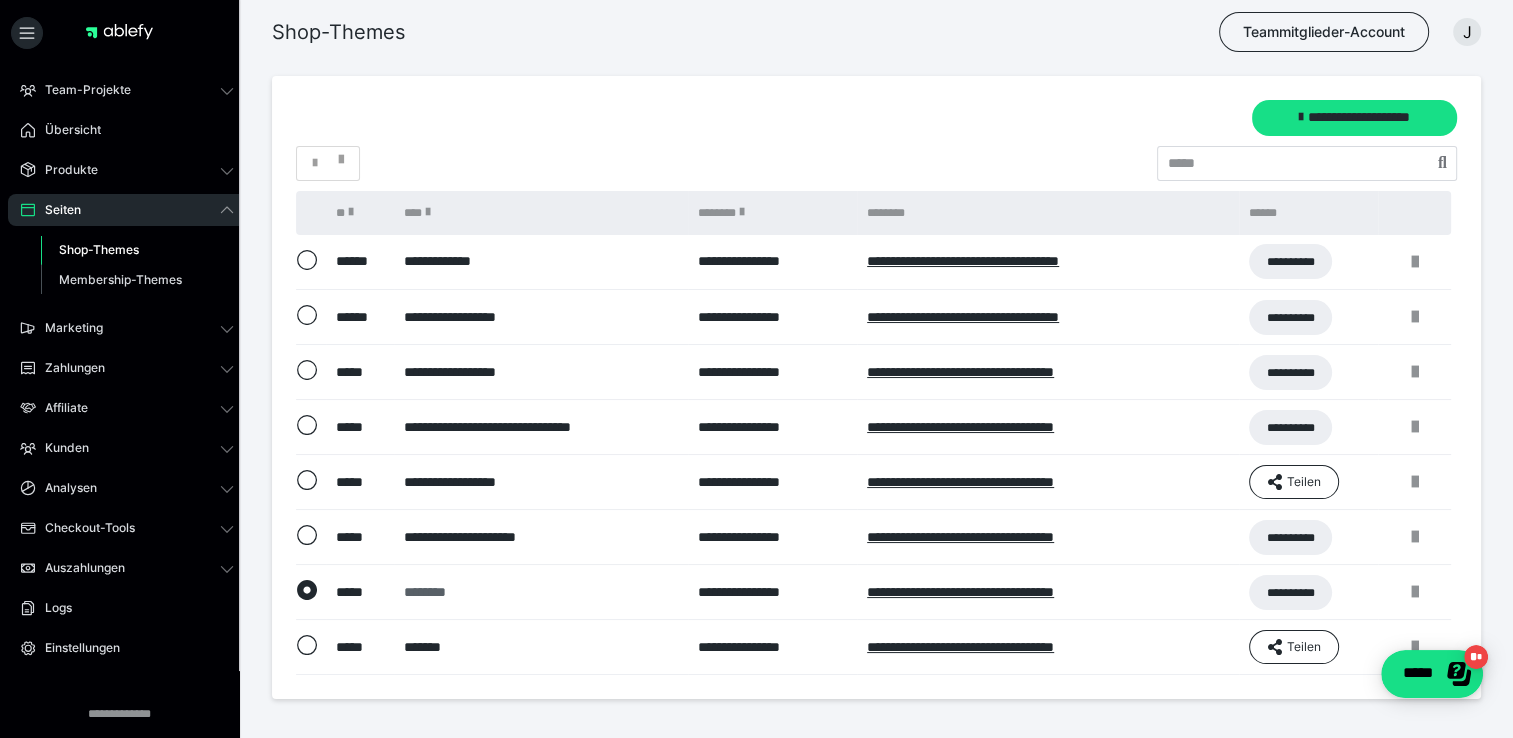 click on "********" at bounding box center (538, 592) 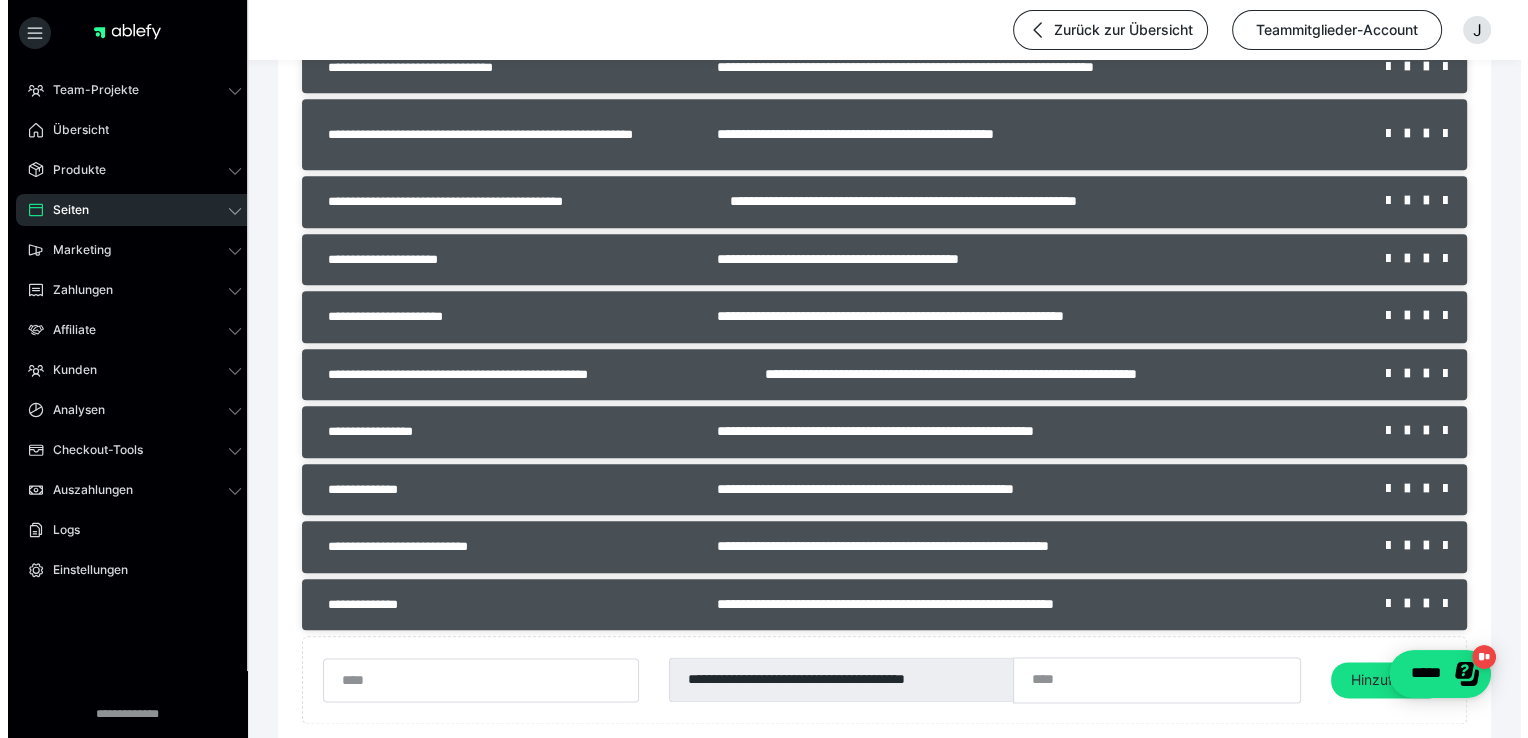 scroll, scrollTop: 2224, scrollLeft: 0, axis: vertical 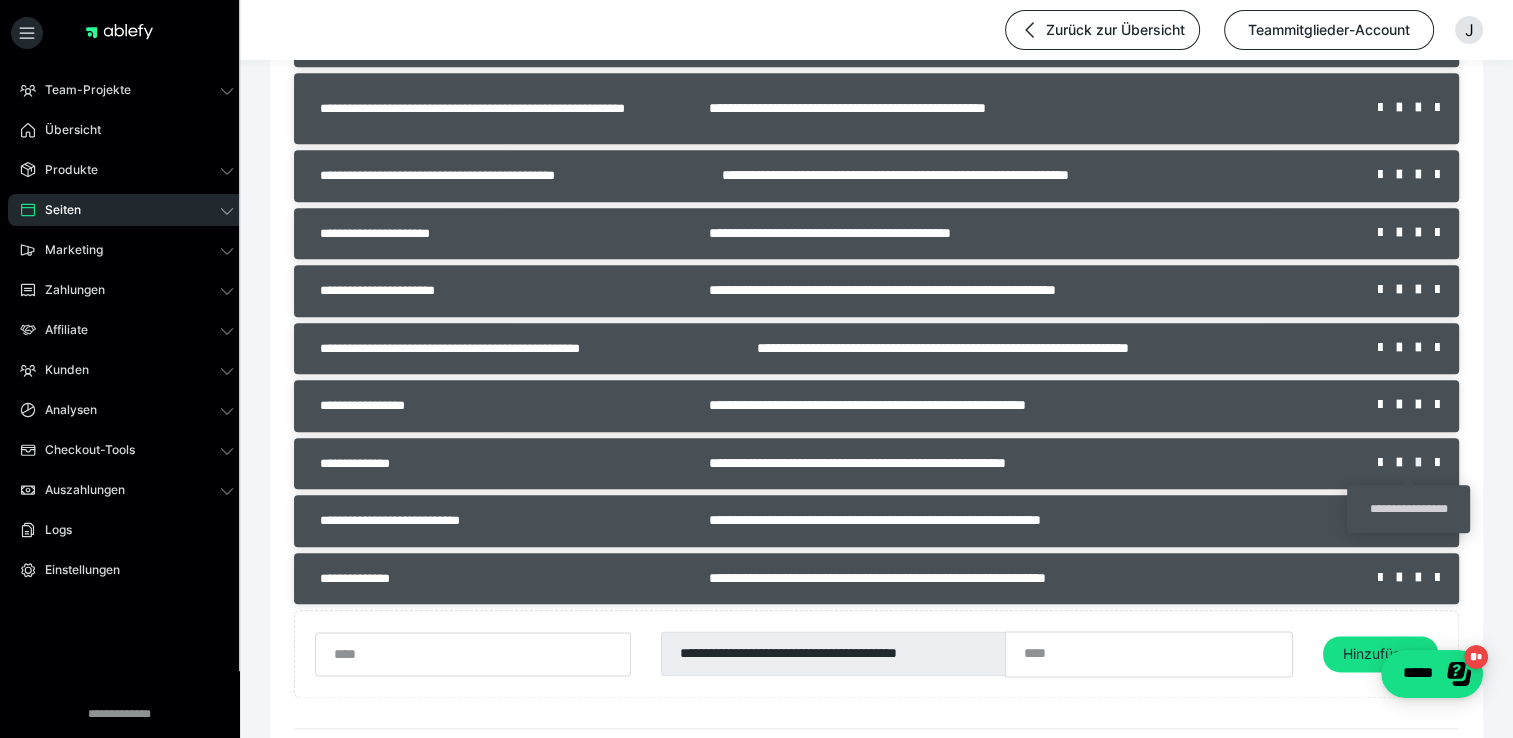 click at bounding box center (1425, 463) 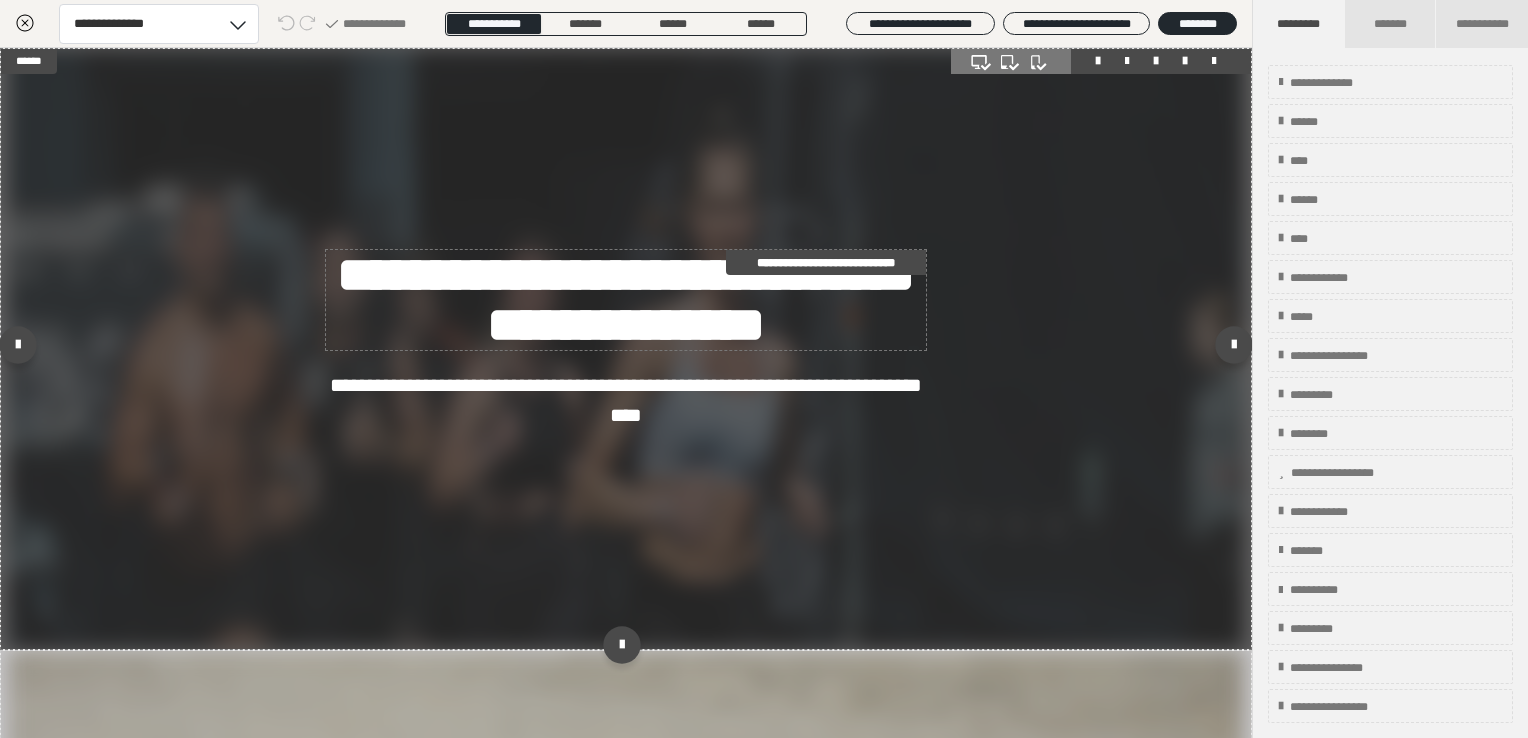 click on "**********" at bounding box center [626, 300] 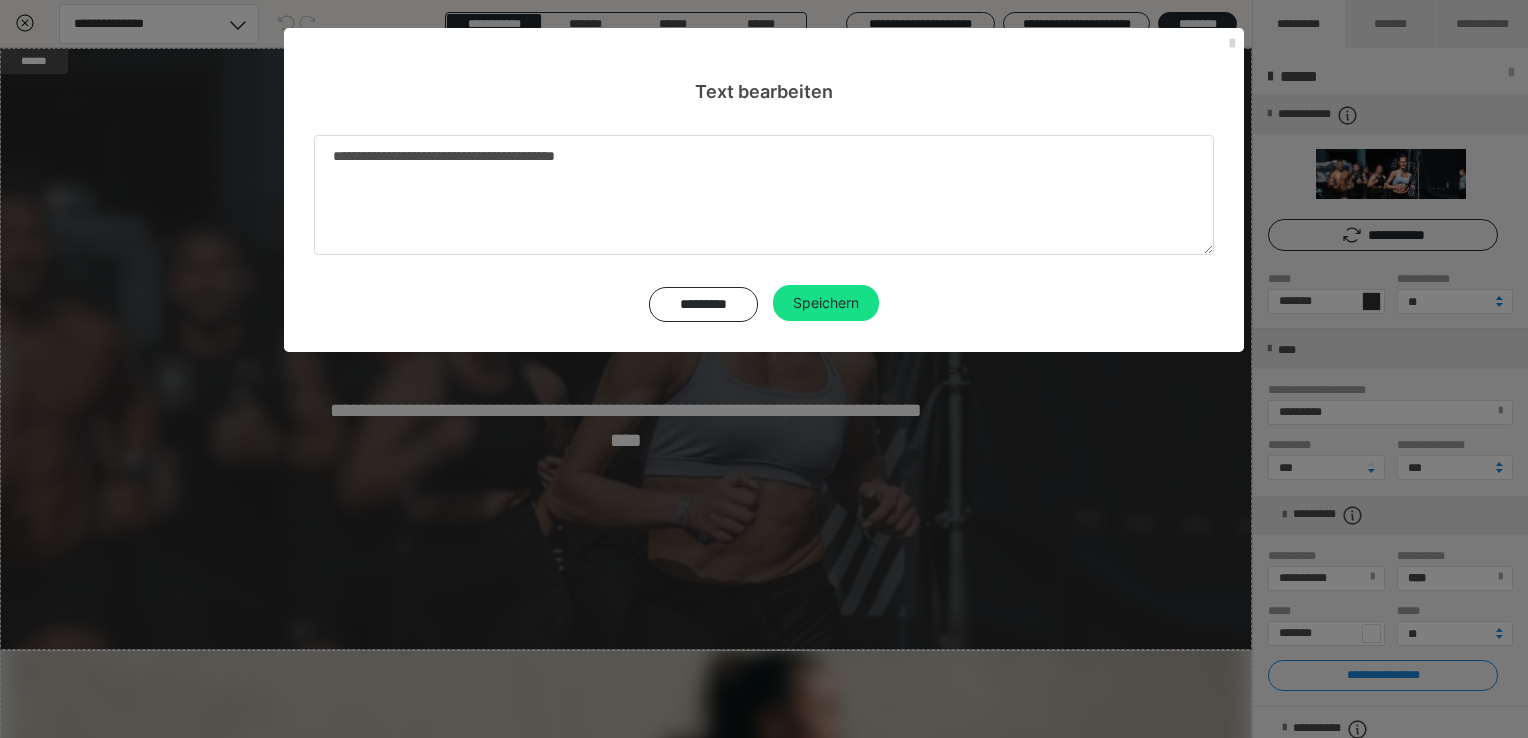 click at bounding box center [1232, 44] 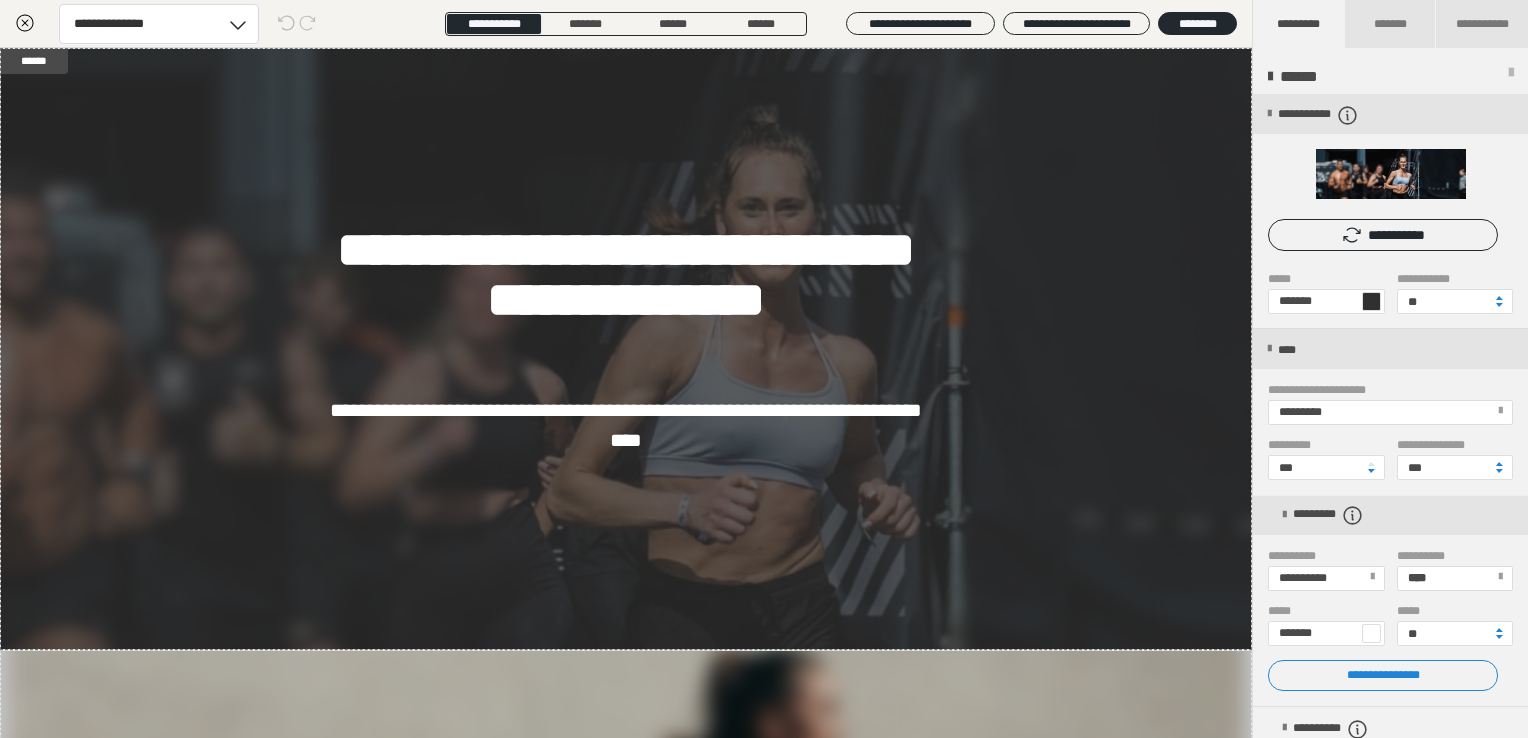 scroll, scrollTop: 0, scrollLeft: 0, axis: both 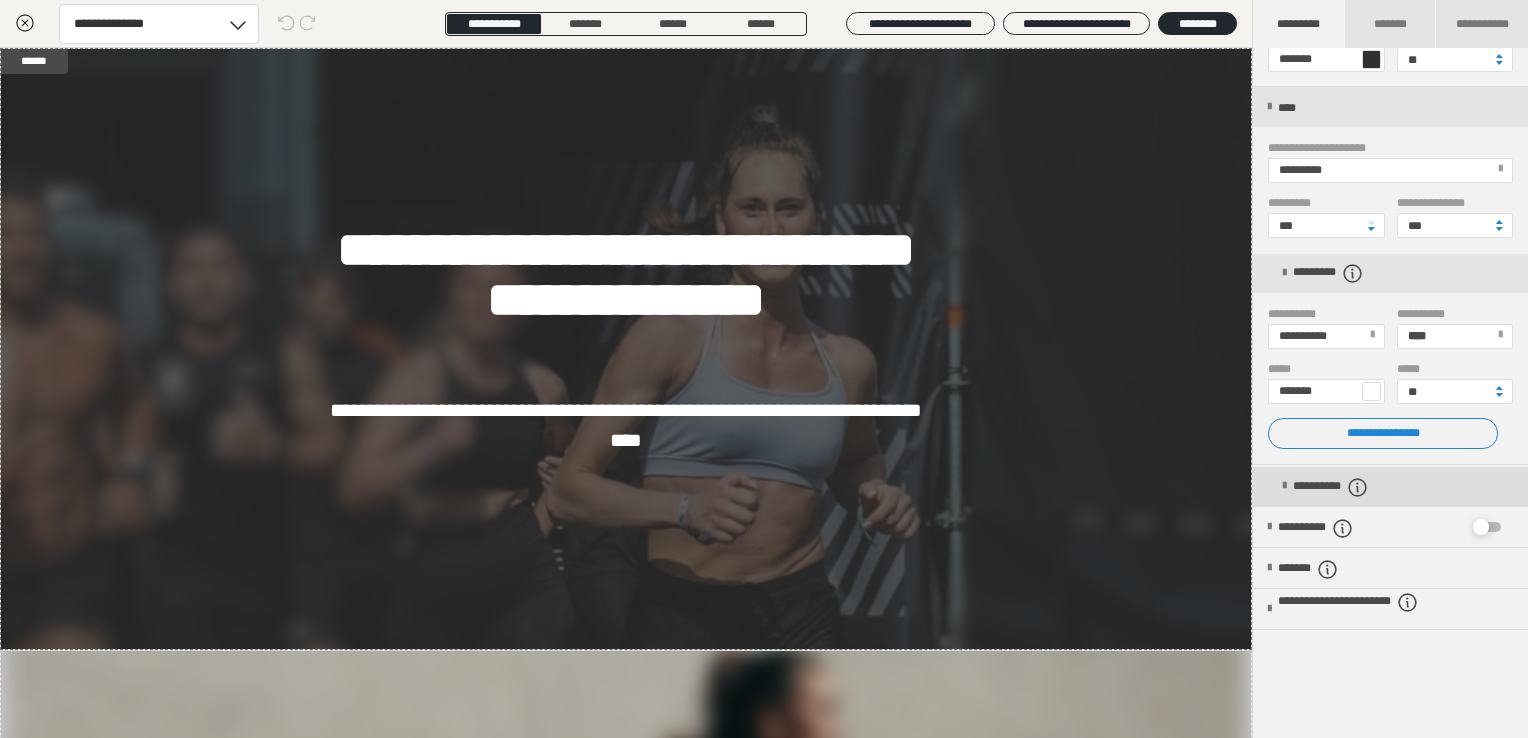 click on "**********" at bounding box center (1342, 487) 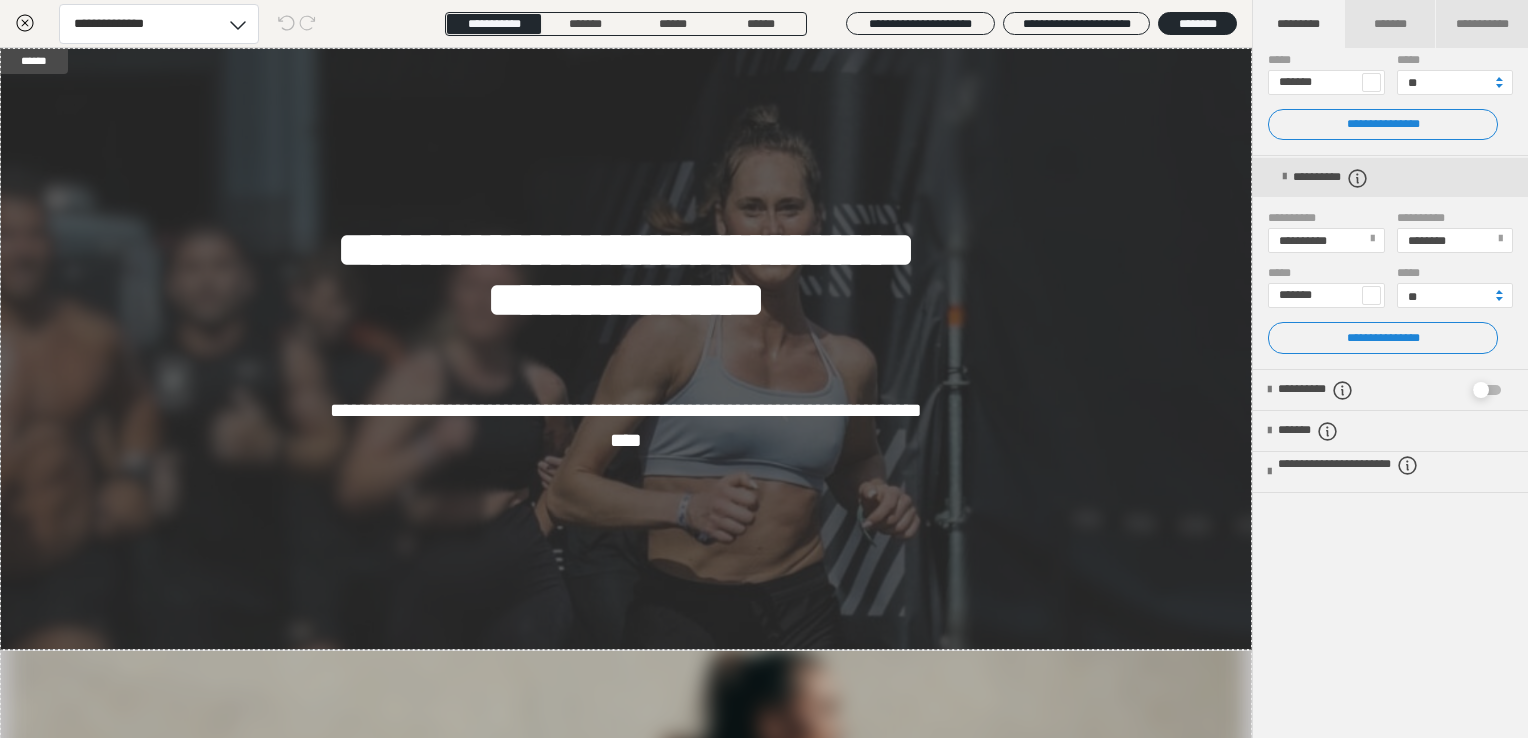 scroll, scrollTop: 556, scrollLeft: 0, axis: vertical 